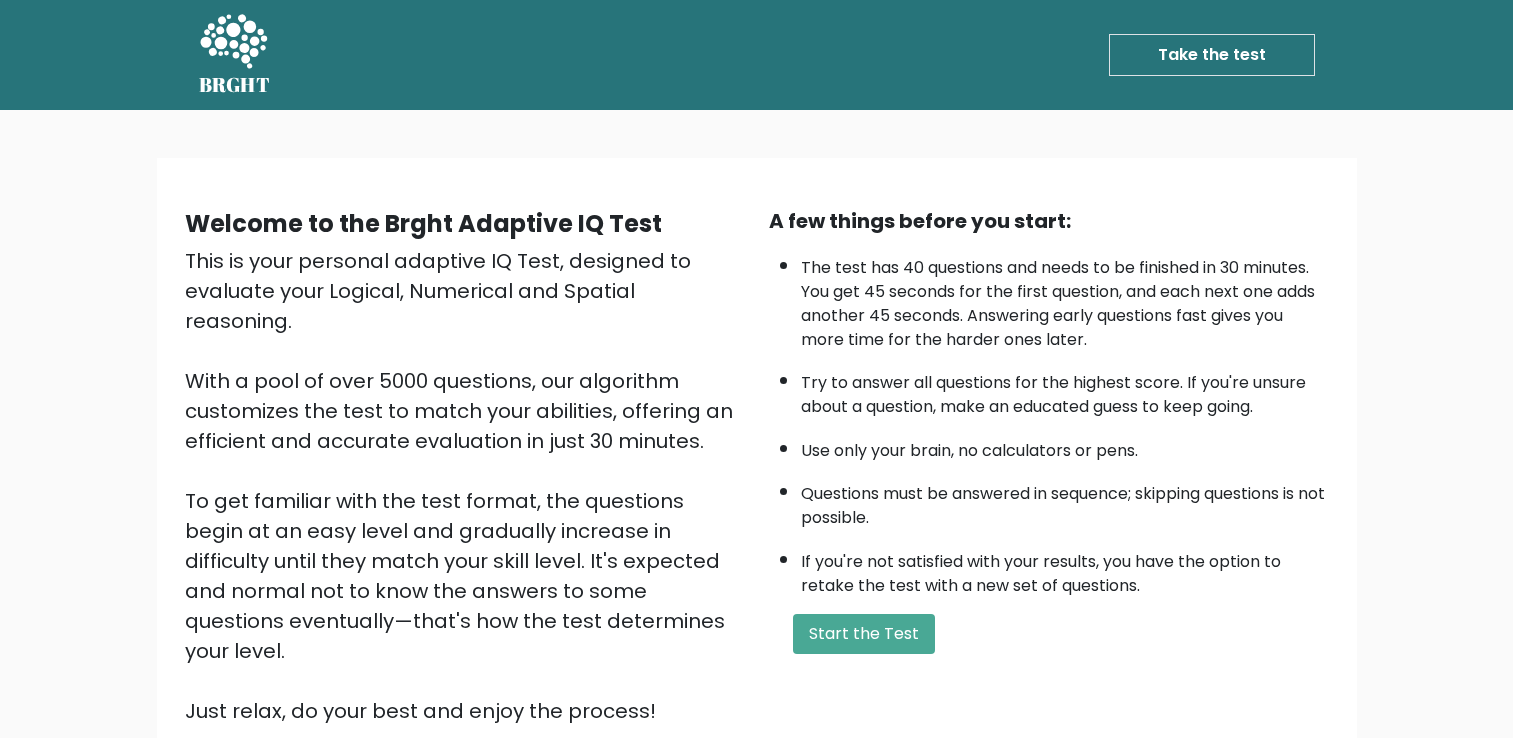 scroll, scrollTop: 8, scrollLeft: 0, axis: vertical 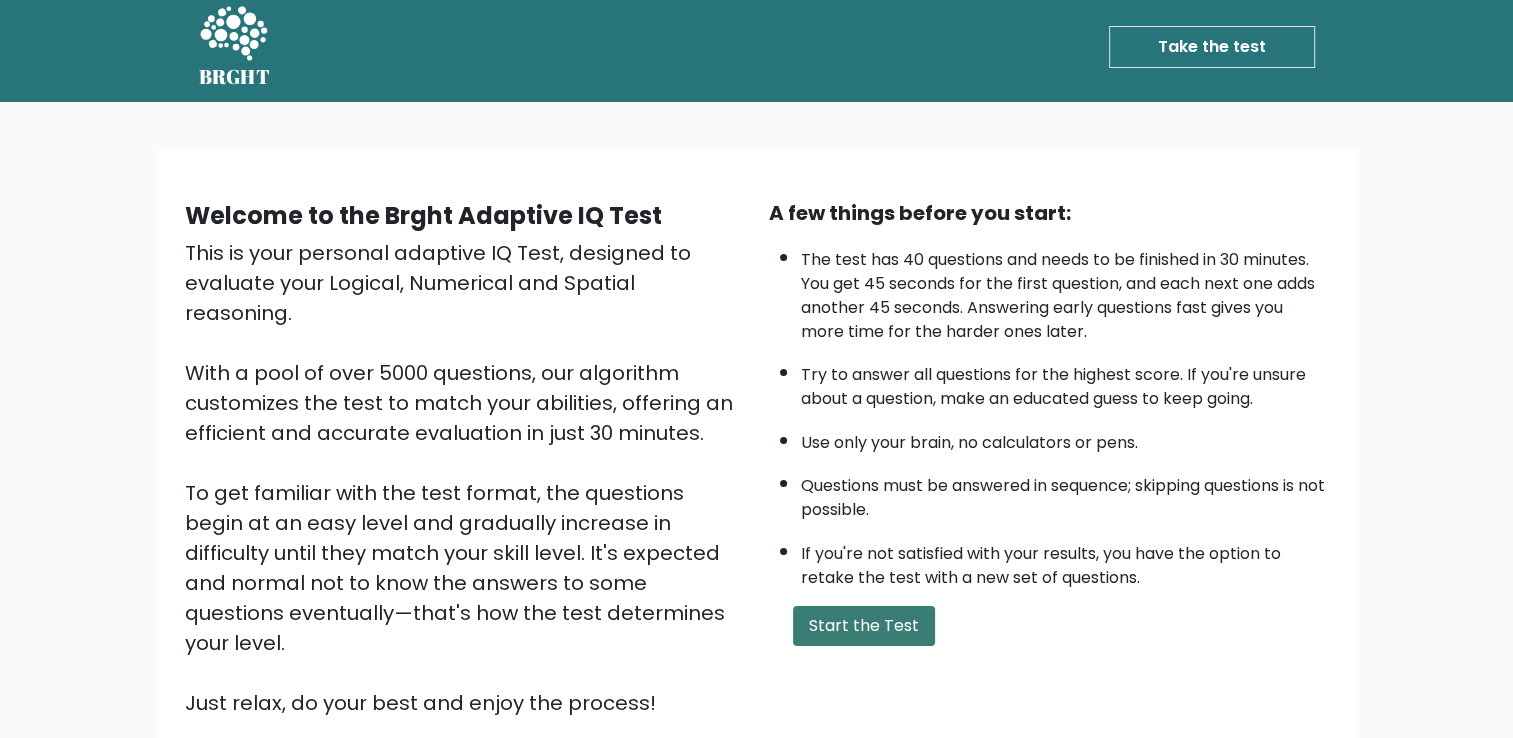 click on "Start the Test" at bounding box center (864, 626) 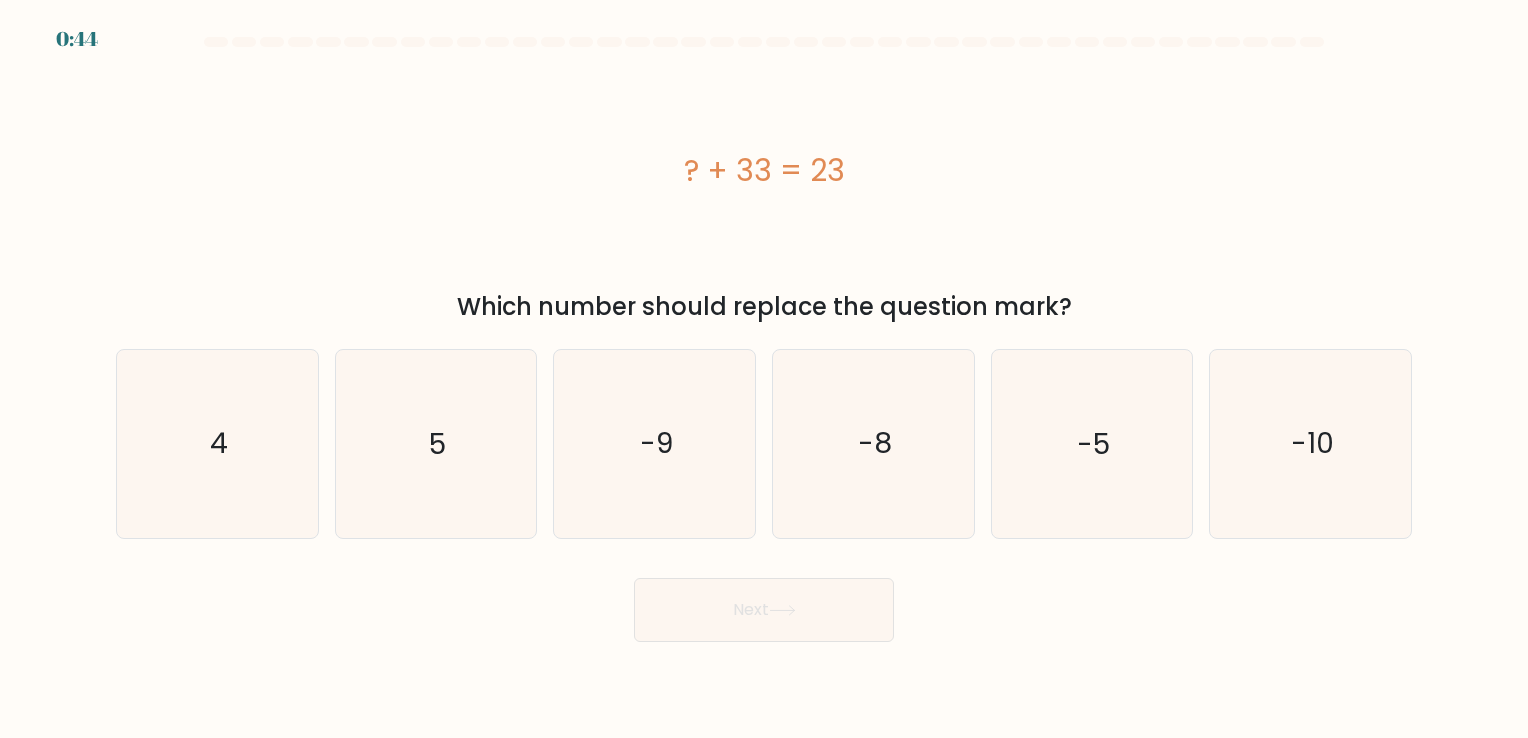 scroll, scrollTop: 0, scrollLeft: 0, axis: both 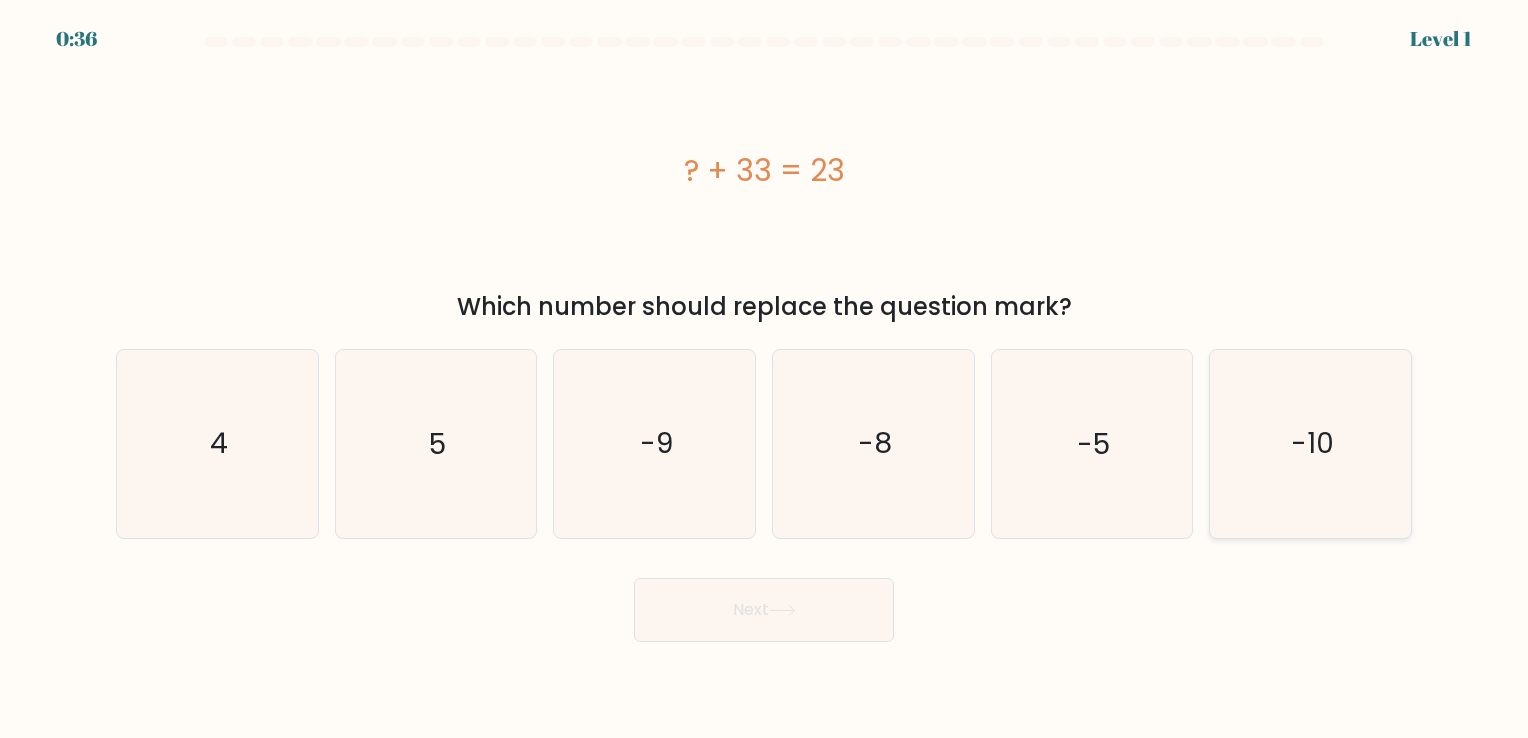 click on "-10" 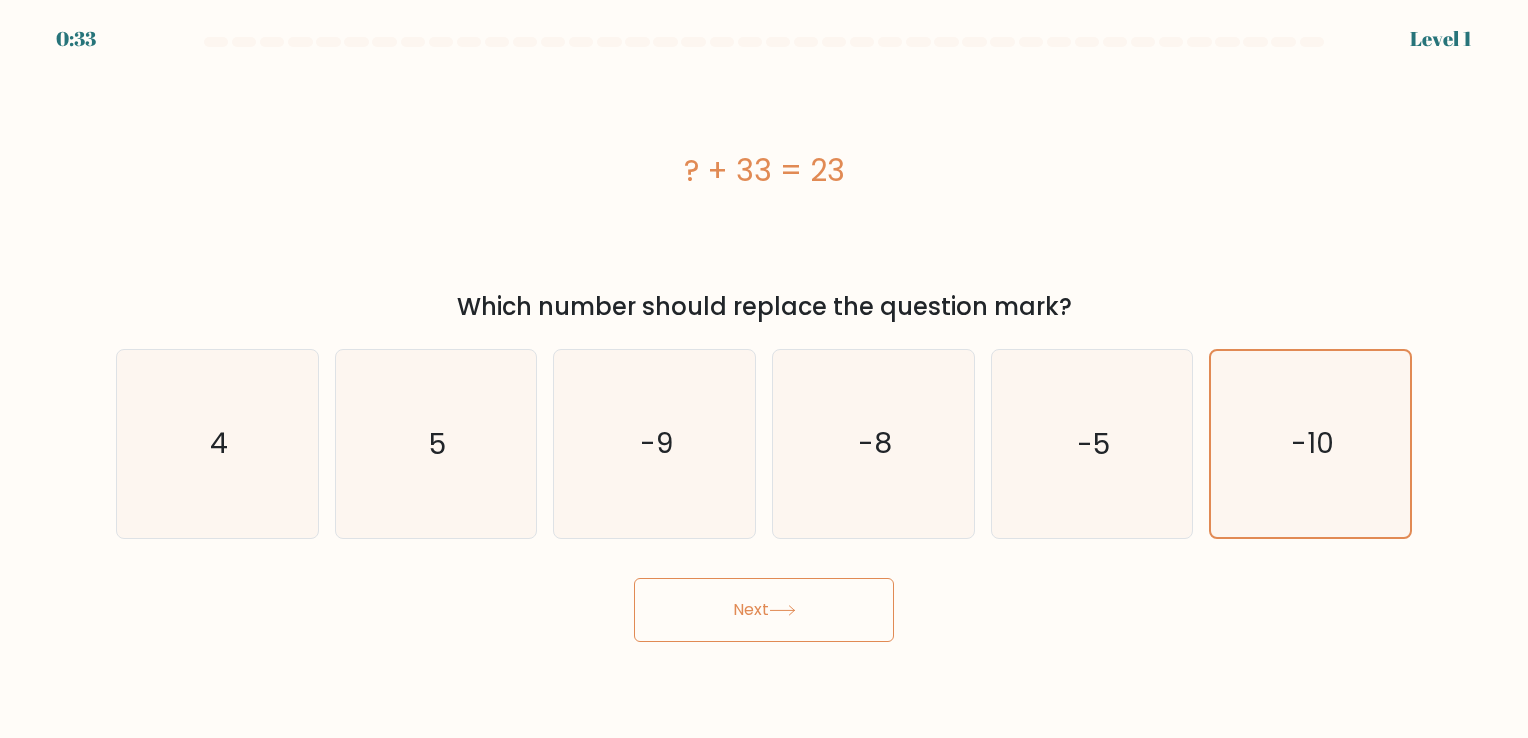 click on "Next" at bounding box center [764, 610] 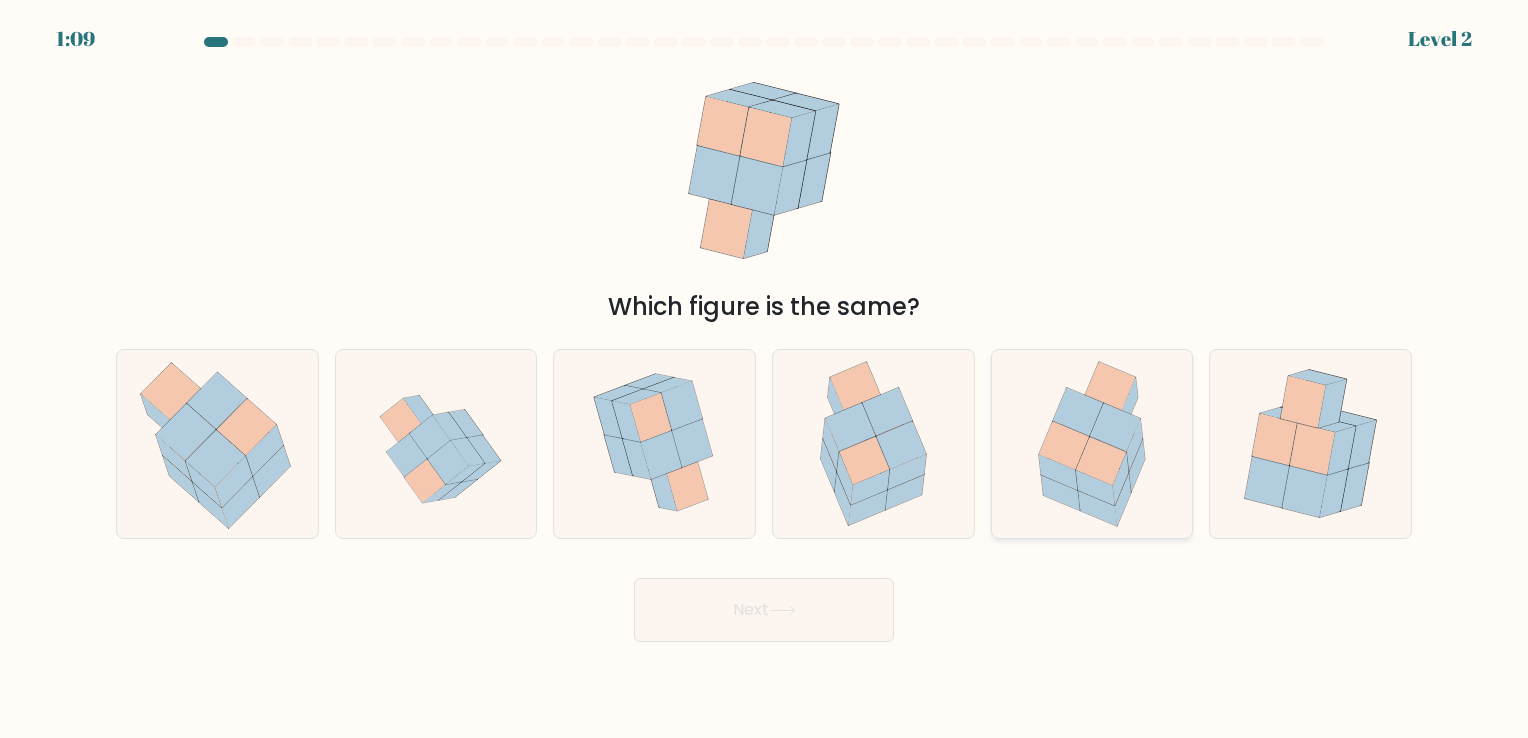 click 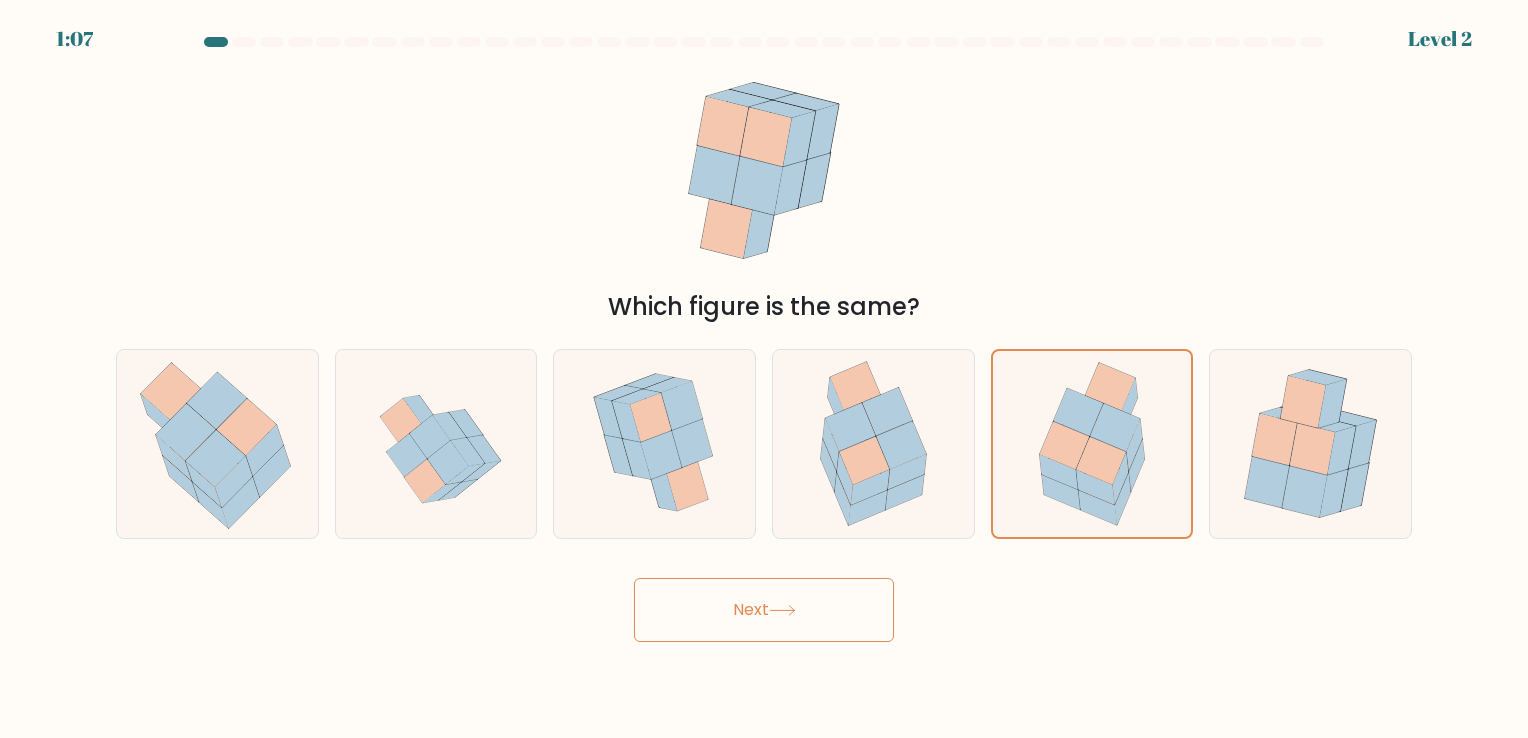 click on "Next" at bounding box center (764, 610) 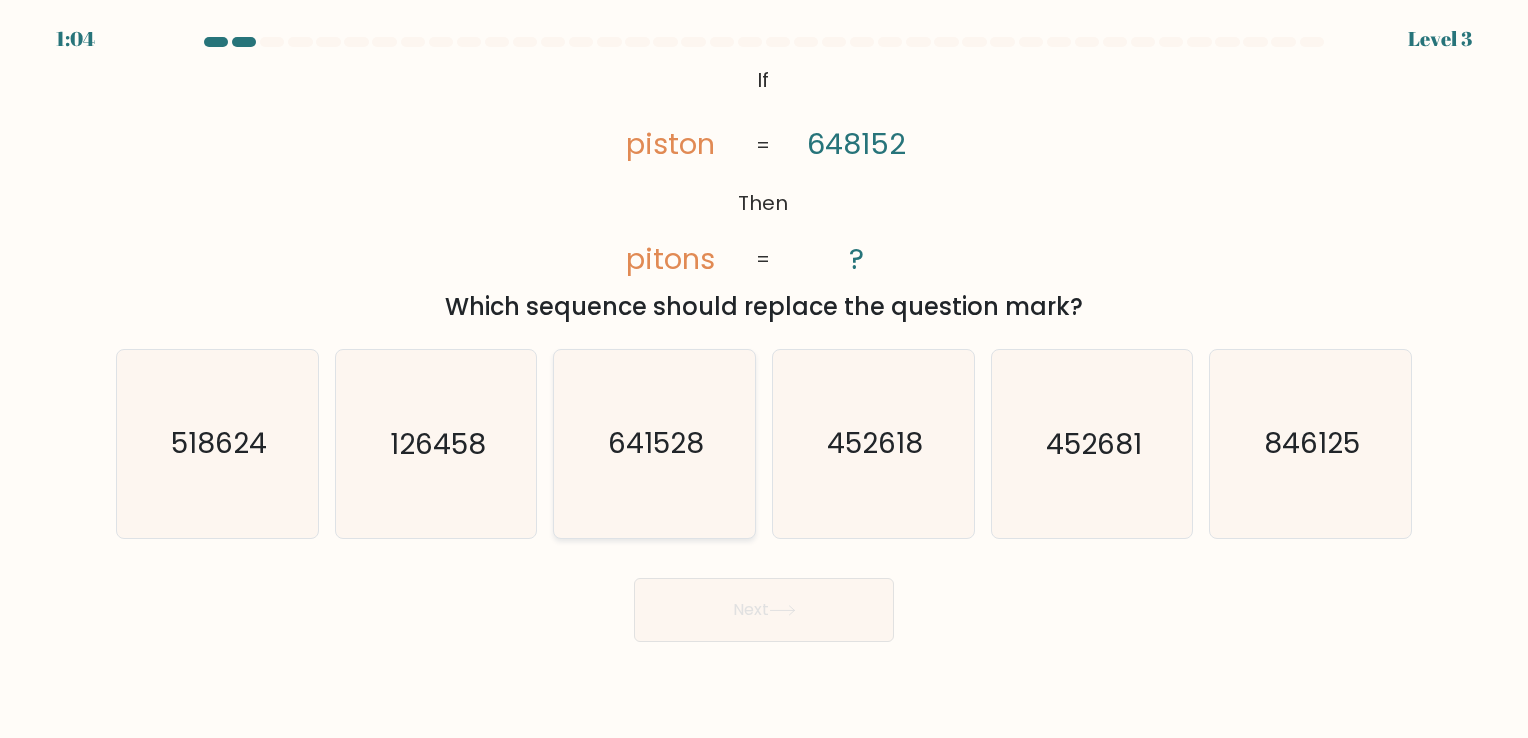 click on "641528" 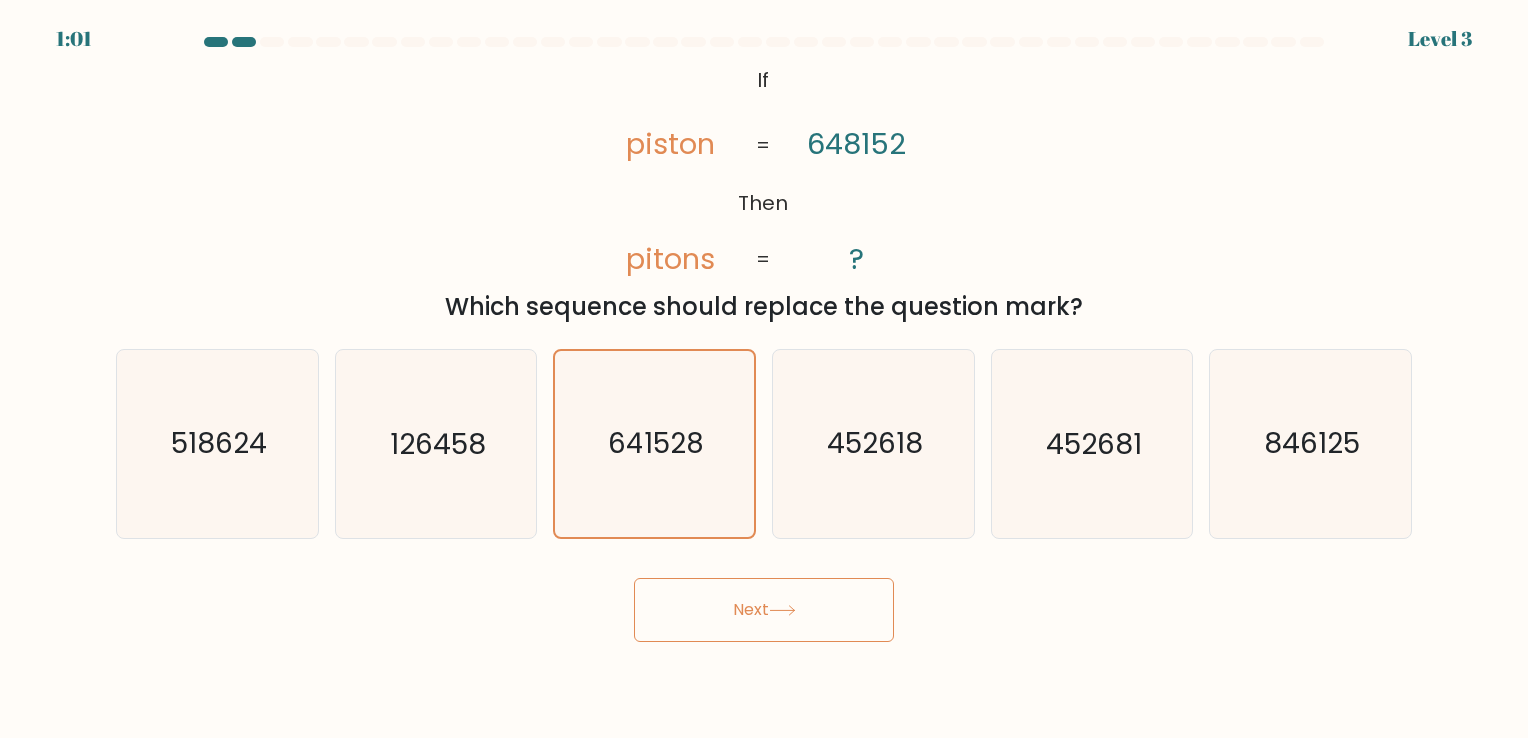 click on "Next" at bounding box center (764, 610) 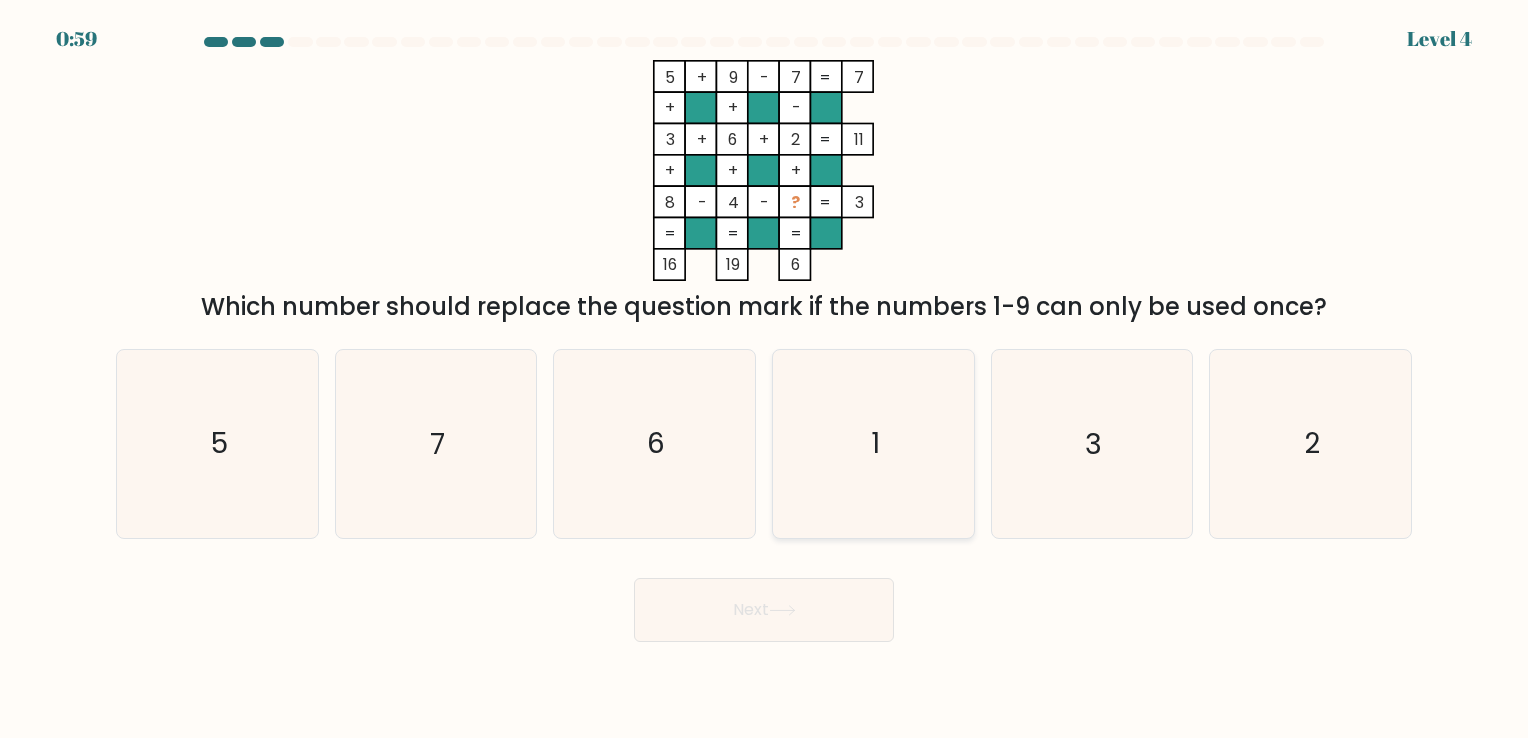 click on "1" 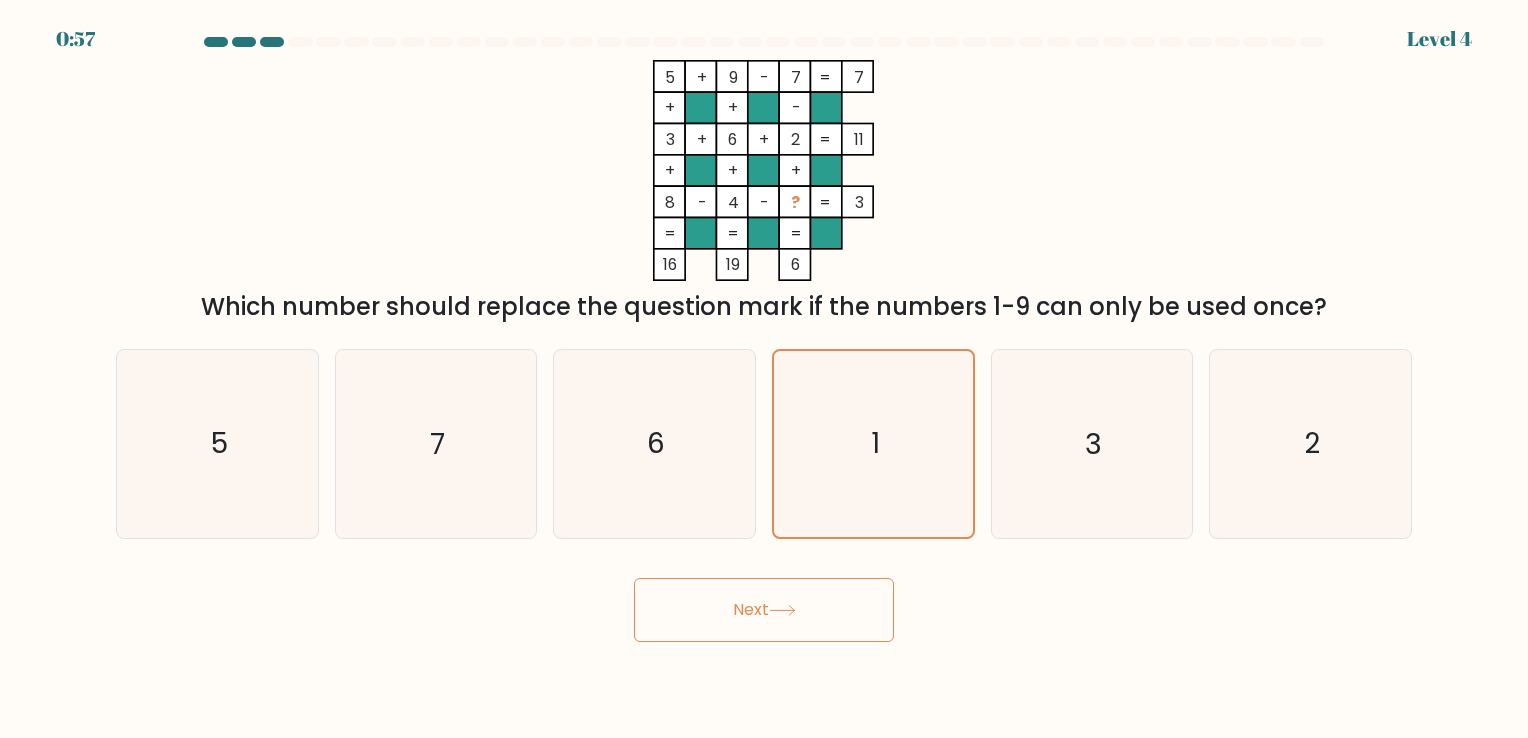 click on "Next" at bounding box center (764, 610) 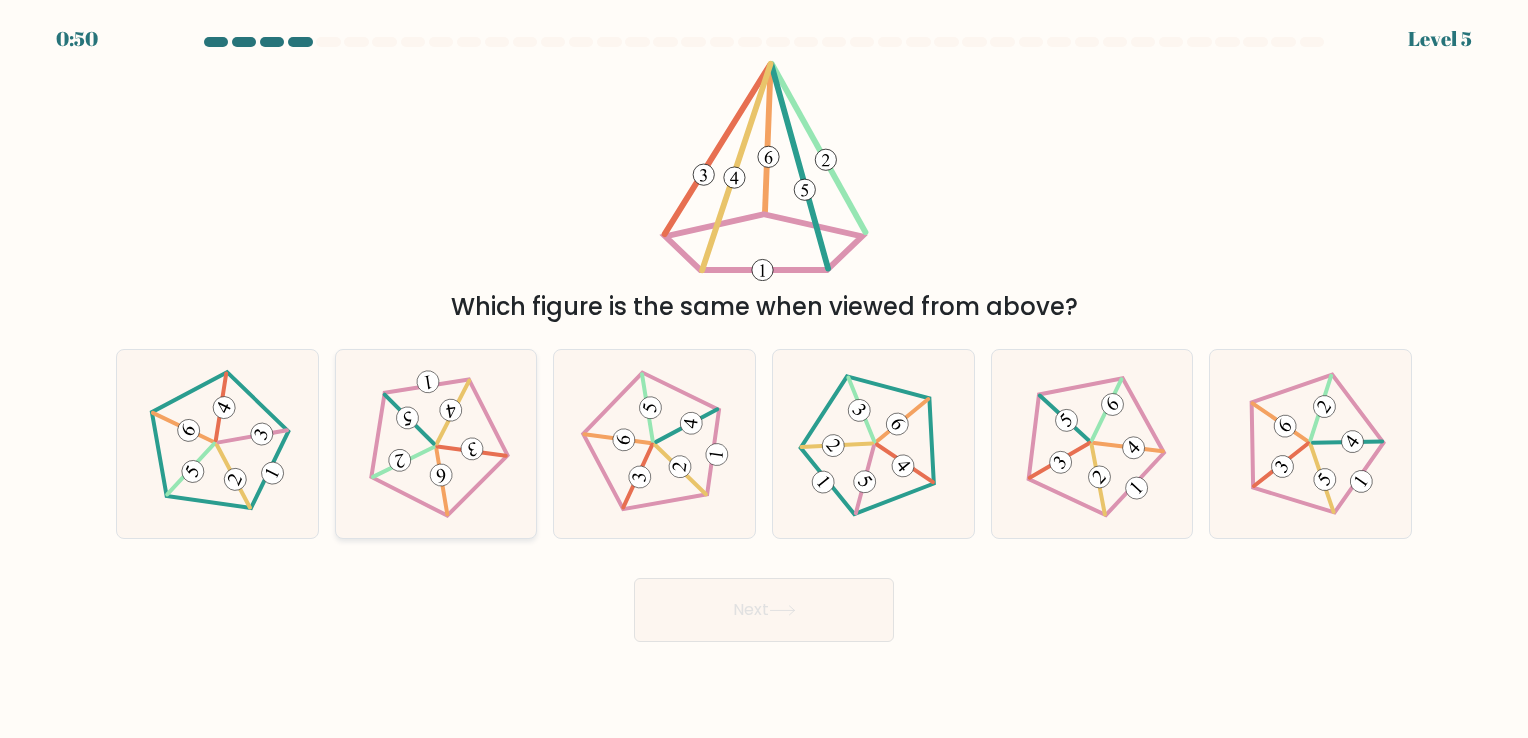 click 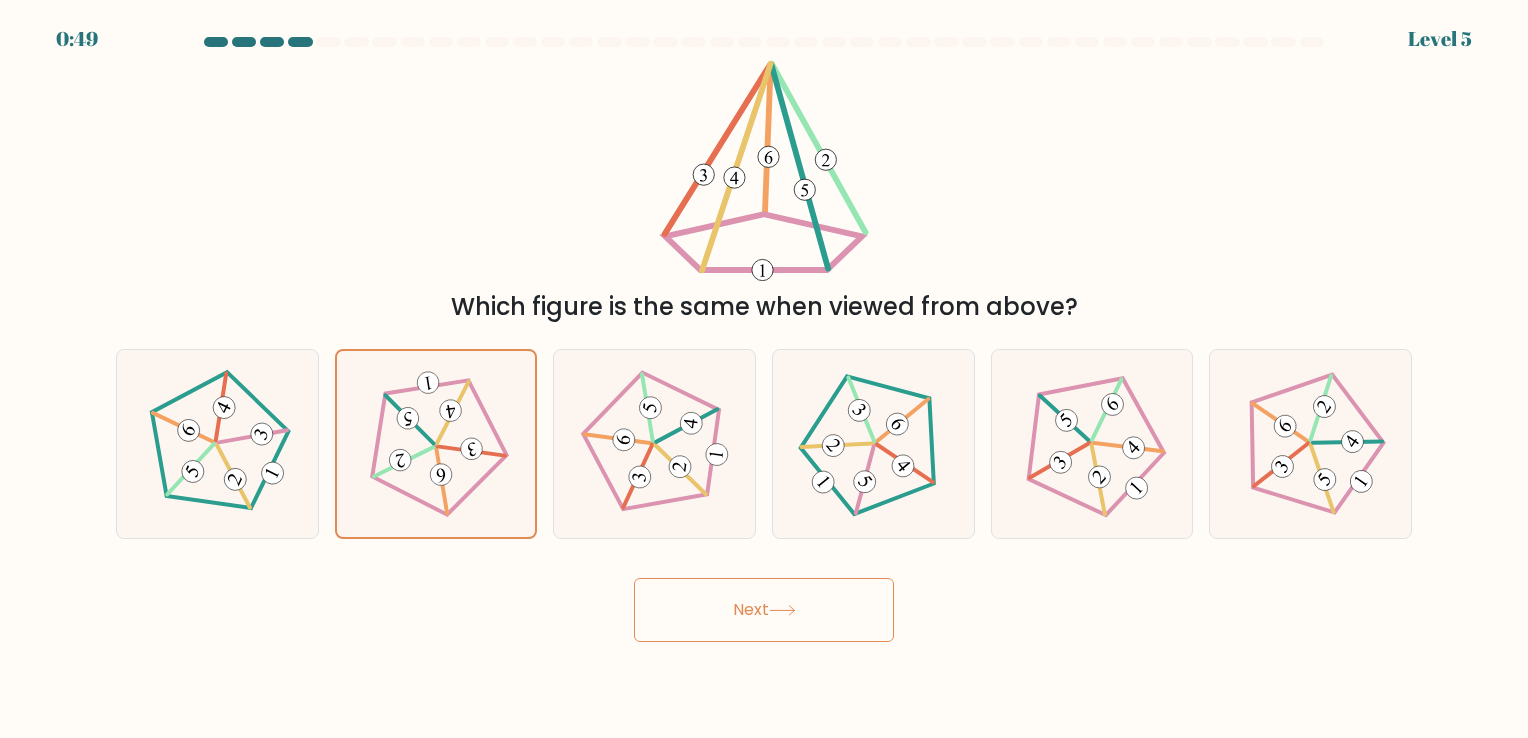 click on "Next" at bounding box center (764, 610) 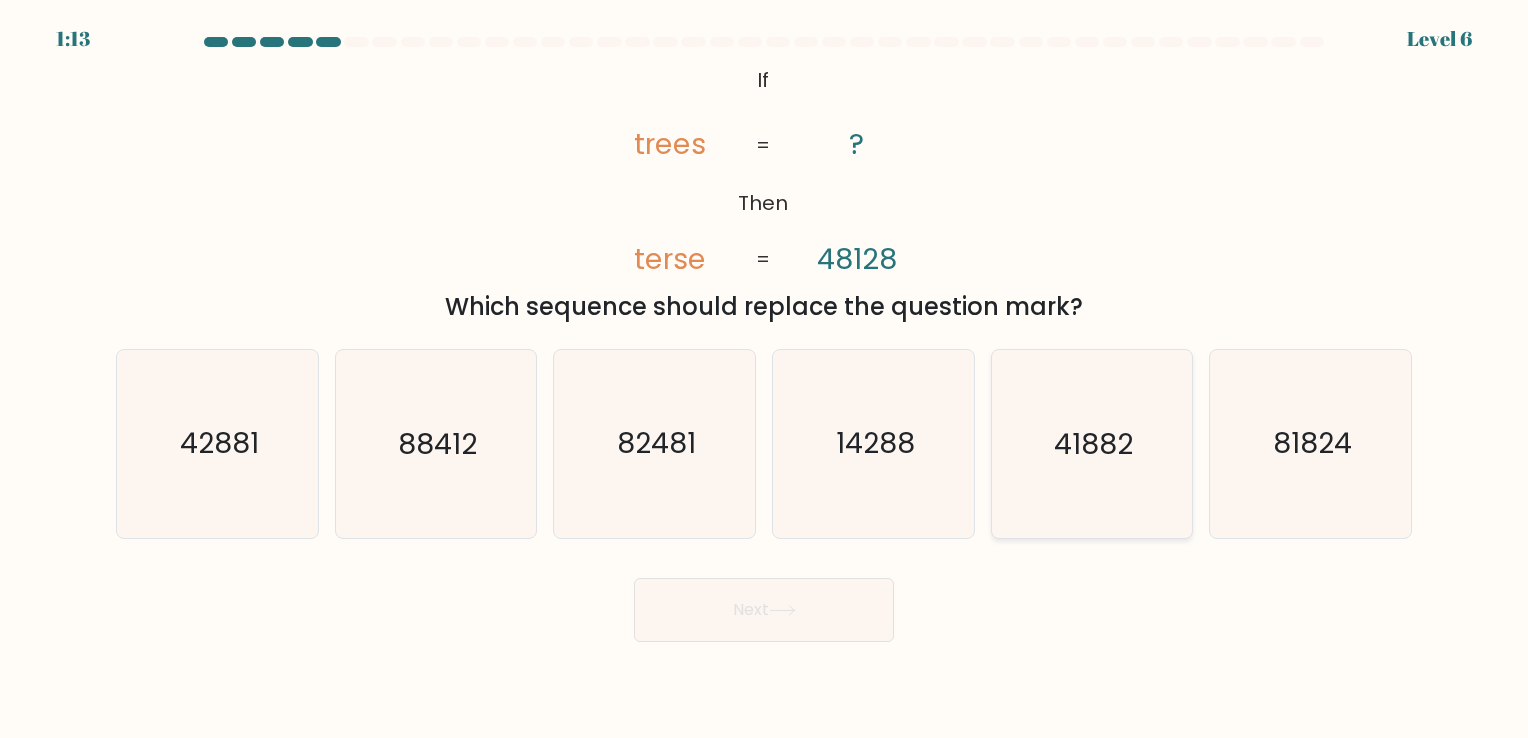 click on "41882" 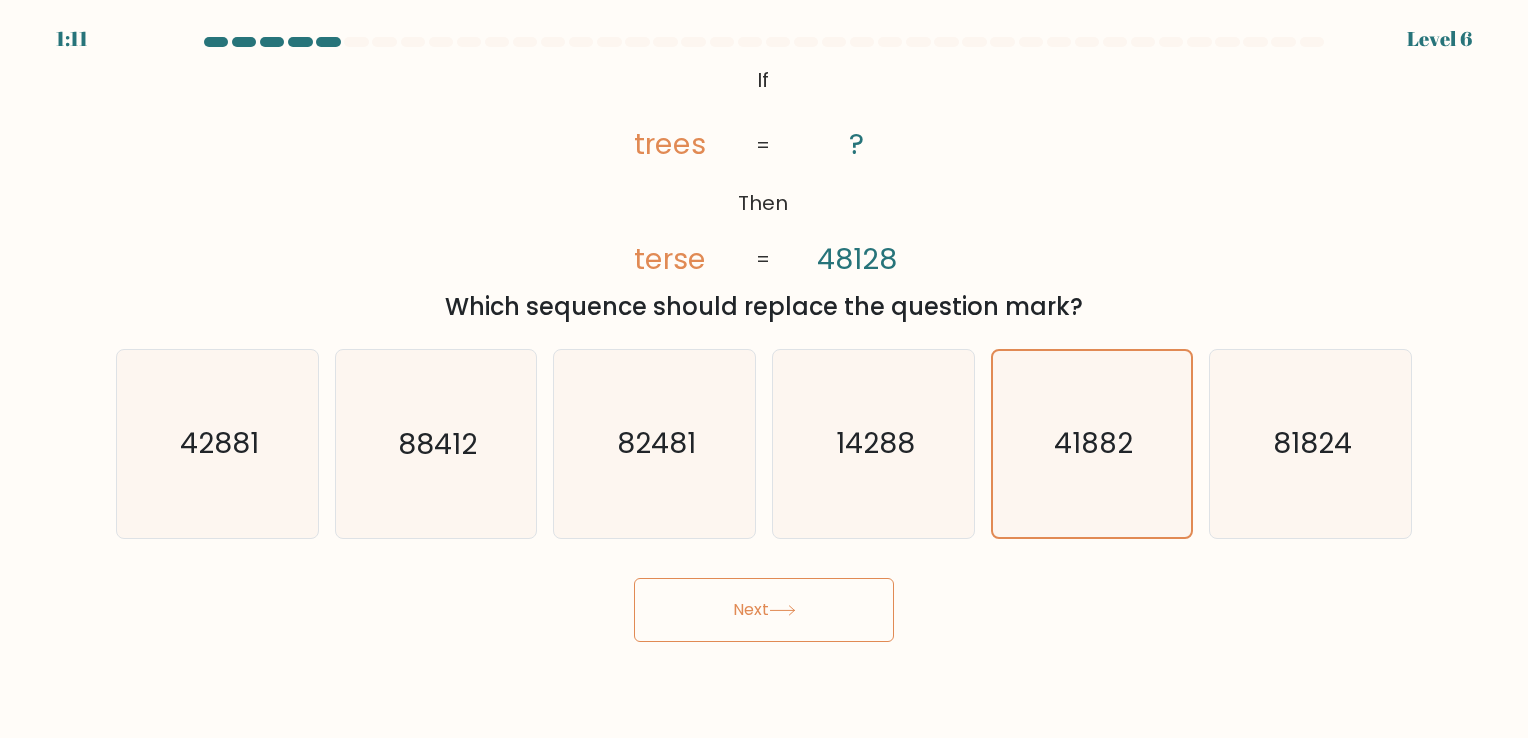 click on "Next" at bounding box center (764, 610) 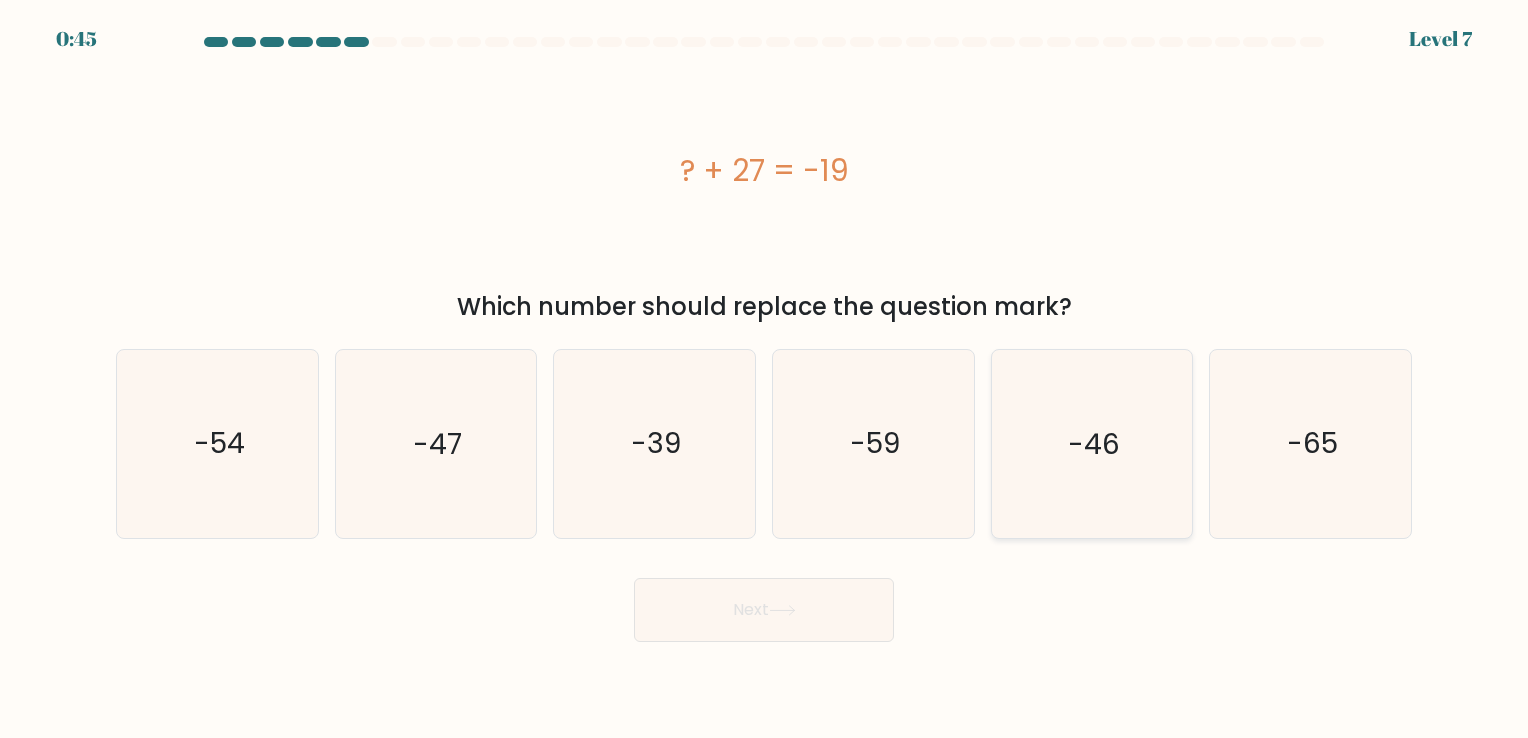 click on "-46" 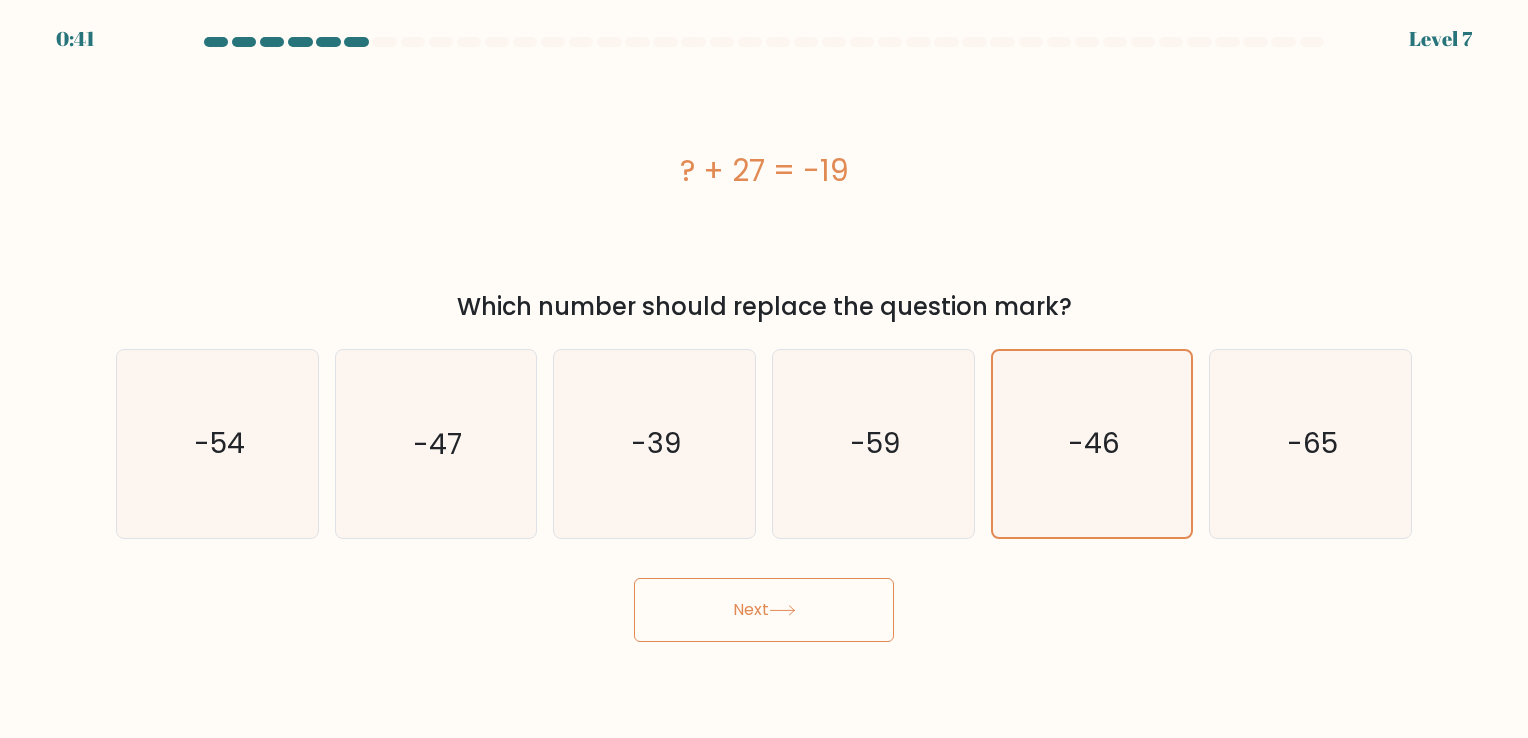 click on "Next" at bounding box center (764, 610) 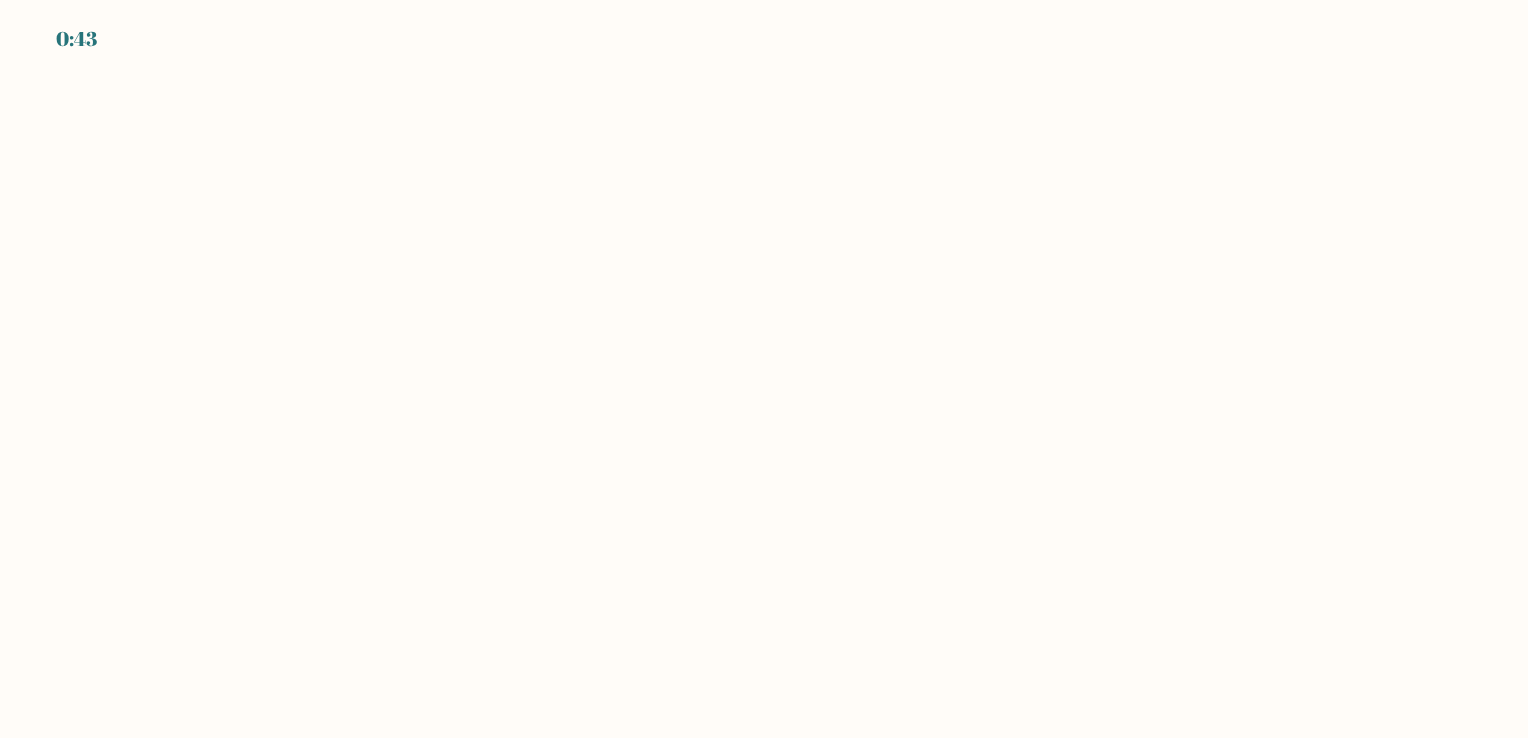 scroll, scrollTop: 0, scrollLeft: 0, axis: both 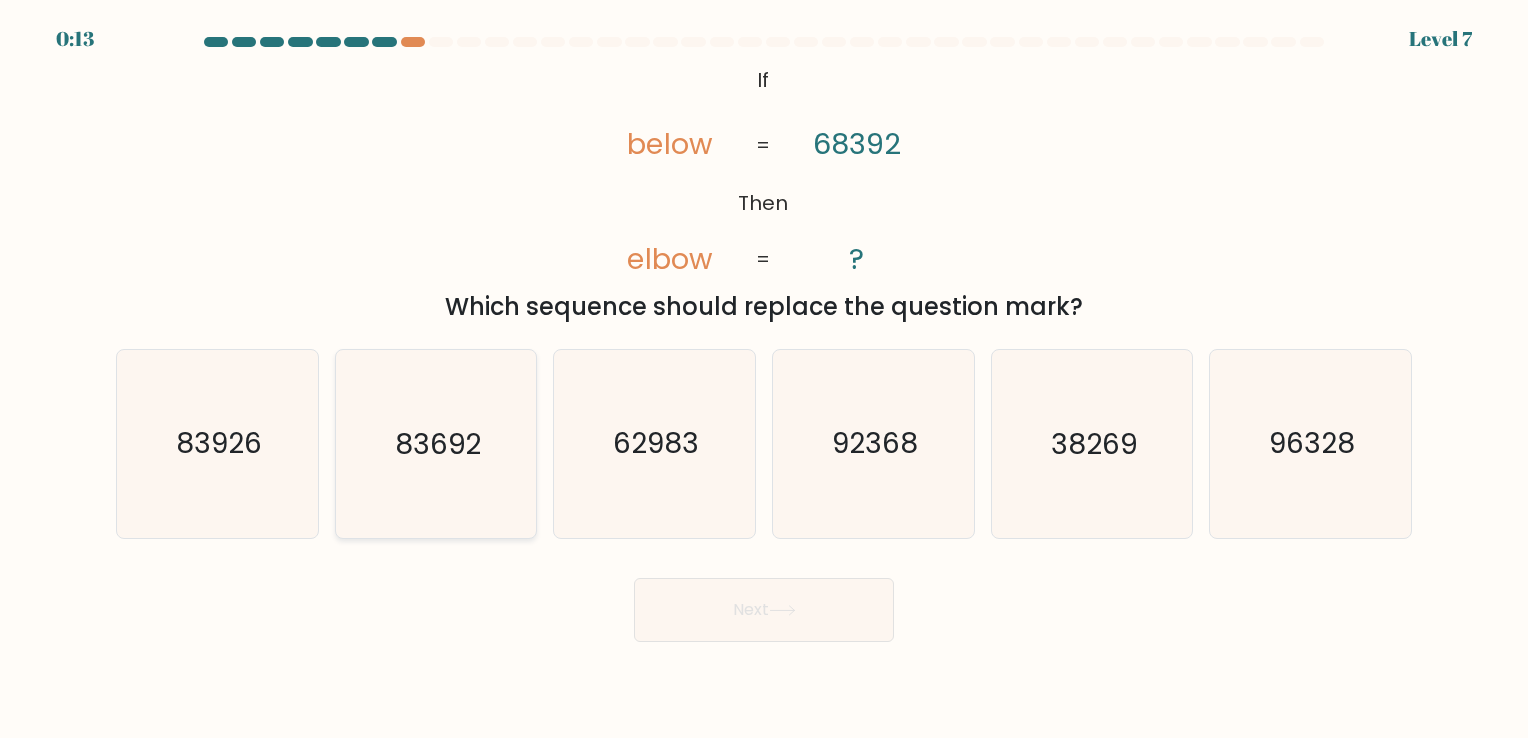 click on "83692" 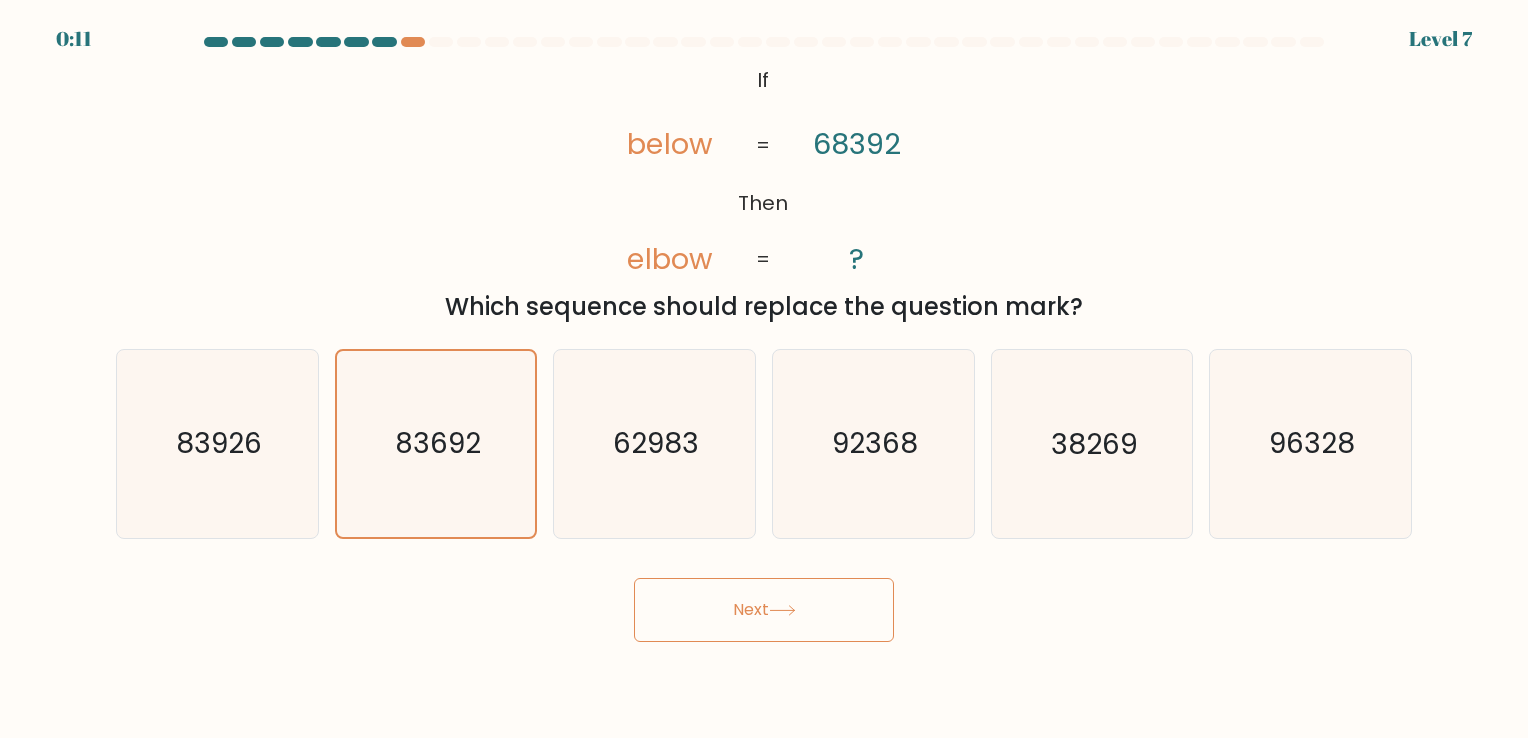click on "Next" at bounding box center [764, 610] 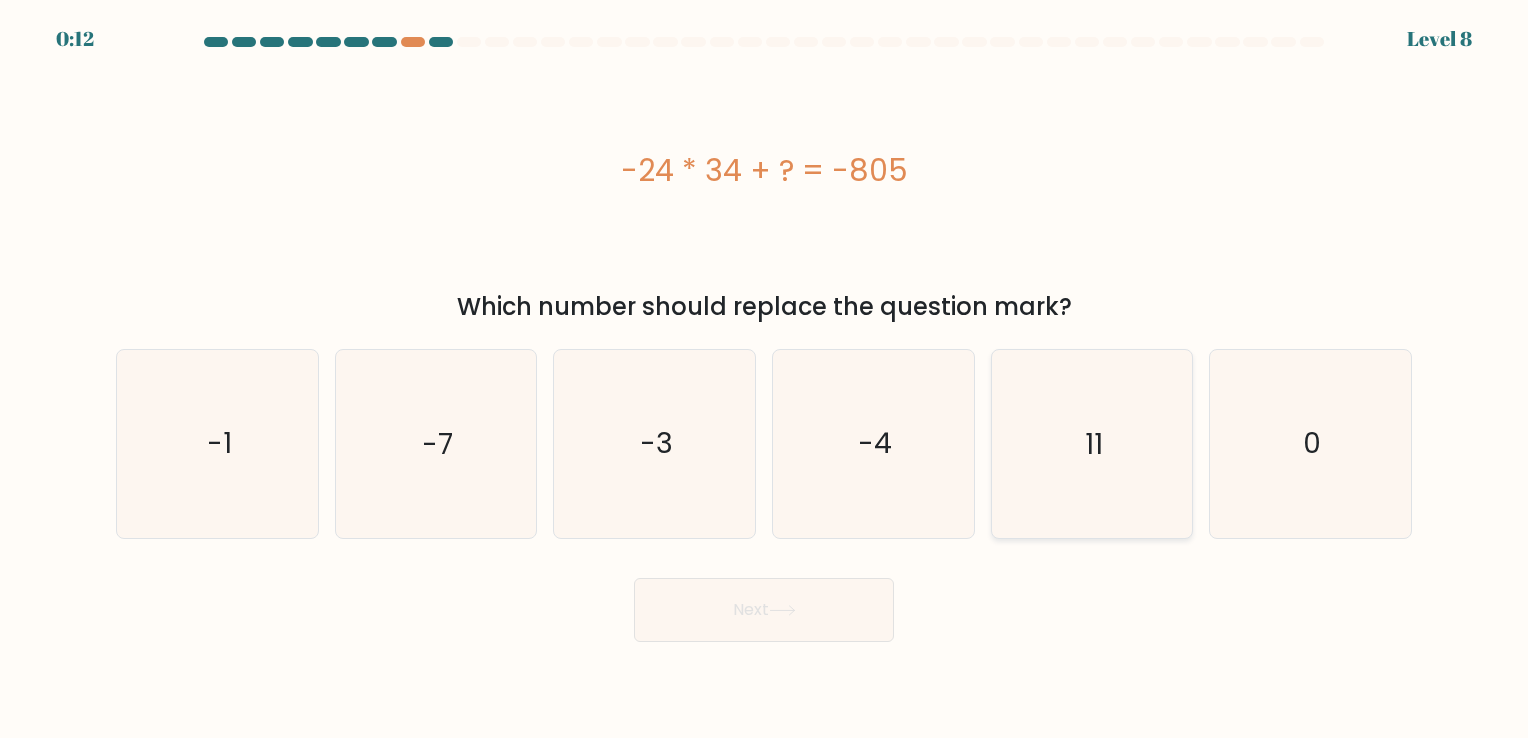 click on "11" 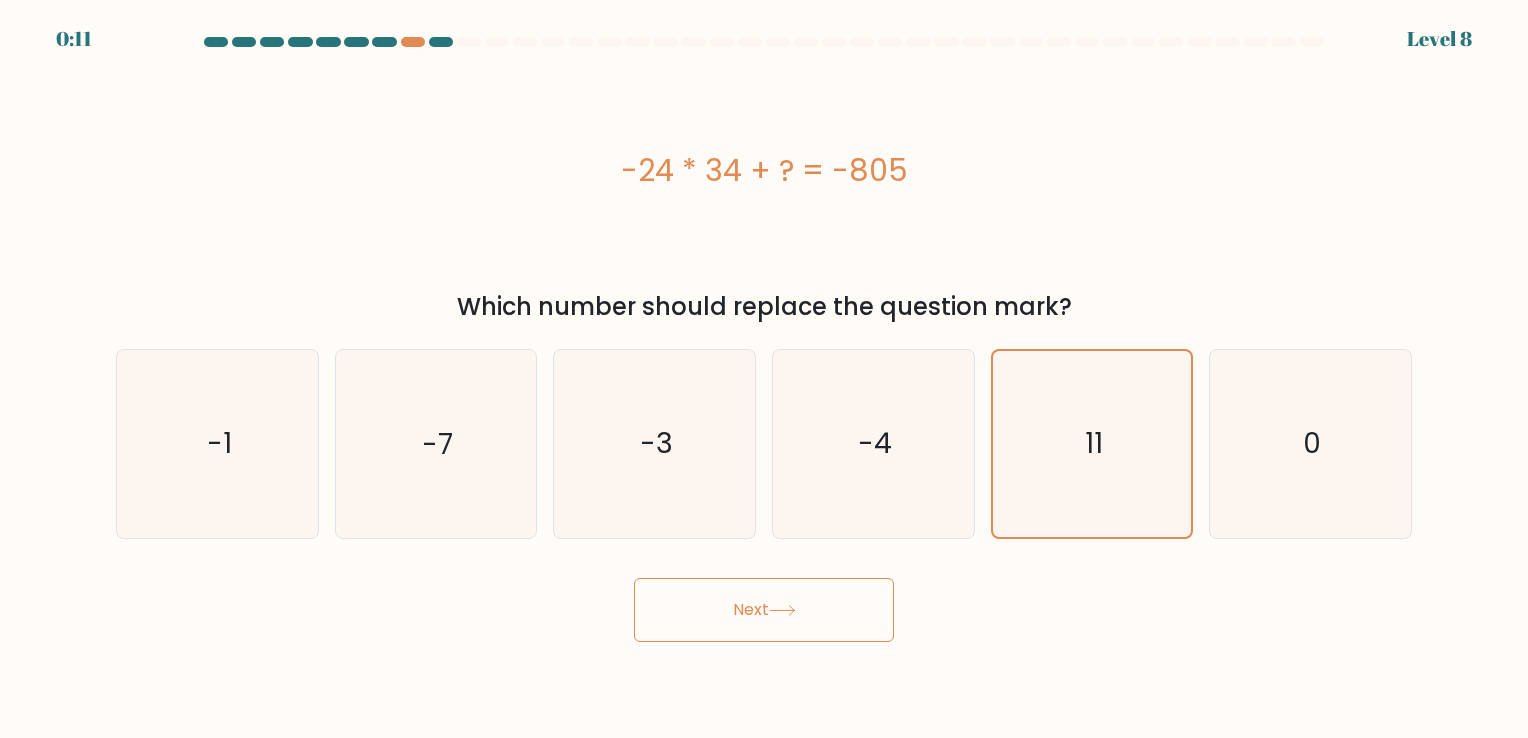 click on "Next" at bounding box center [764, 610] 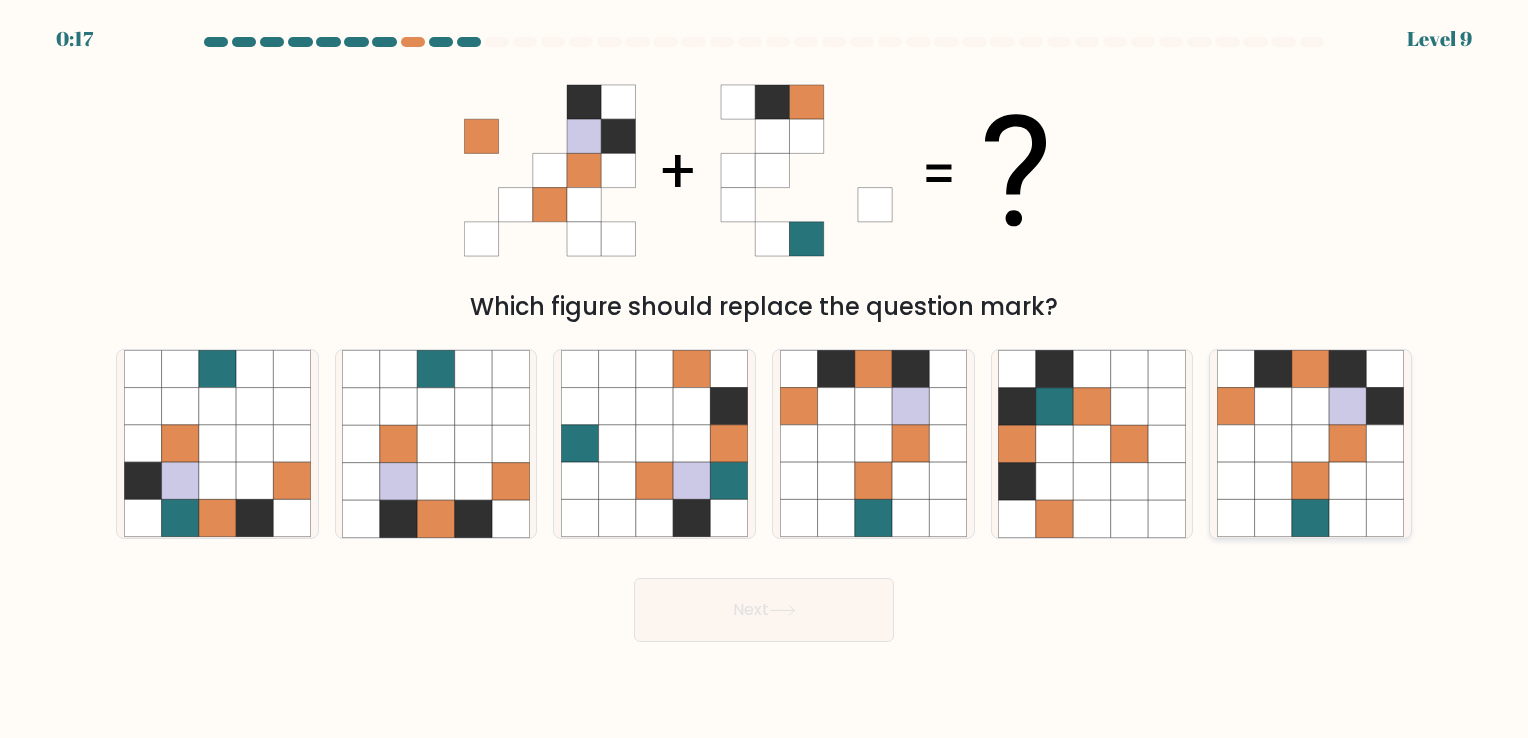 click 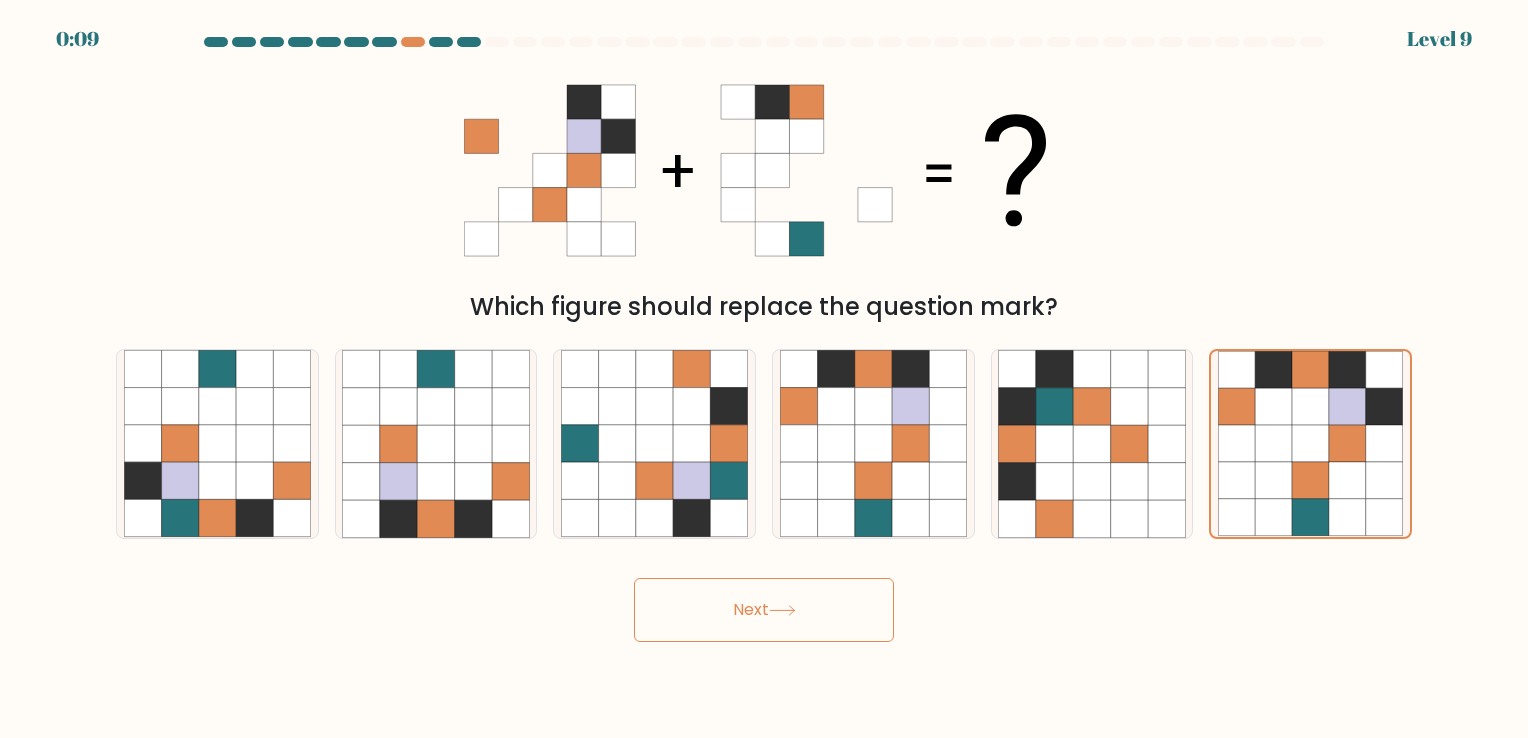 click on "Next" at bounding box center [764, 610] 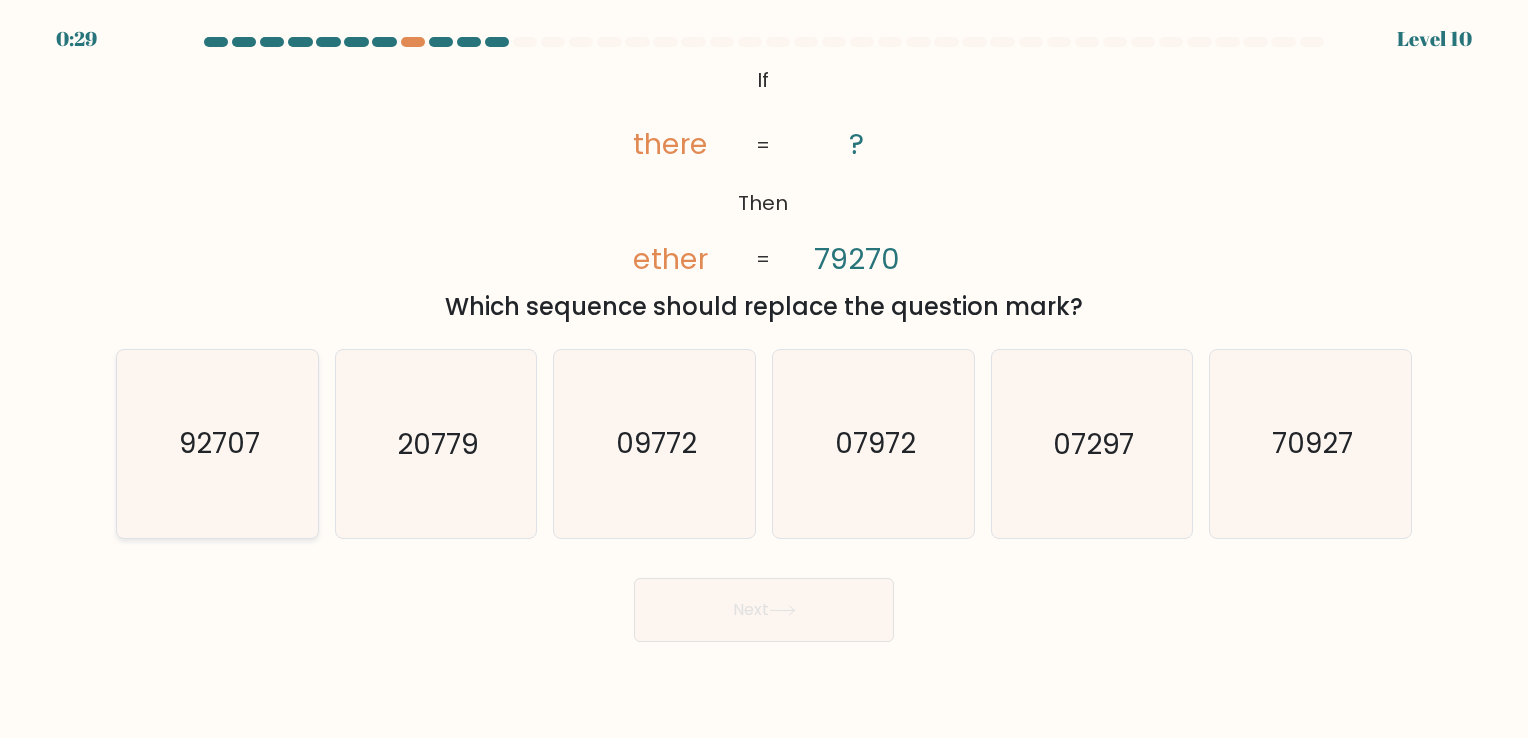 click on "92707" 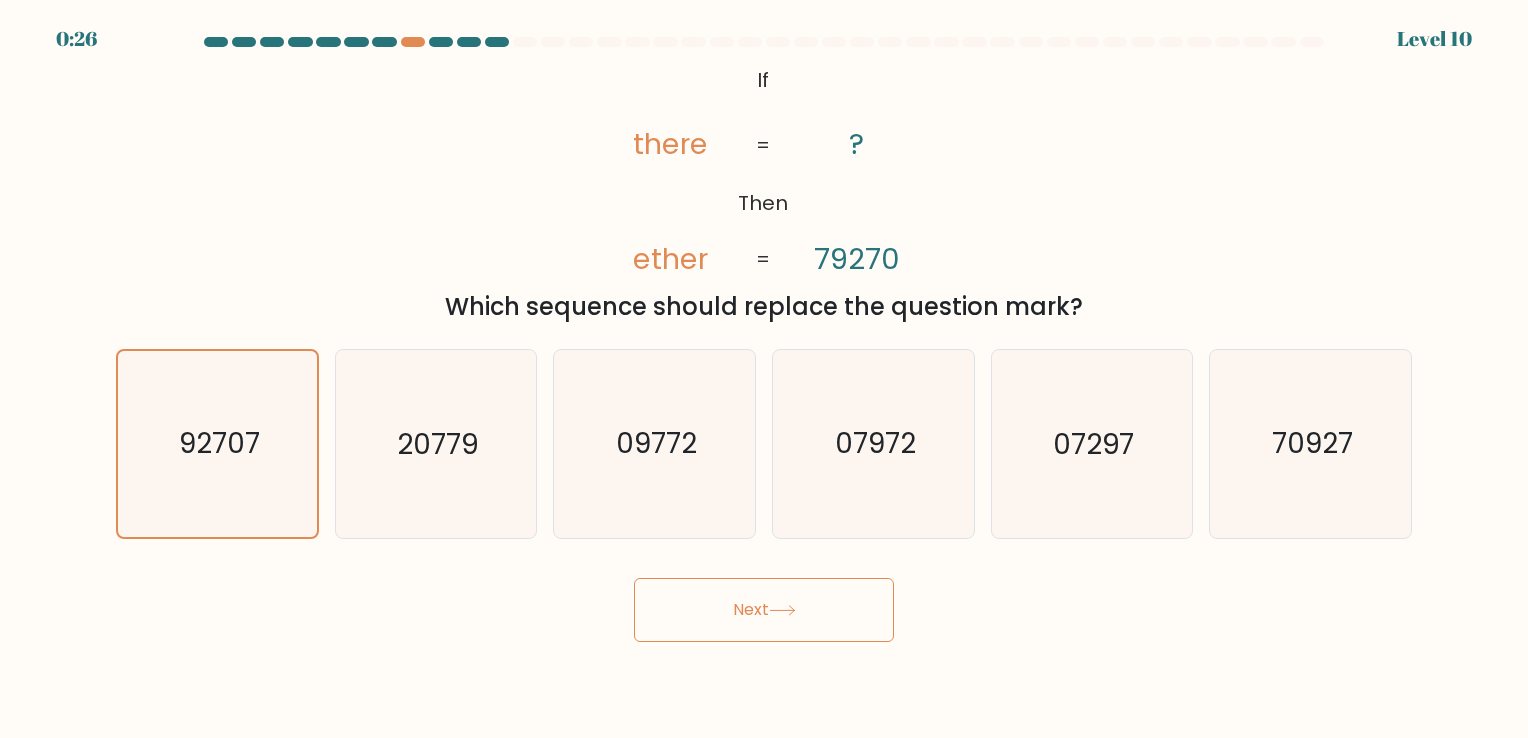 click on "Next" at bounding box center [764, 610] 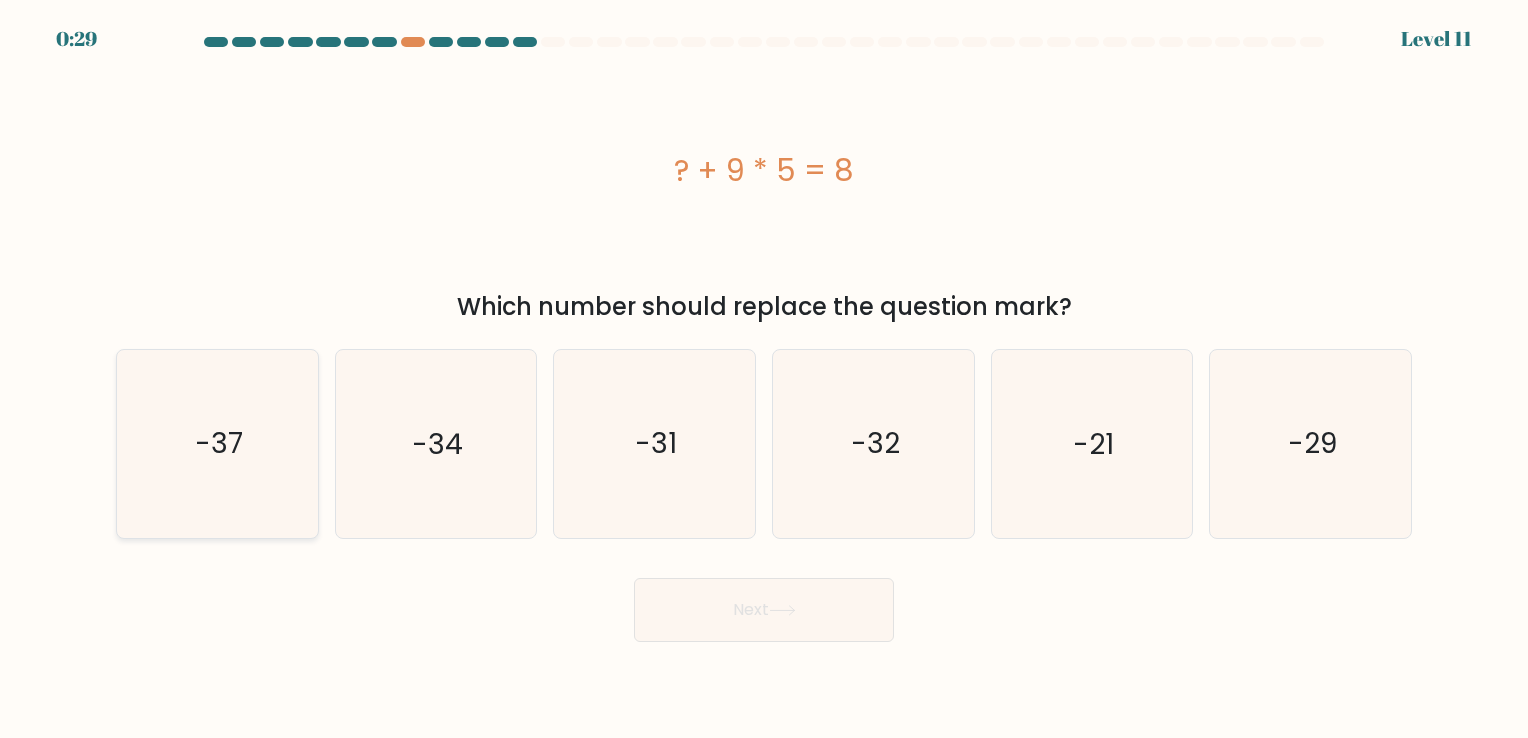 click on "-37" 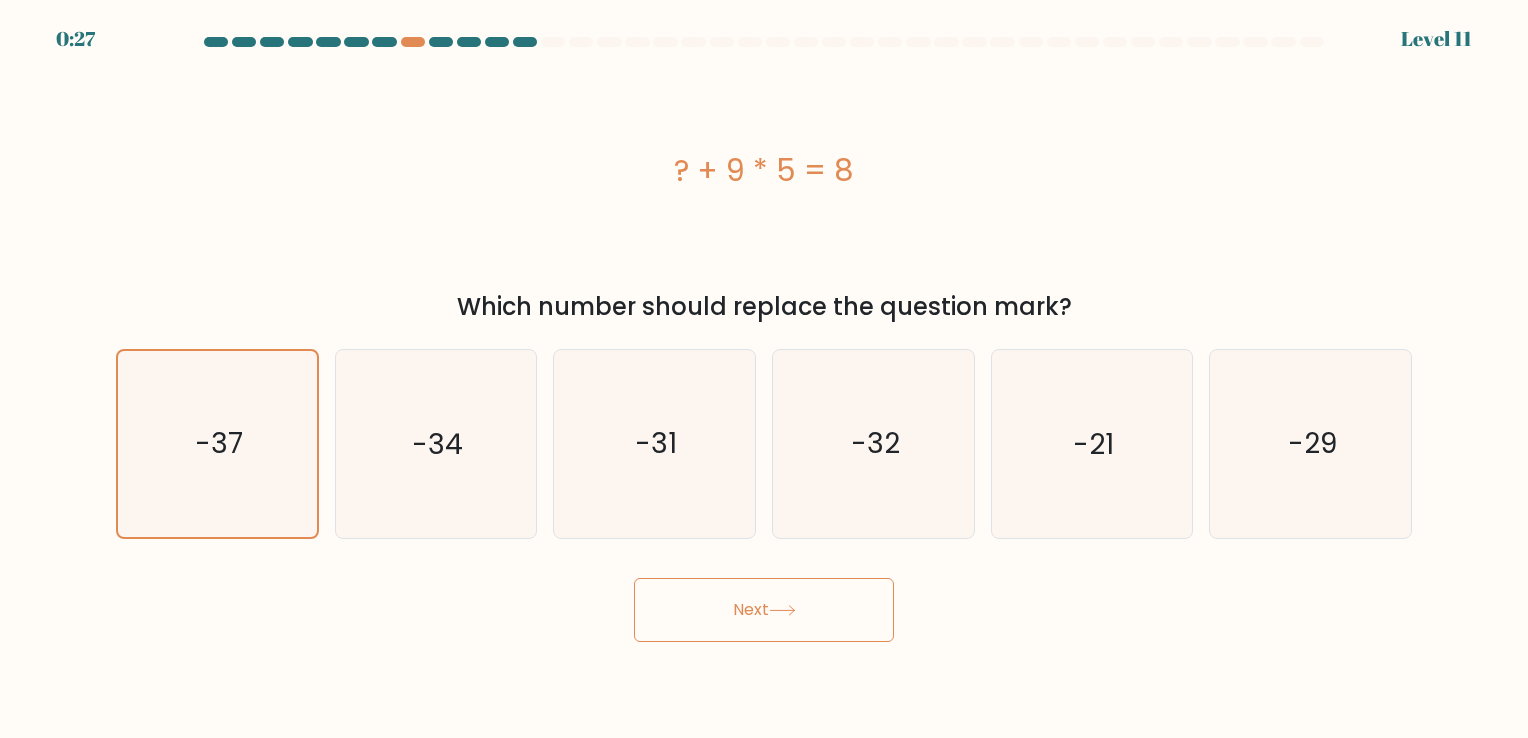 click on "Next" at bounding box center (764, 610) 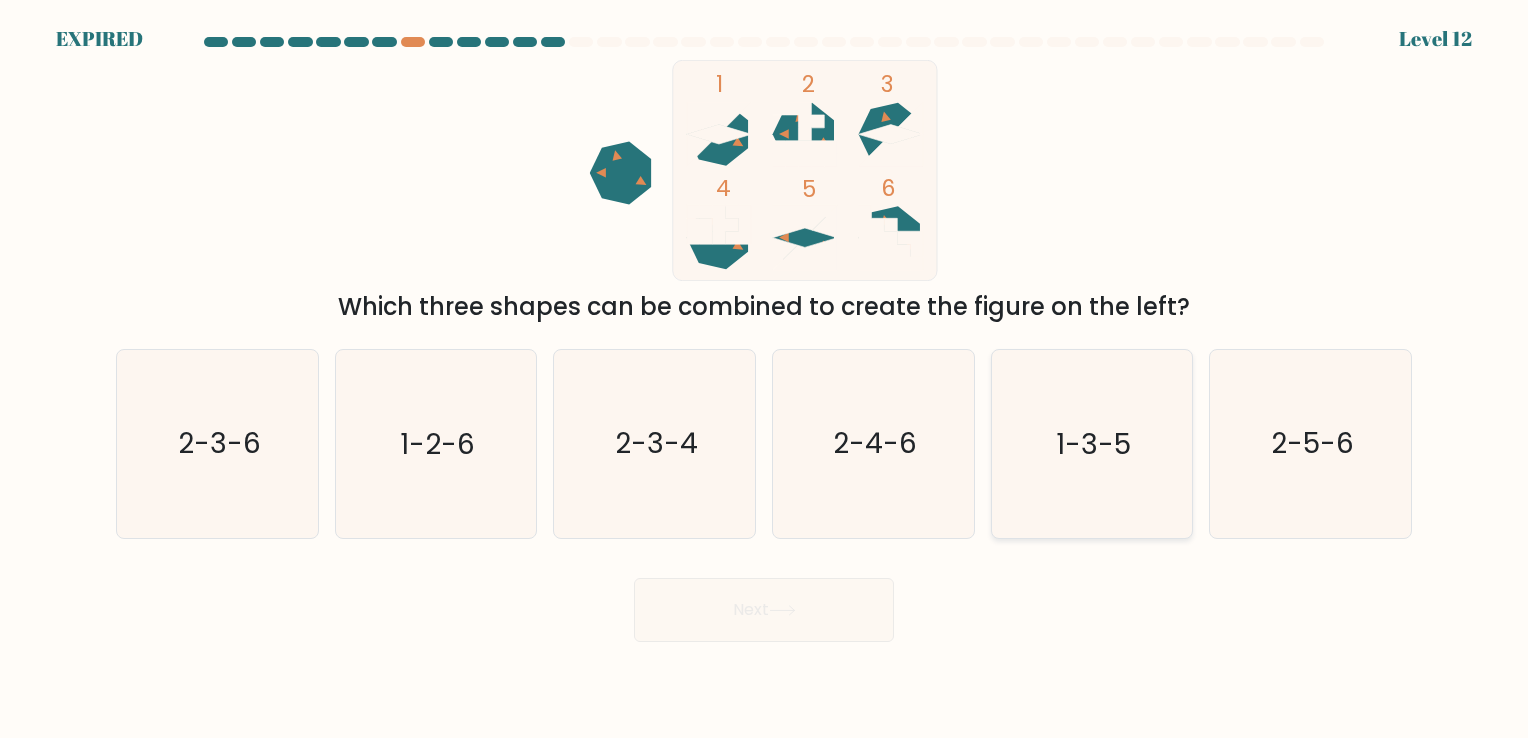 click on "1-3-5" 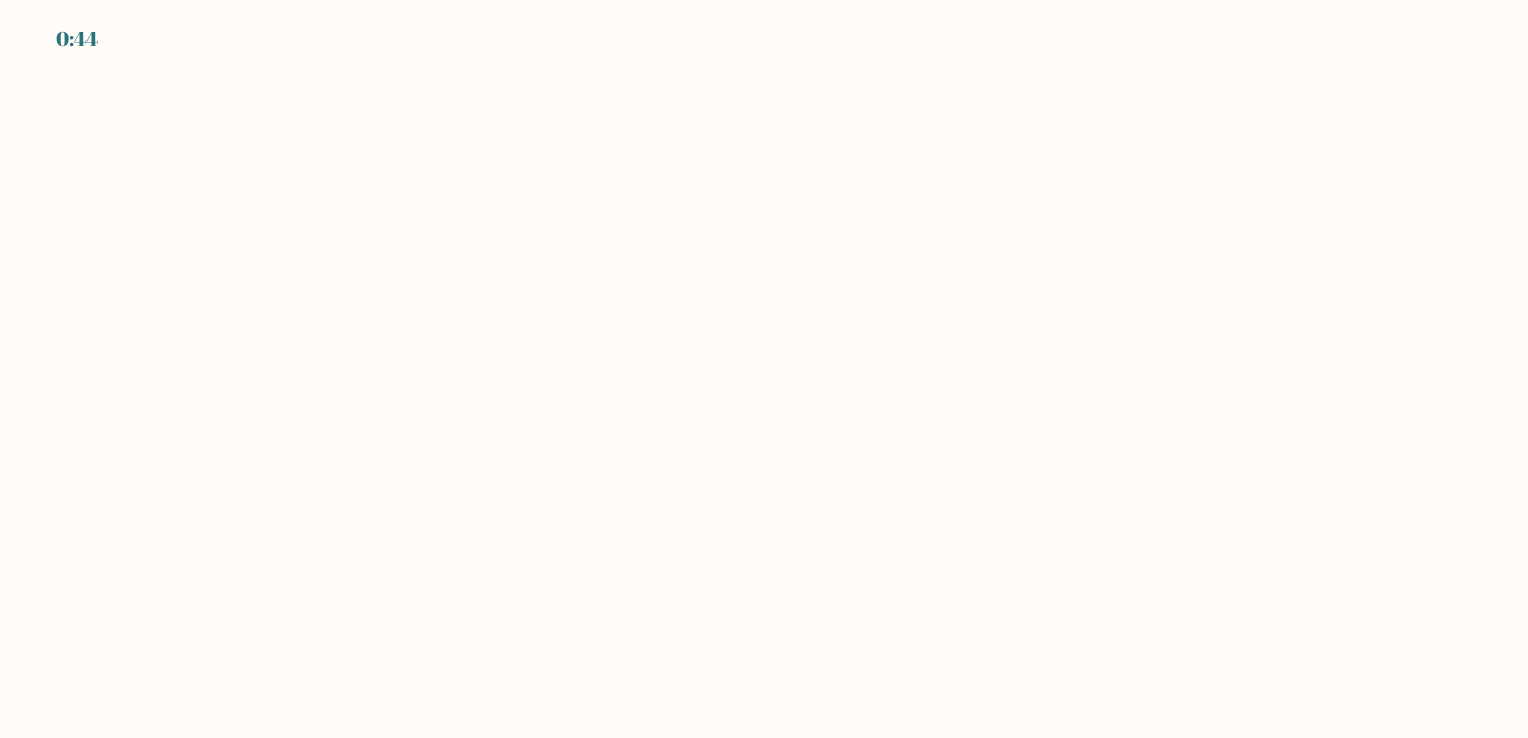 scroll, scrollTop: 0, scrollLeft: 0, axis: both 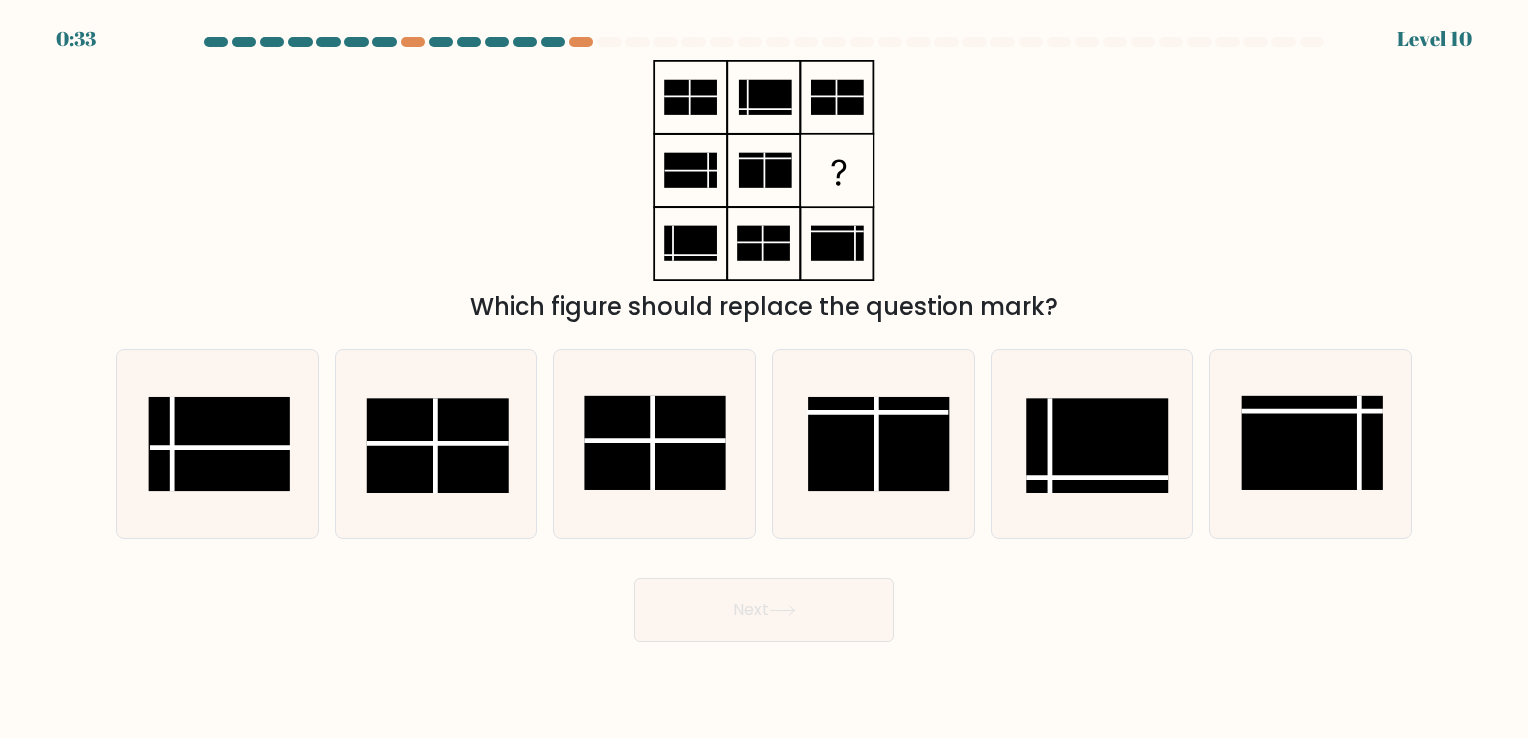 click 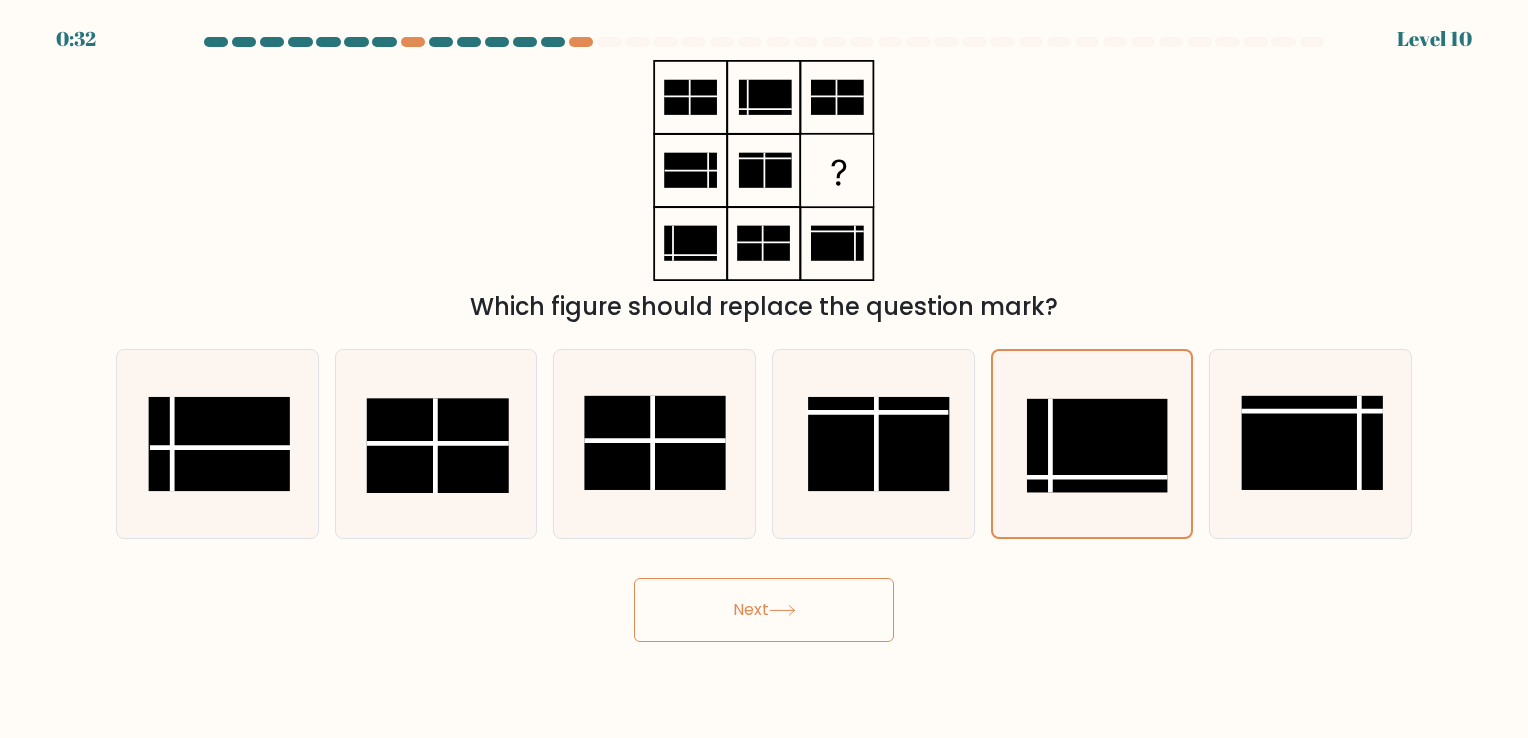 click 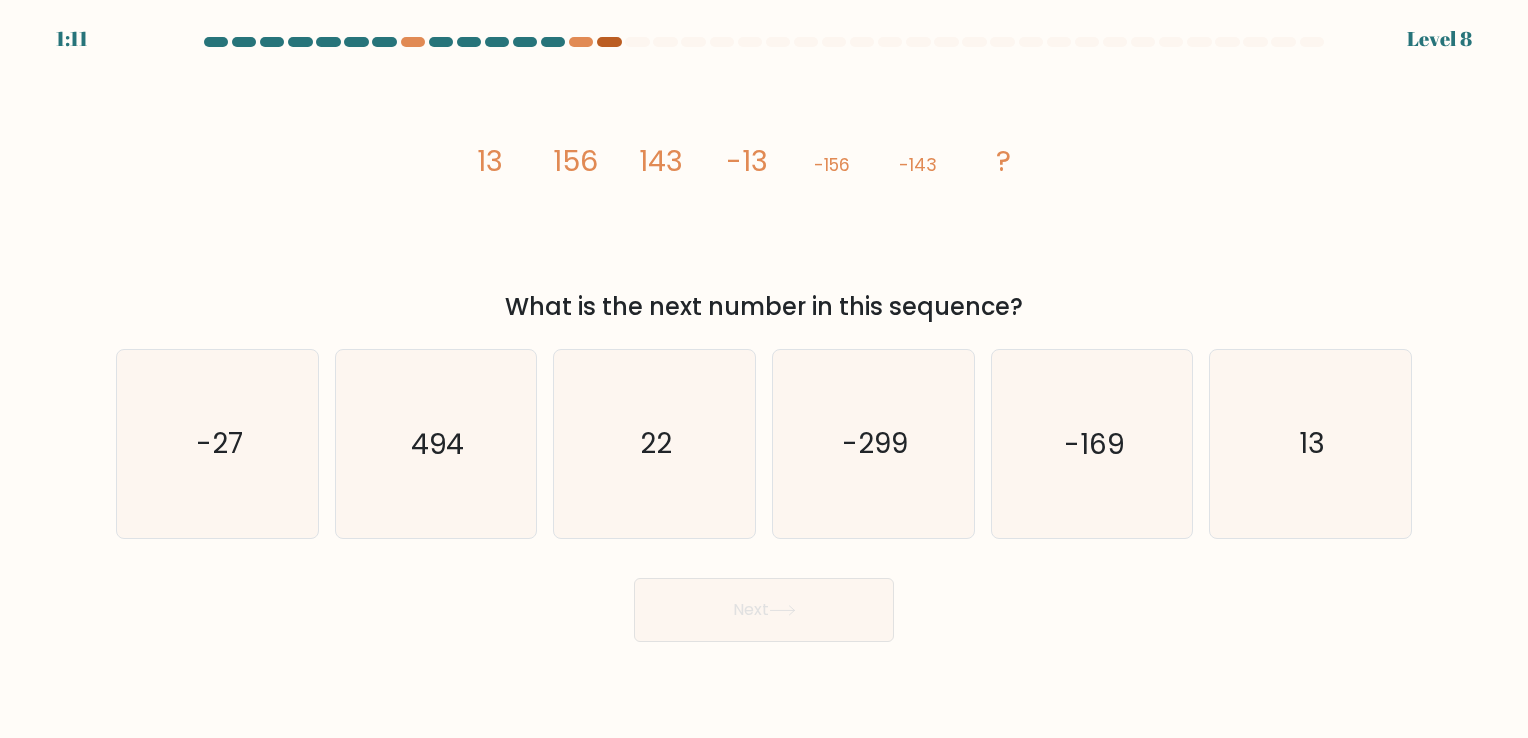 click at bounding box center (609, 42) 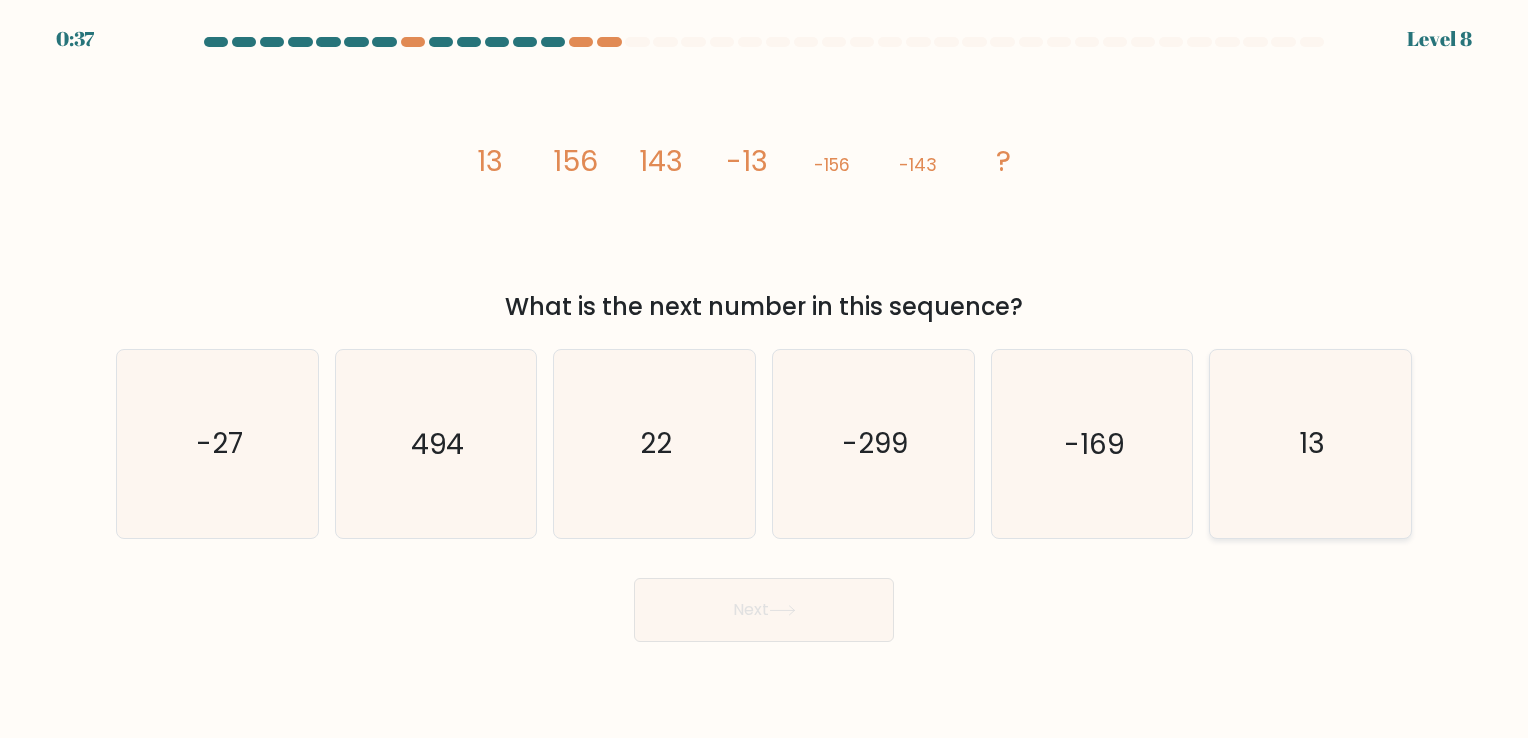click on "13" 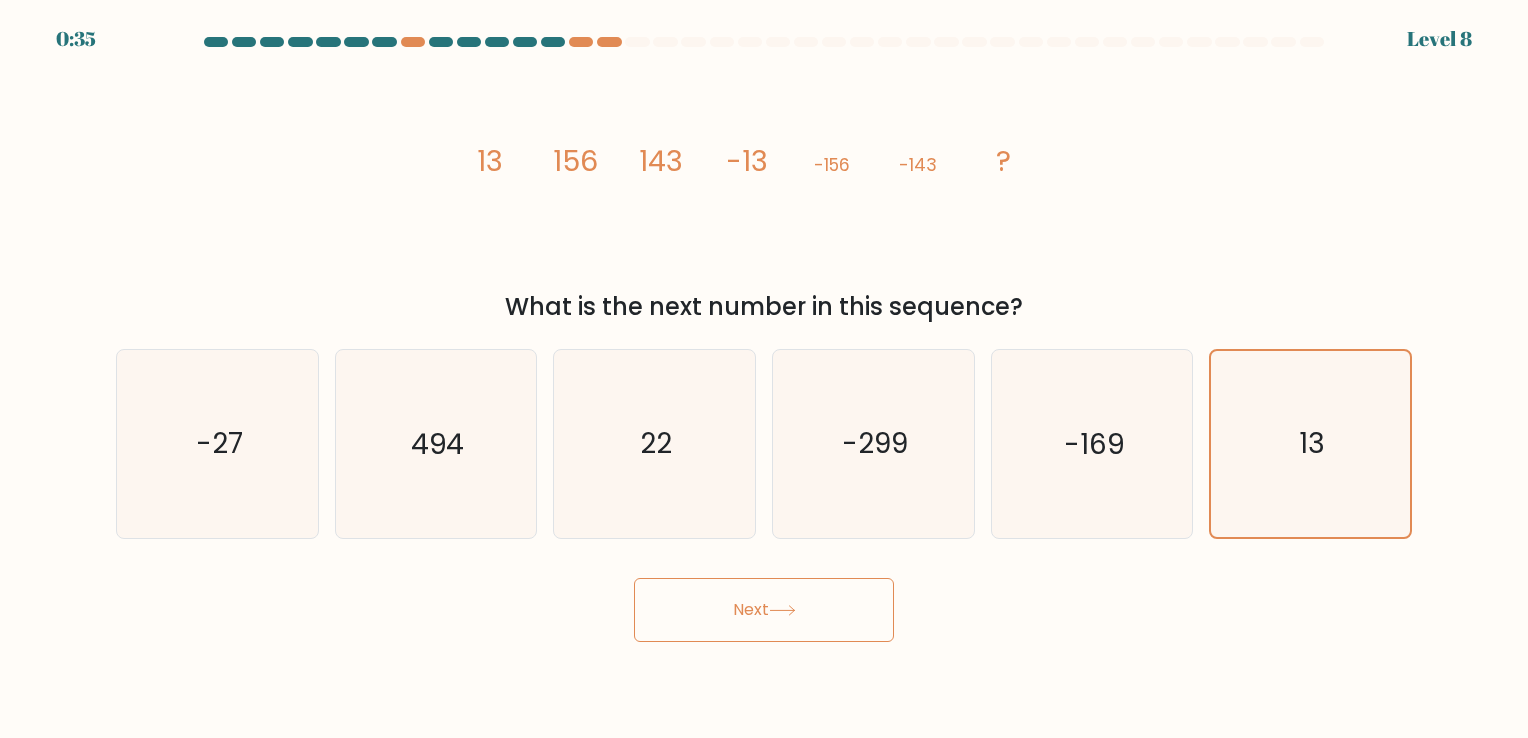 click on "Next" at bounding box center [764, 610] 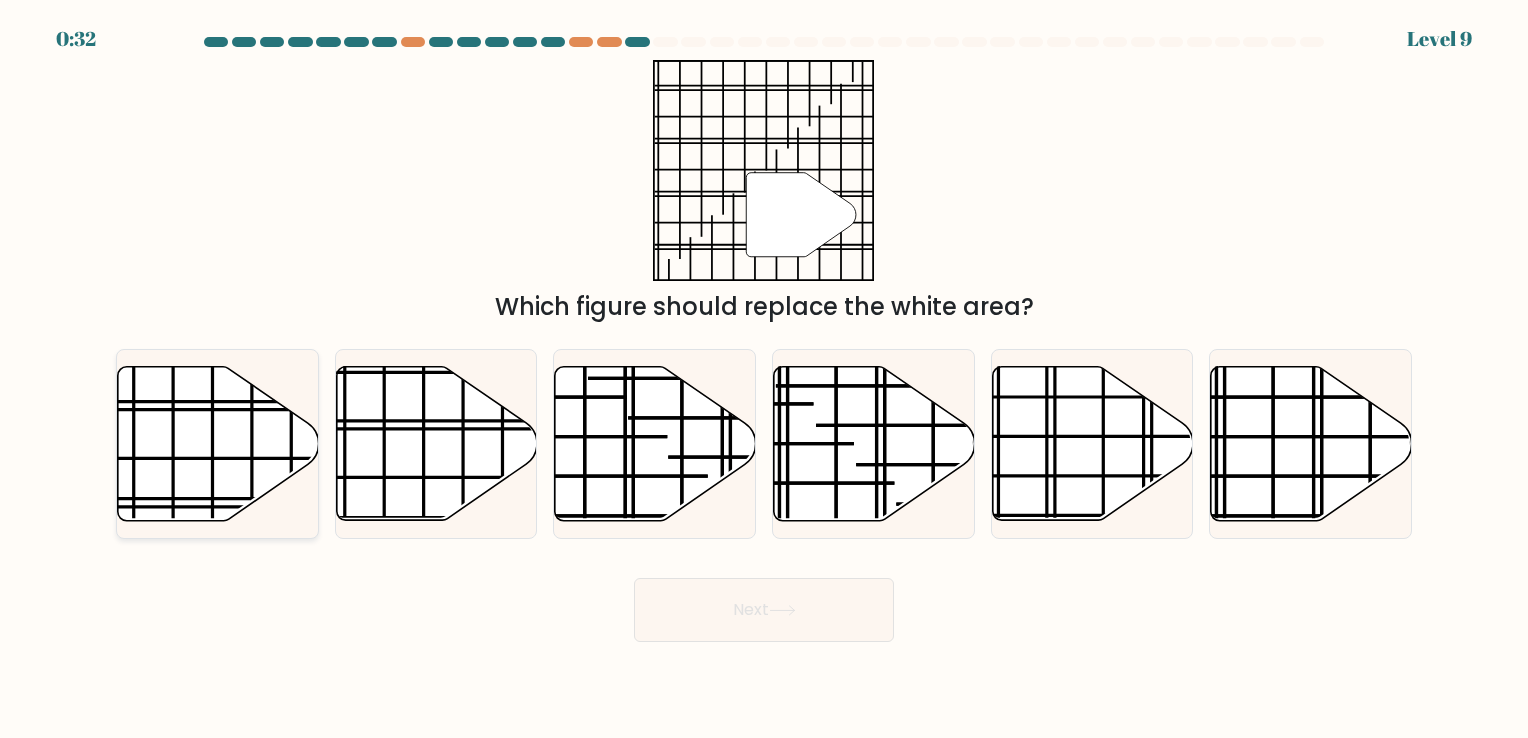 click 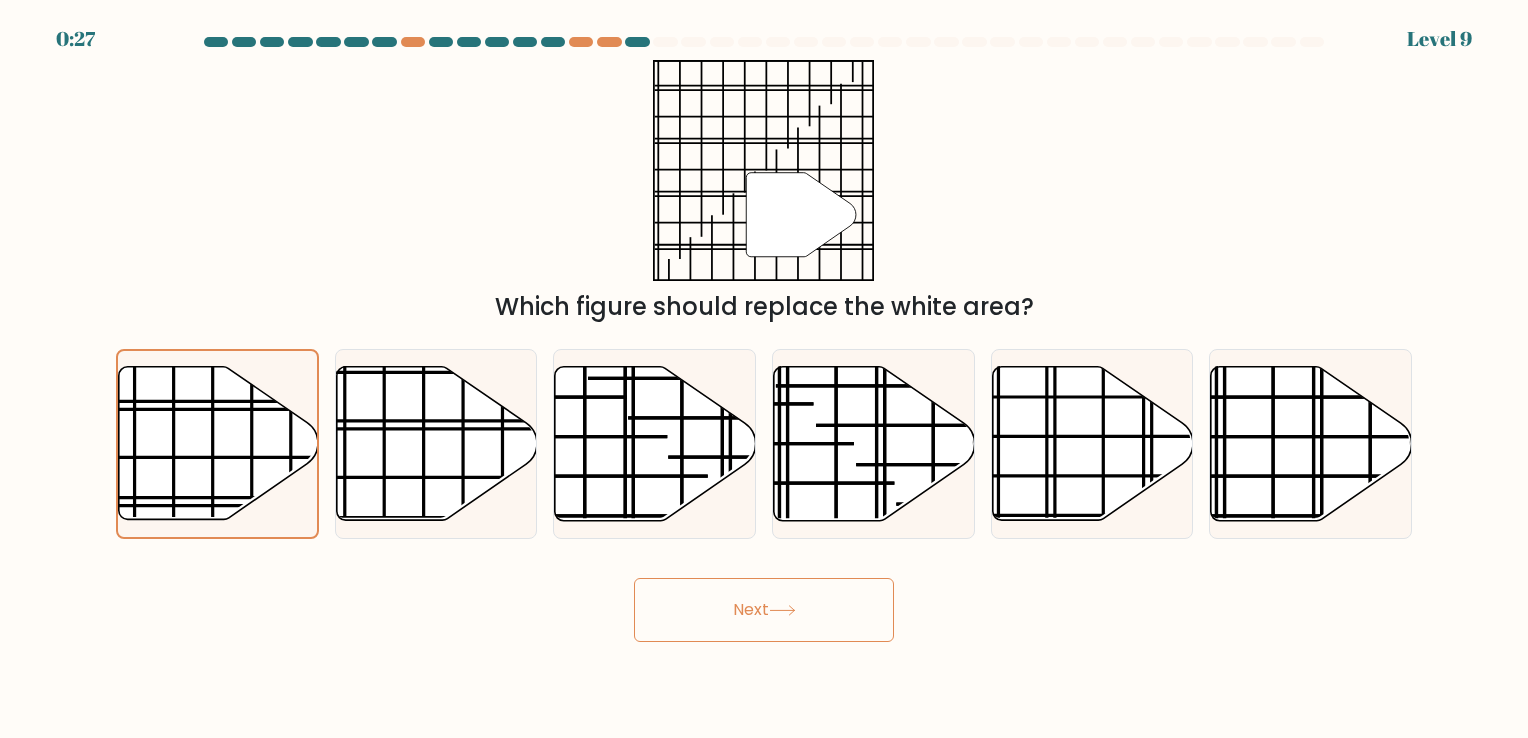 click on "Next" at bounding box center [764, 610] 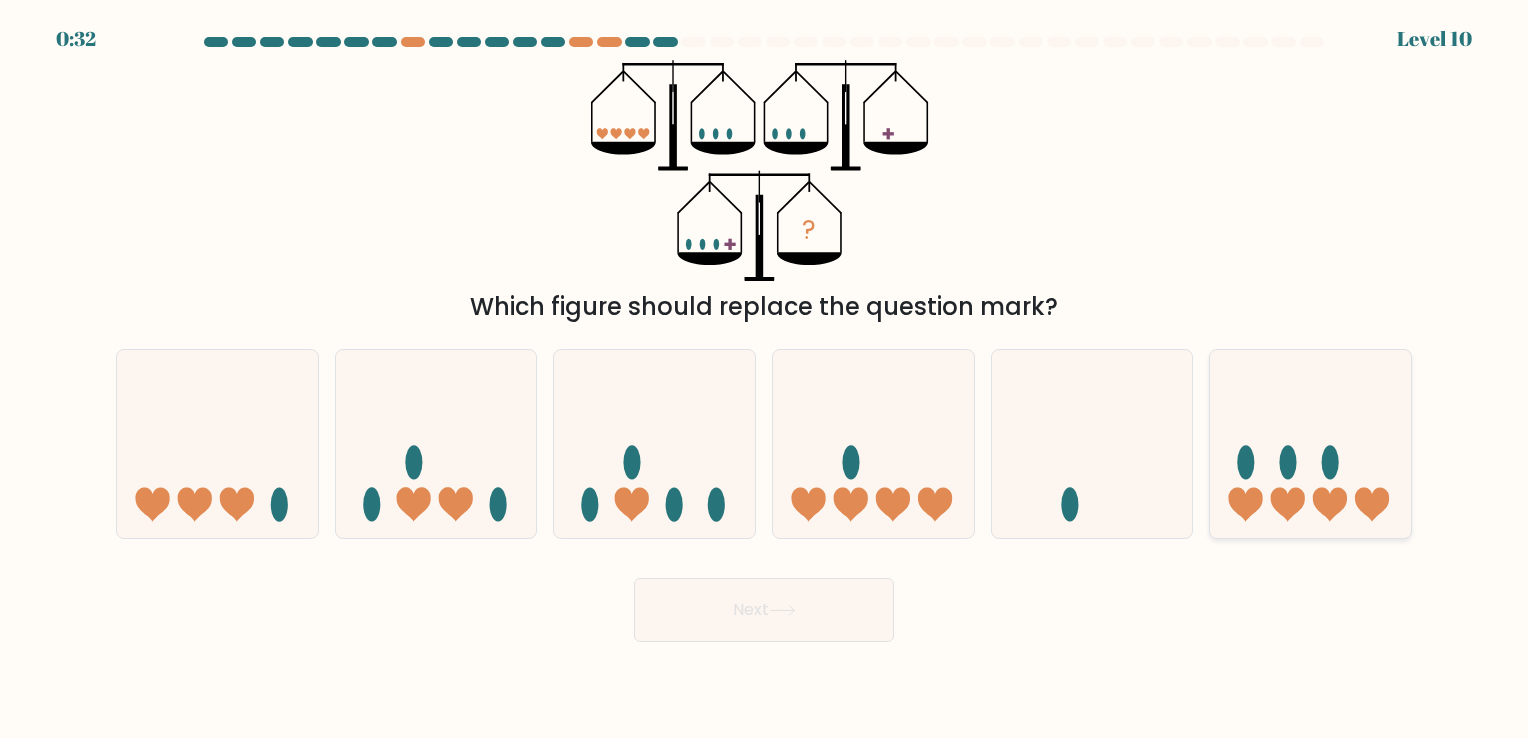 click 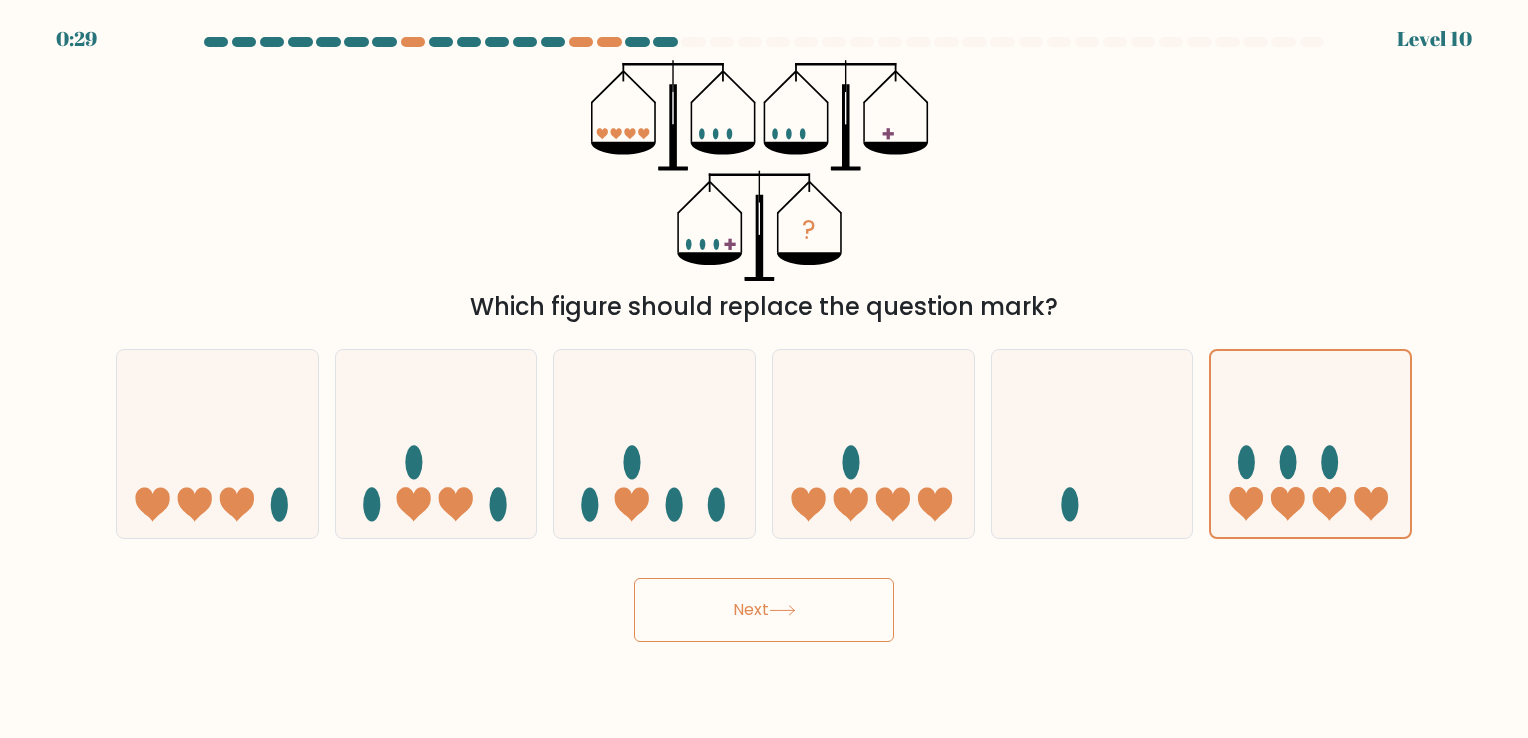 click on "Next" at bounding box center (764, 610) 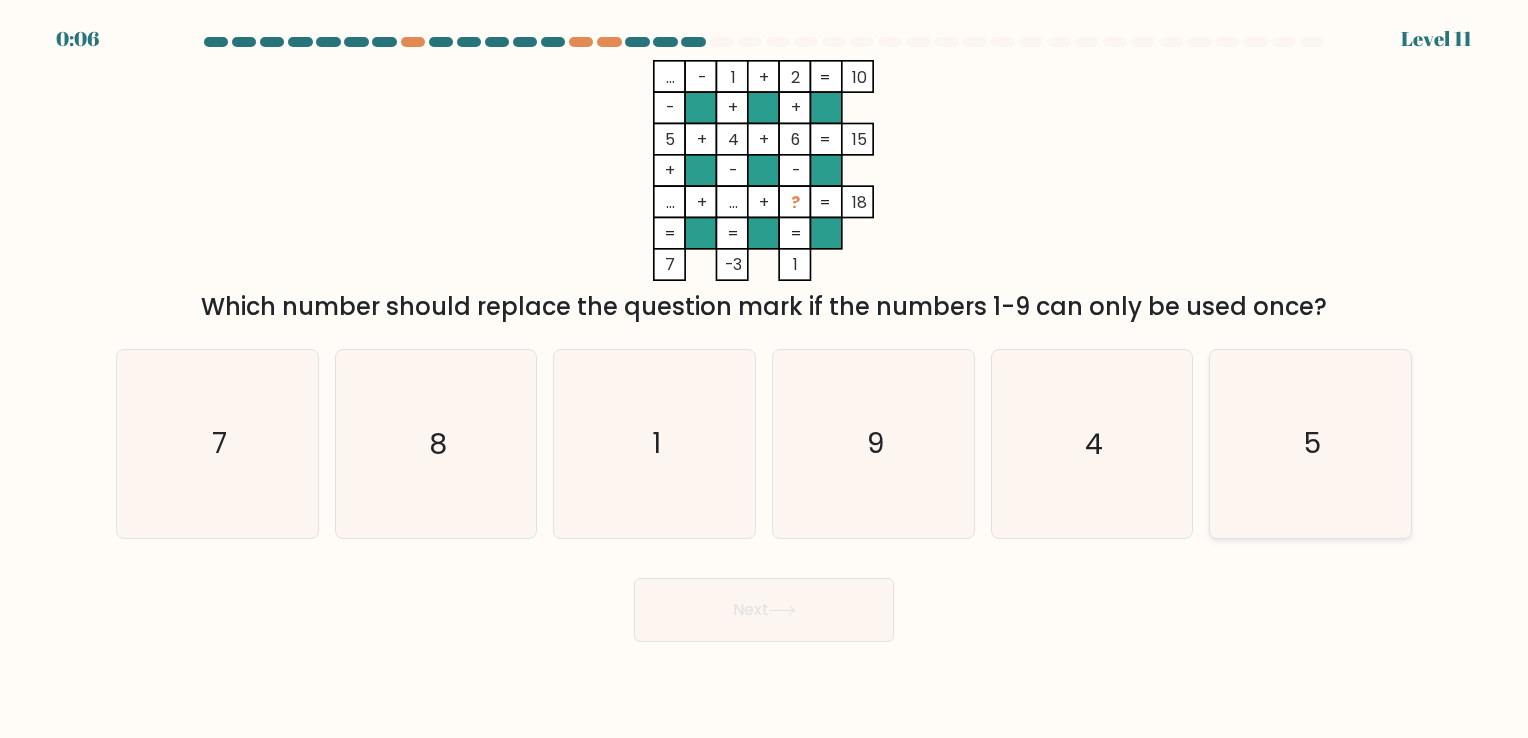 click on "5" 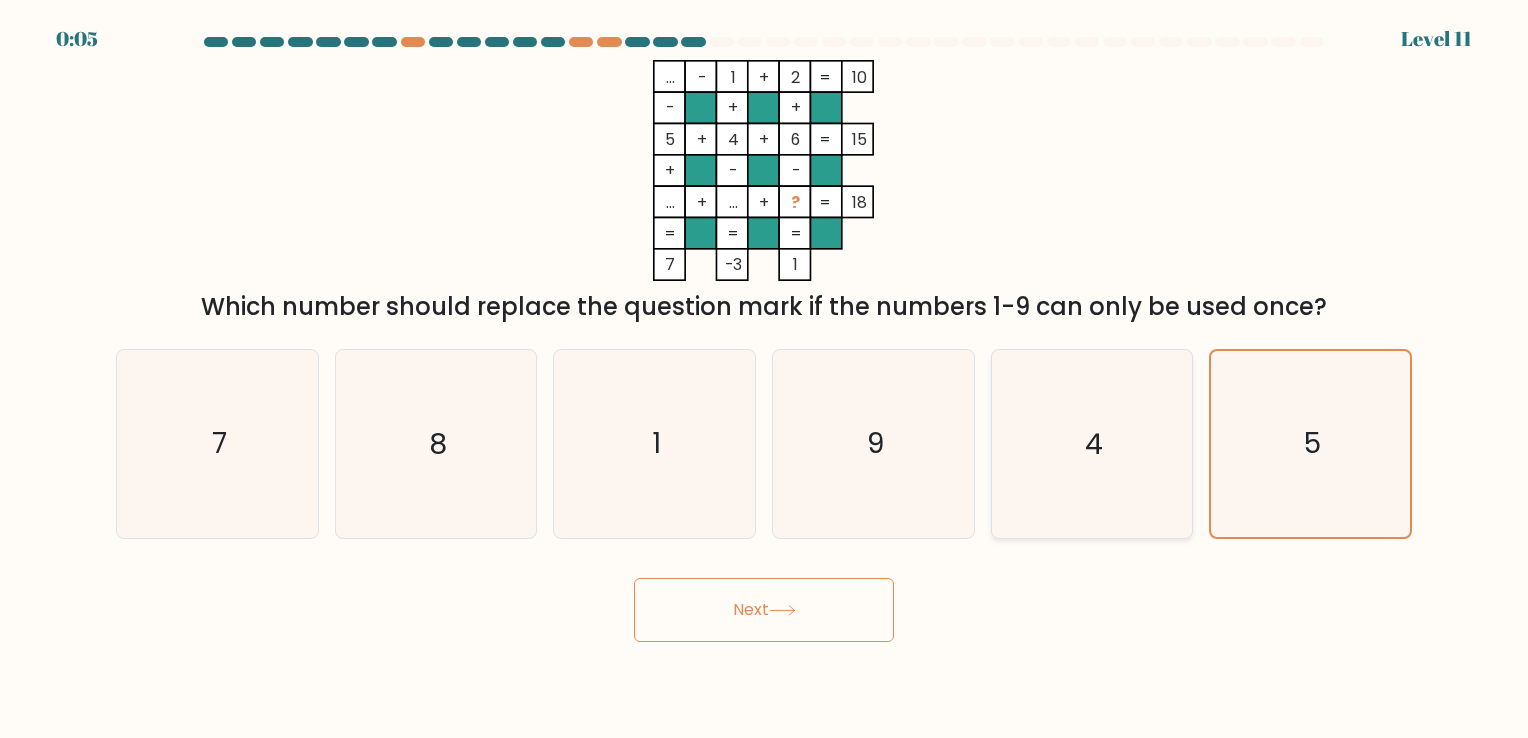 click on "4" 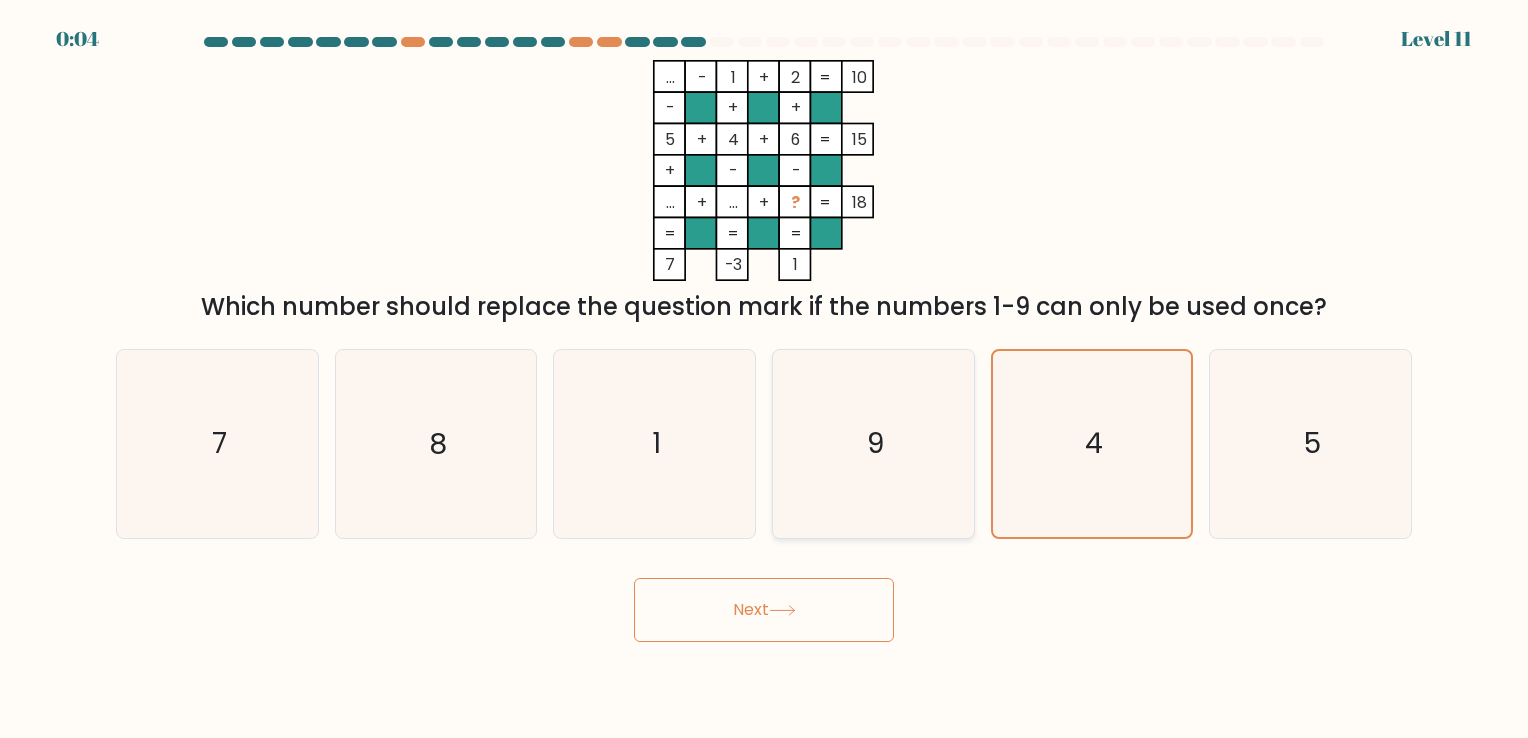 click on "9" 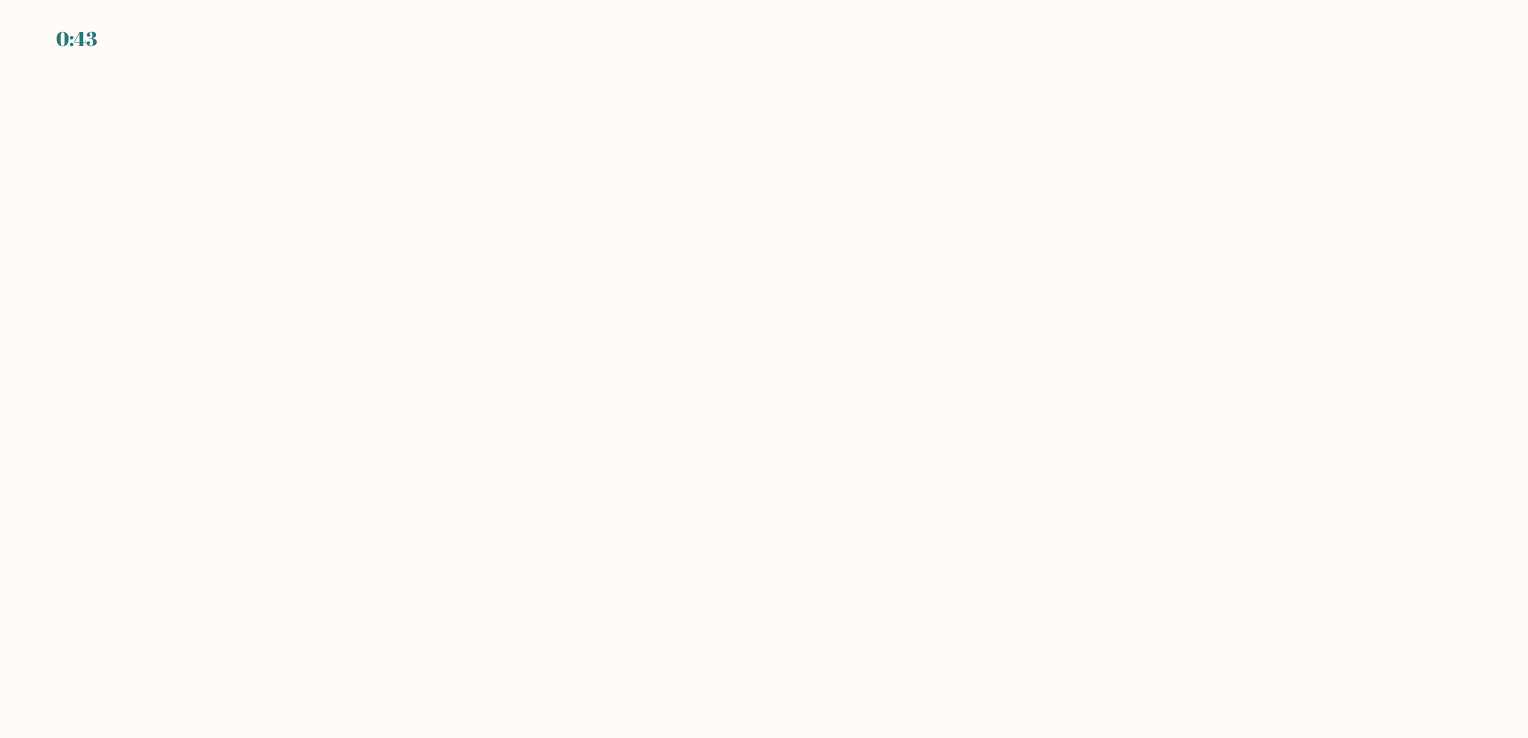 scroll, scrollTop: 0, scrollLeft: 0, axis: both 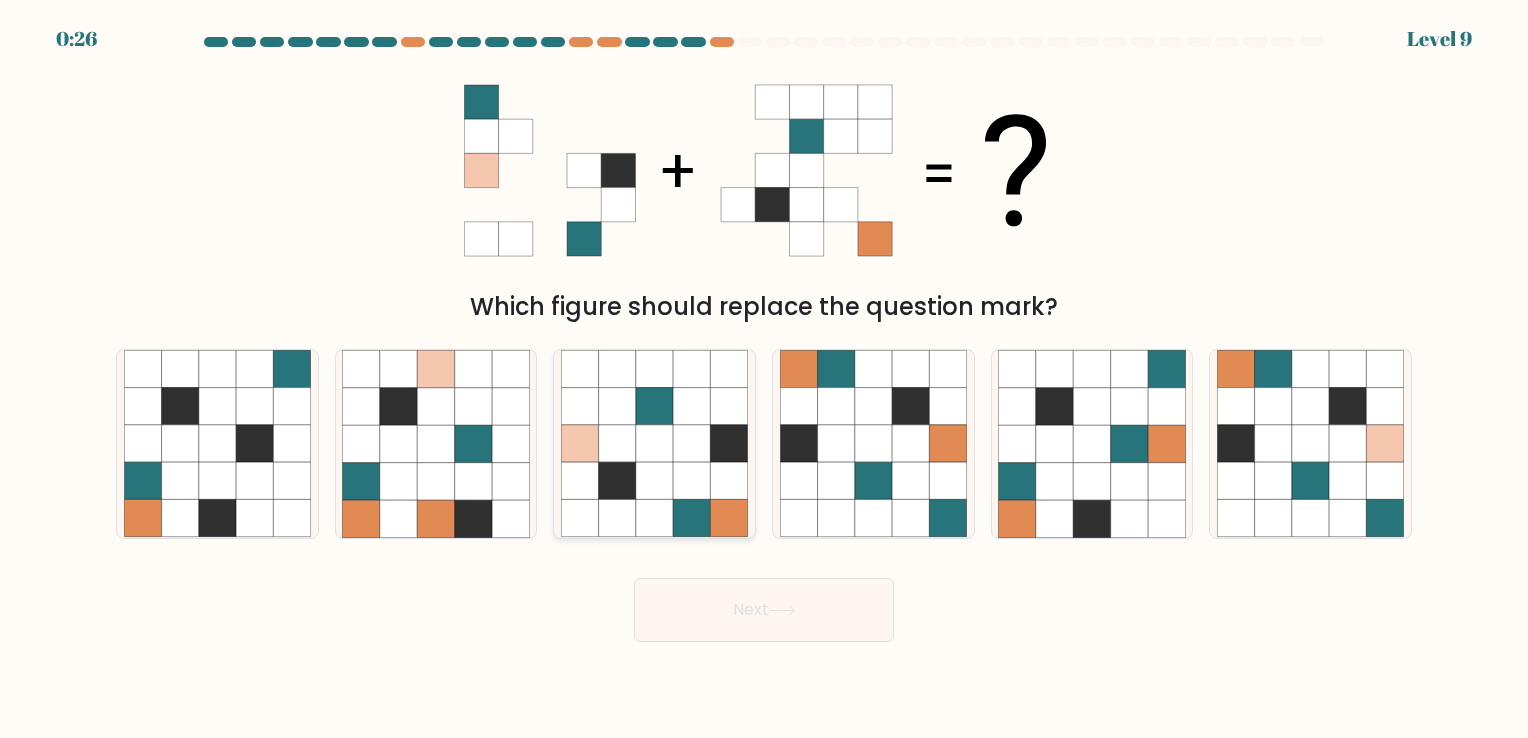 click 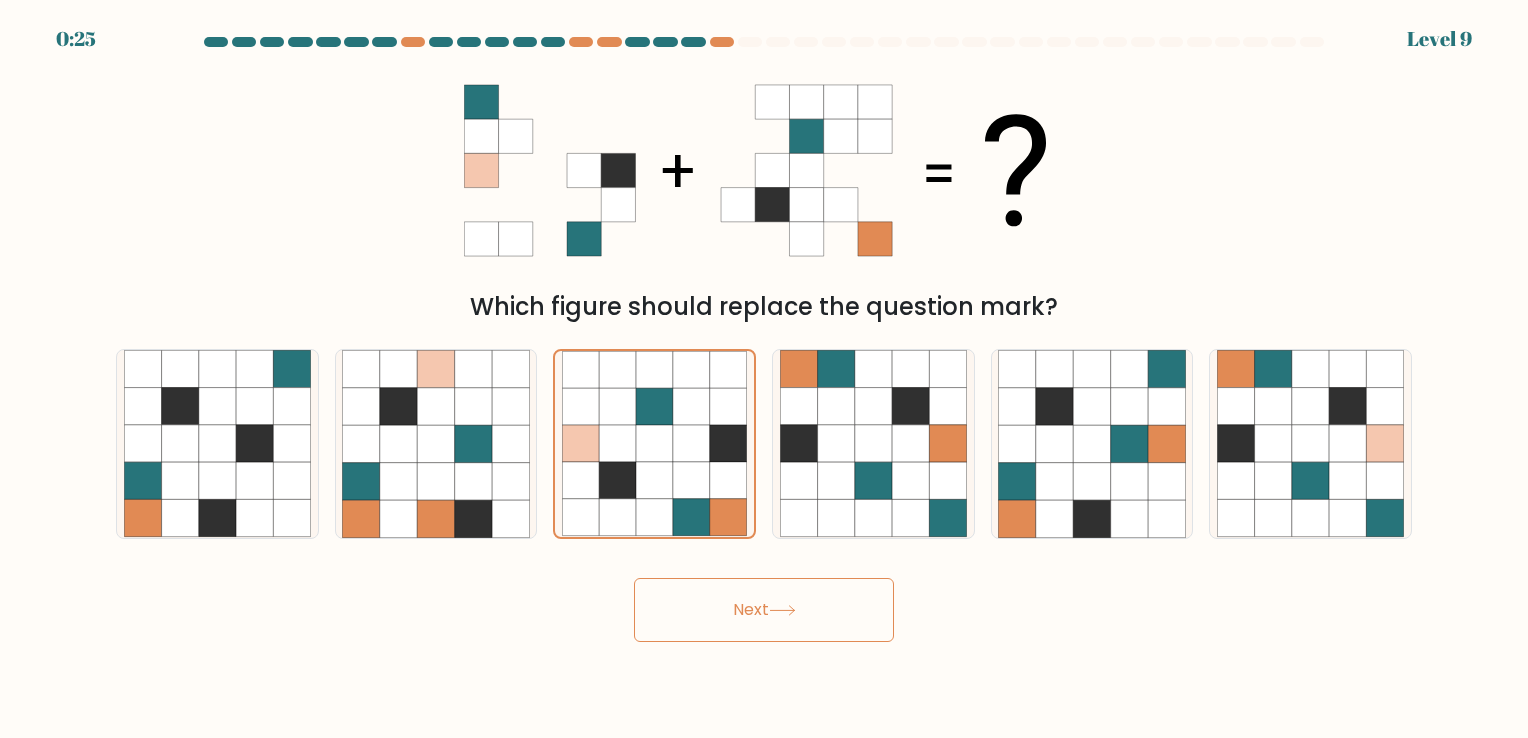 click on "Next" at bounding box center [764, 610] 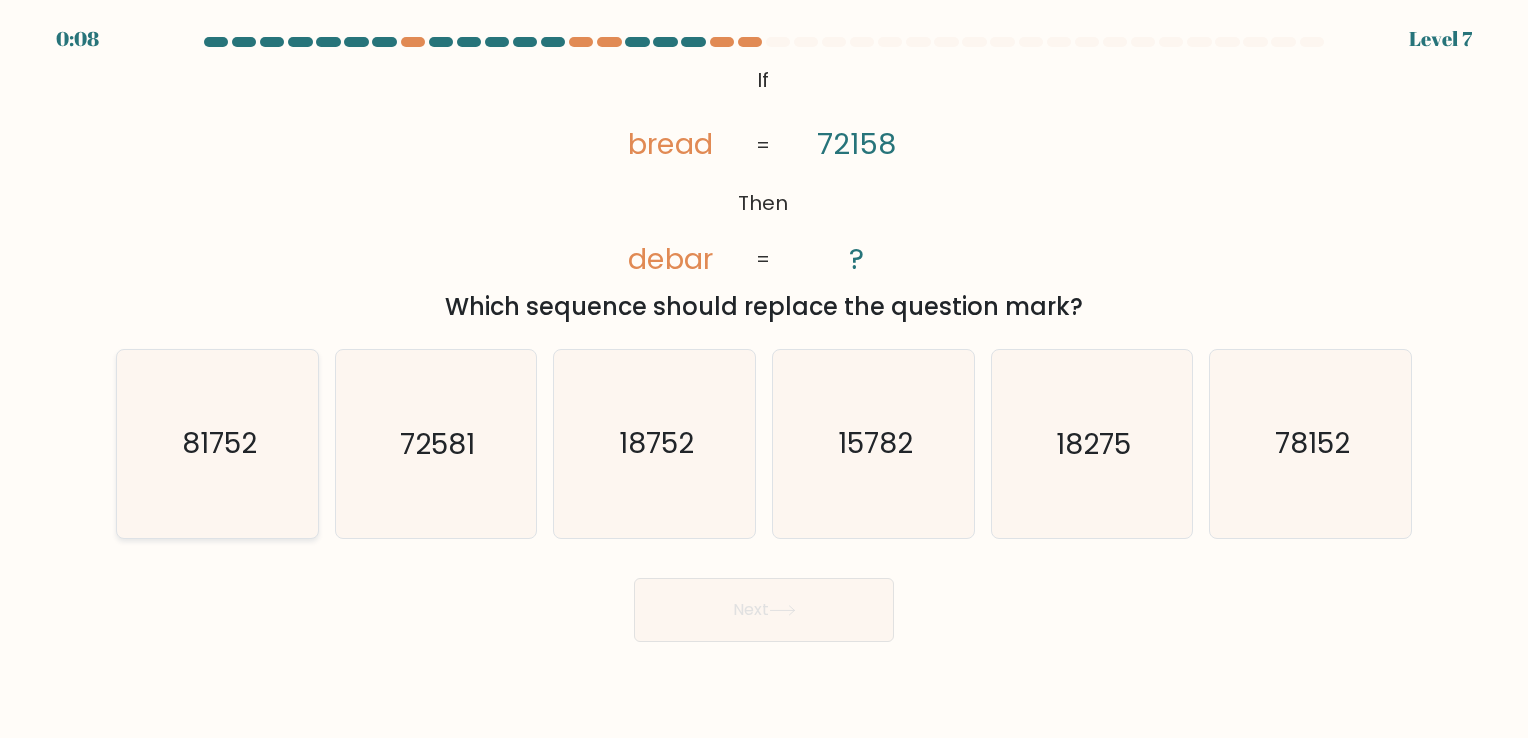 click on "81752" 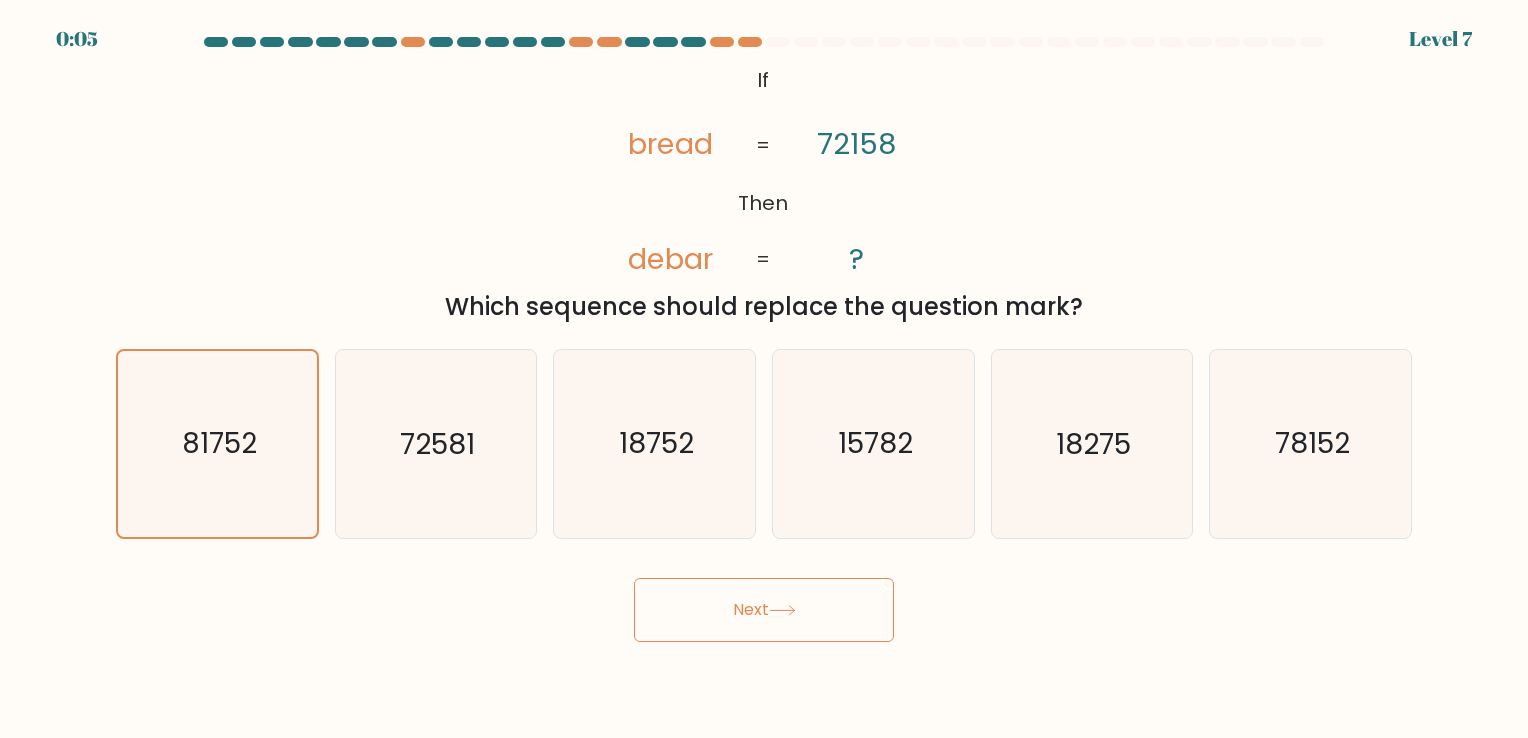 click on "Next" at bounding box center (764, 610) 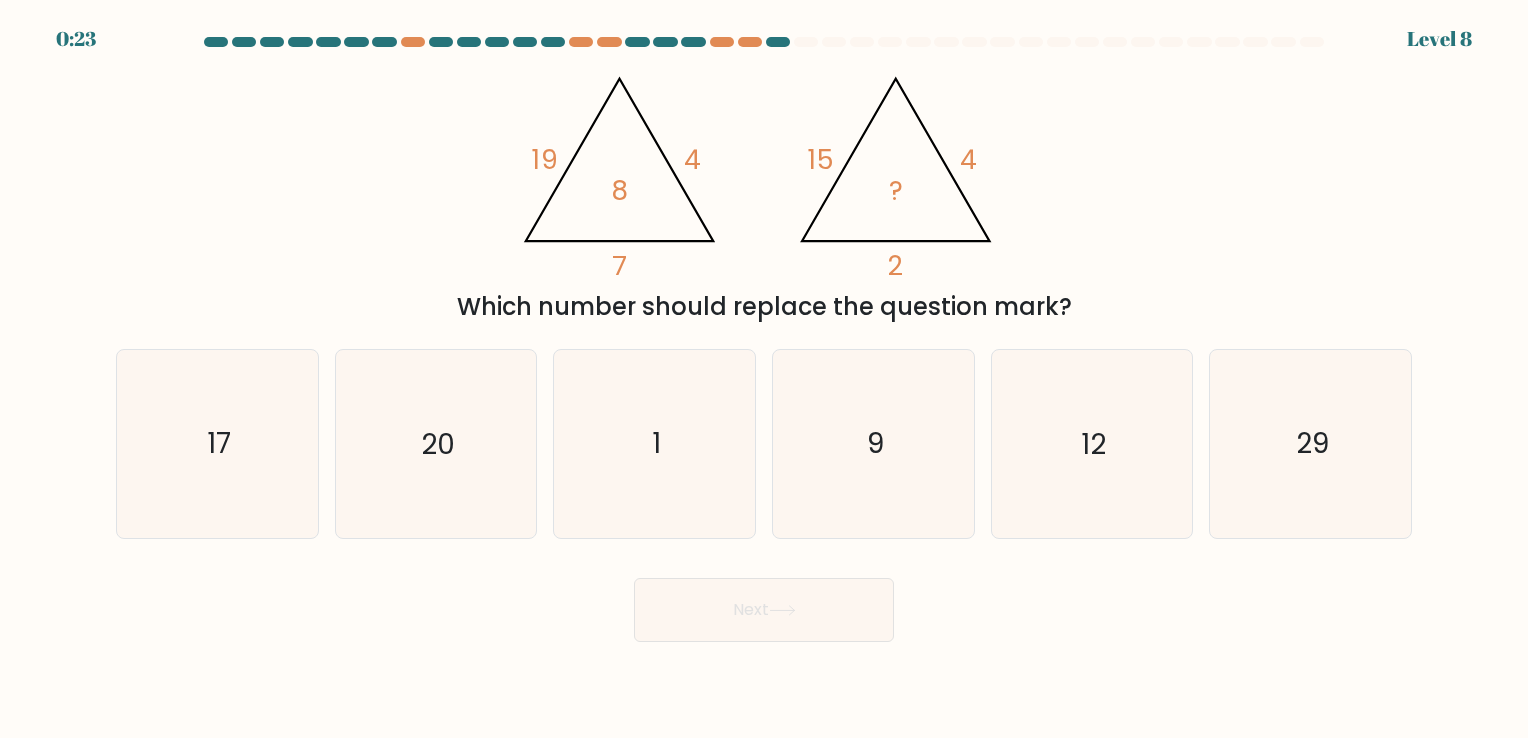 click on "e.
12" at bounding box center [1092, 443] 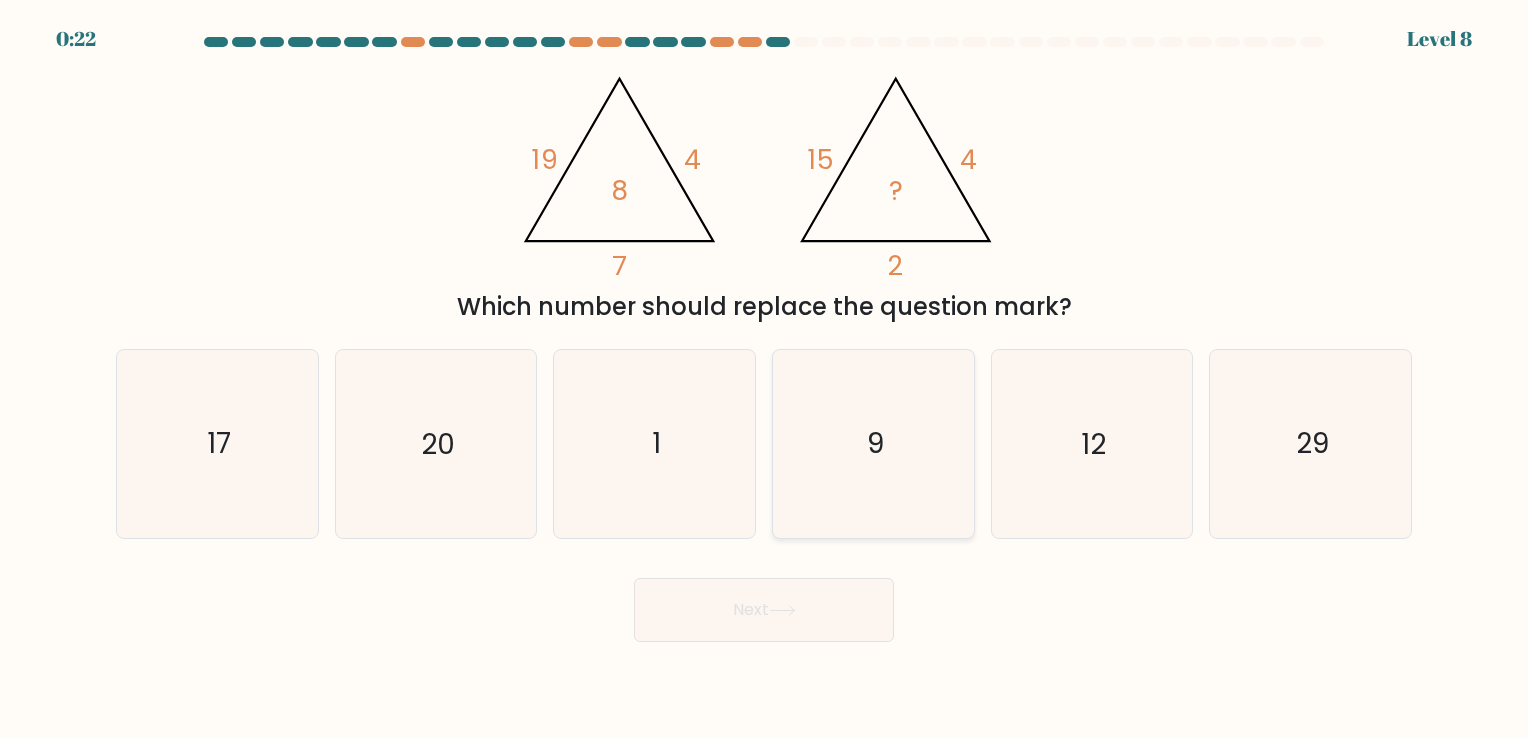 click on "9" 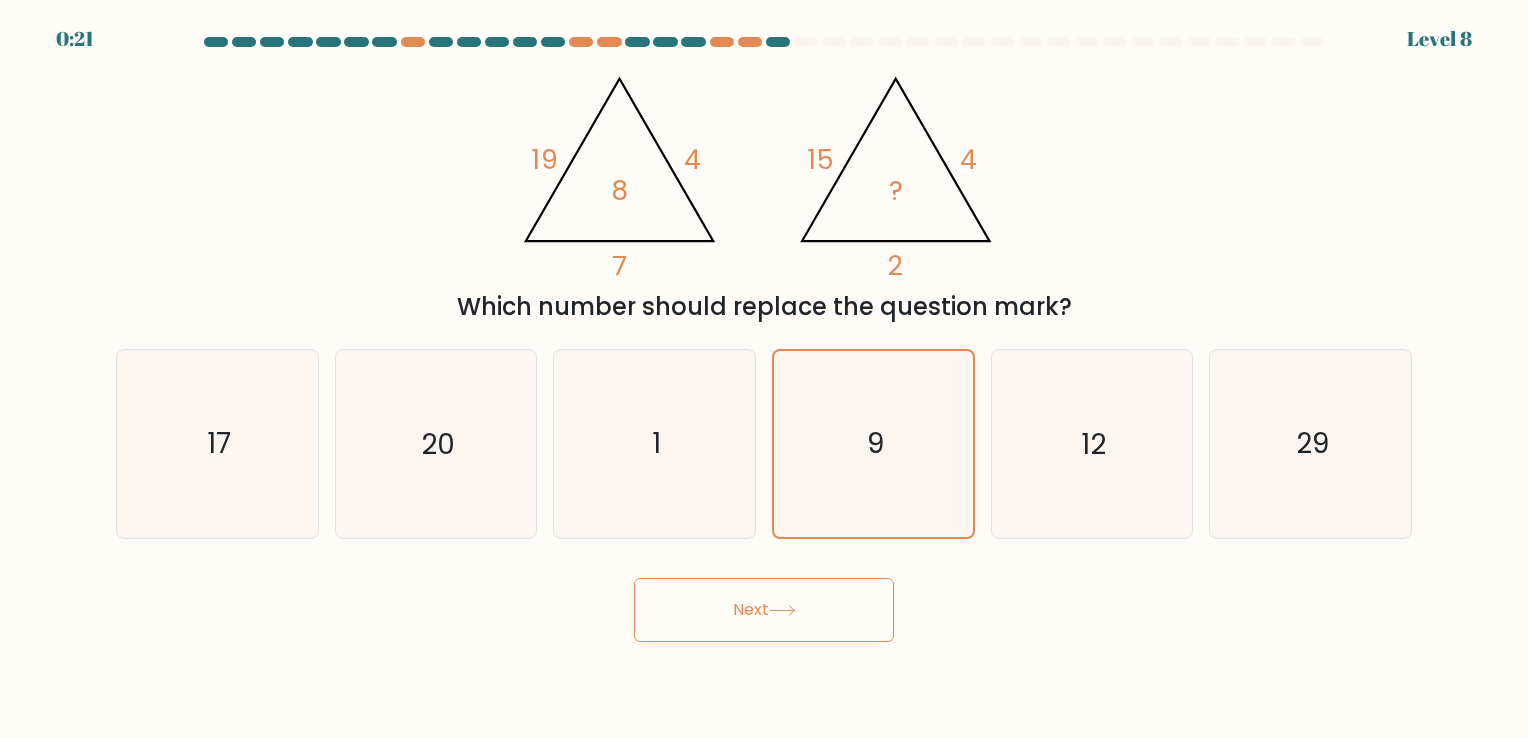 click on "Next" at bounding box center (764, 610) 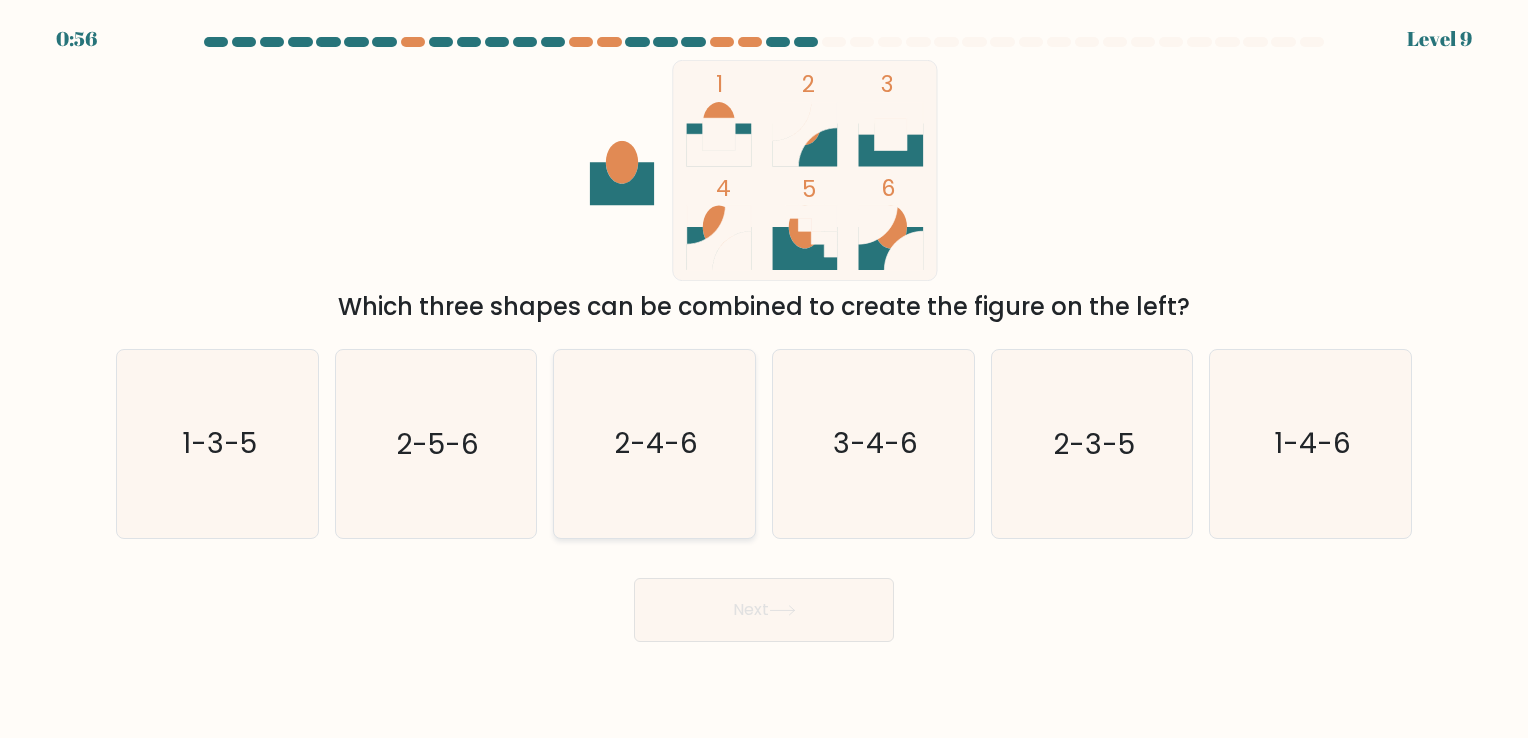 click on "2-4-6" 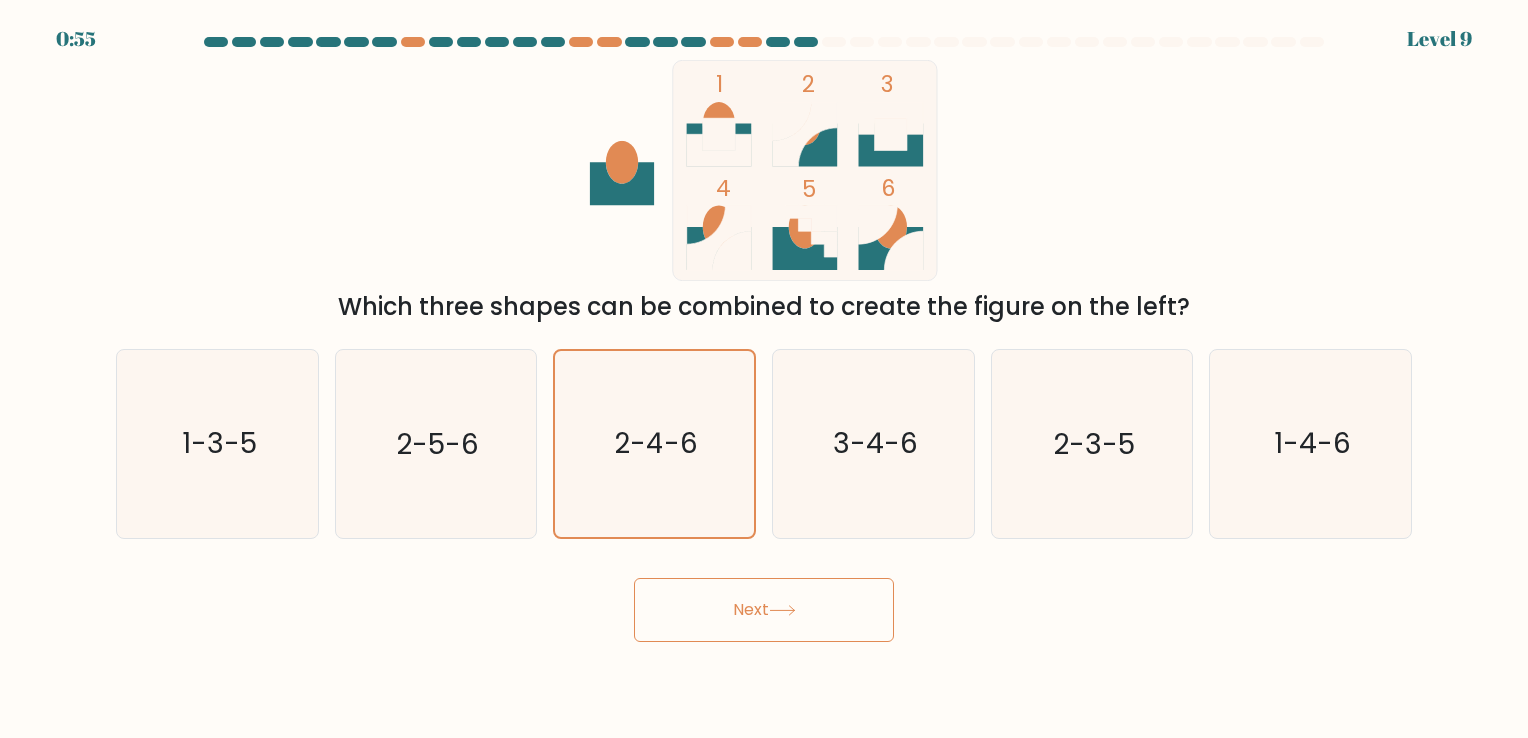 click on "Next" at bounding box center [764, 610] 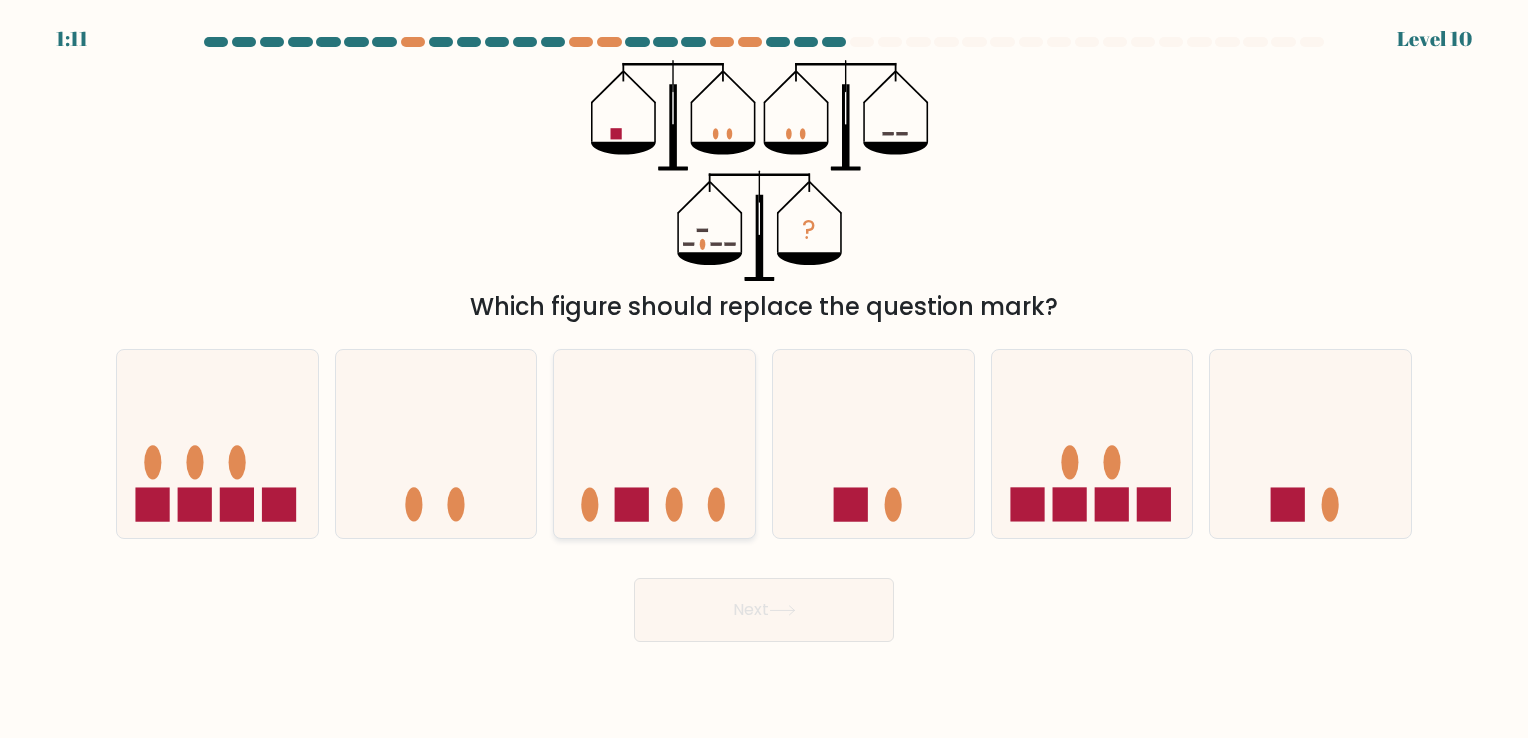 click 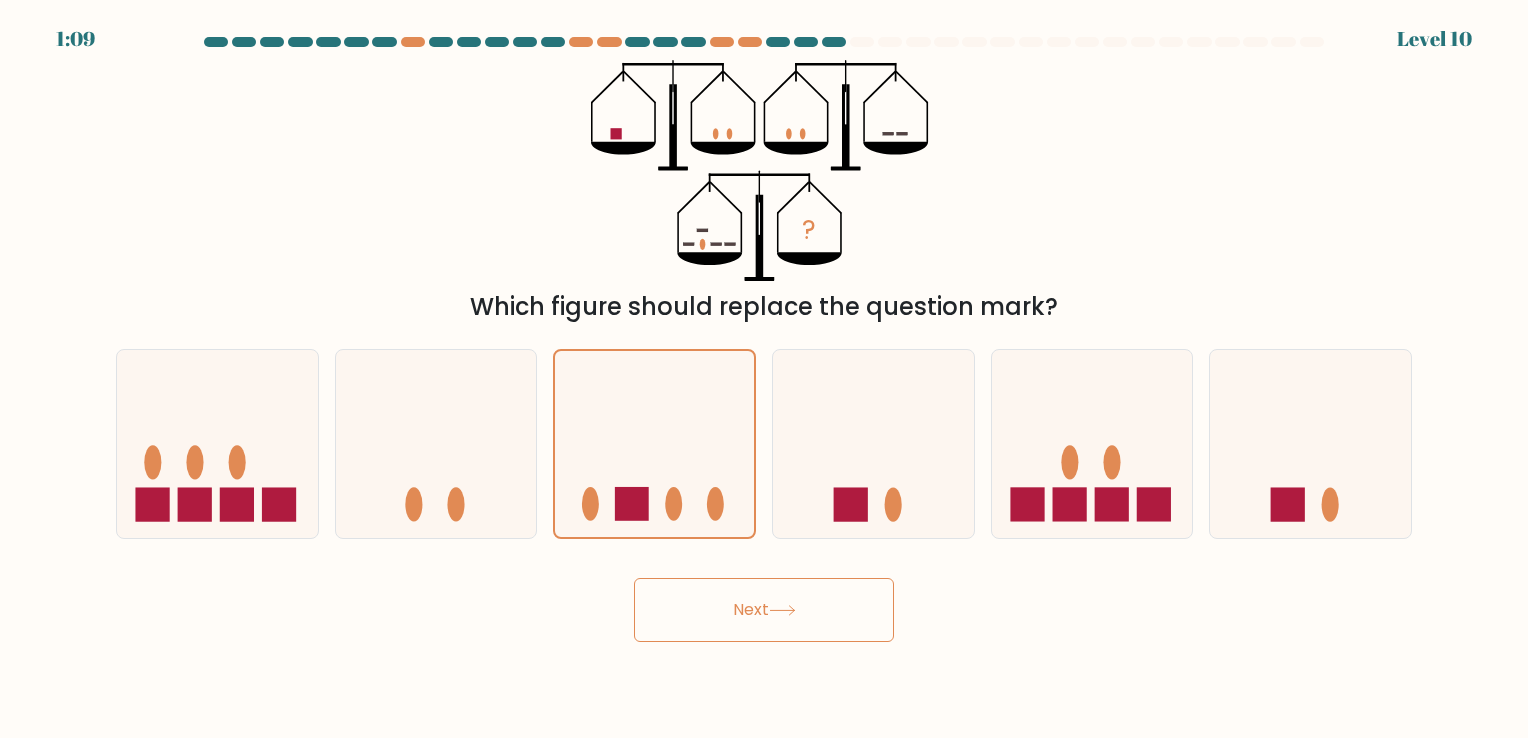 click on "Next" at bounding box center (764, 610) 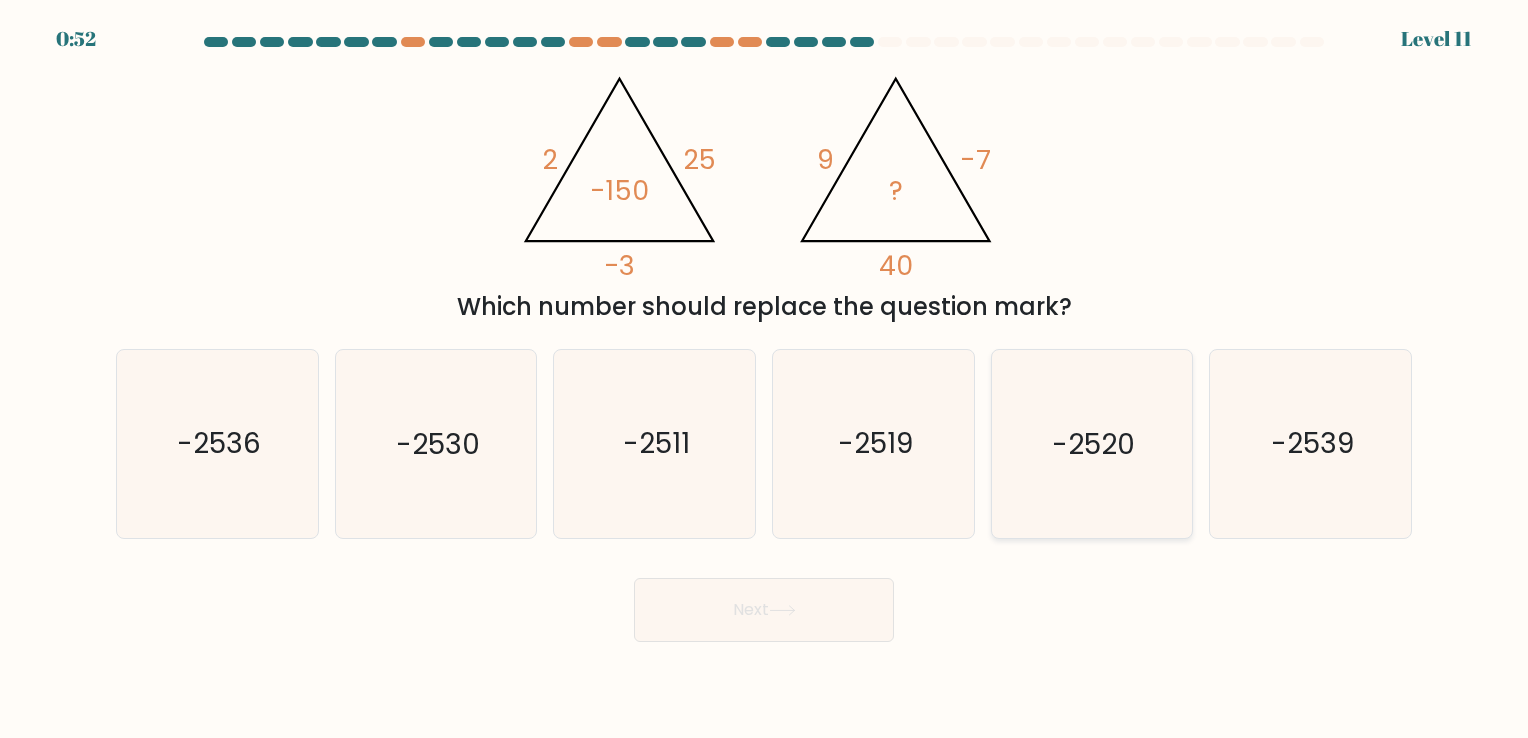 click on "-2520" 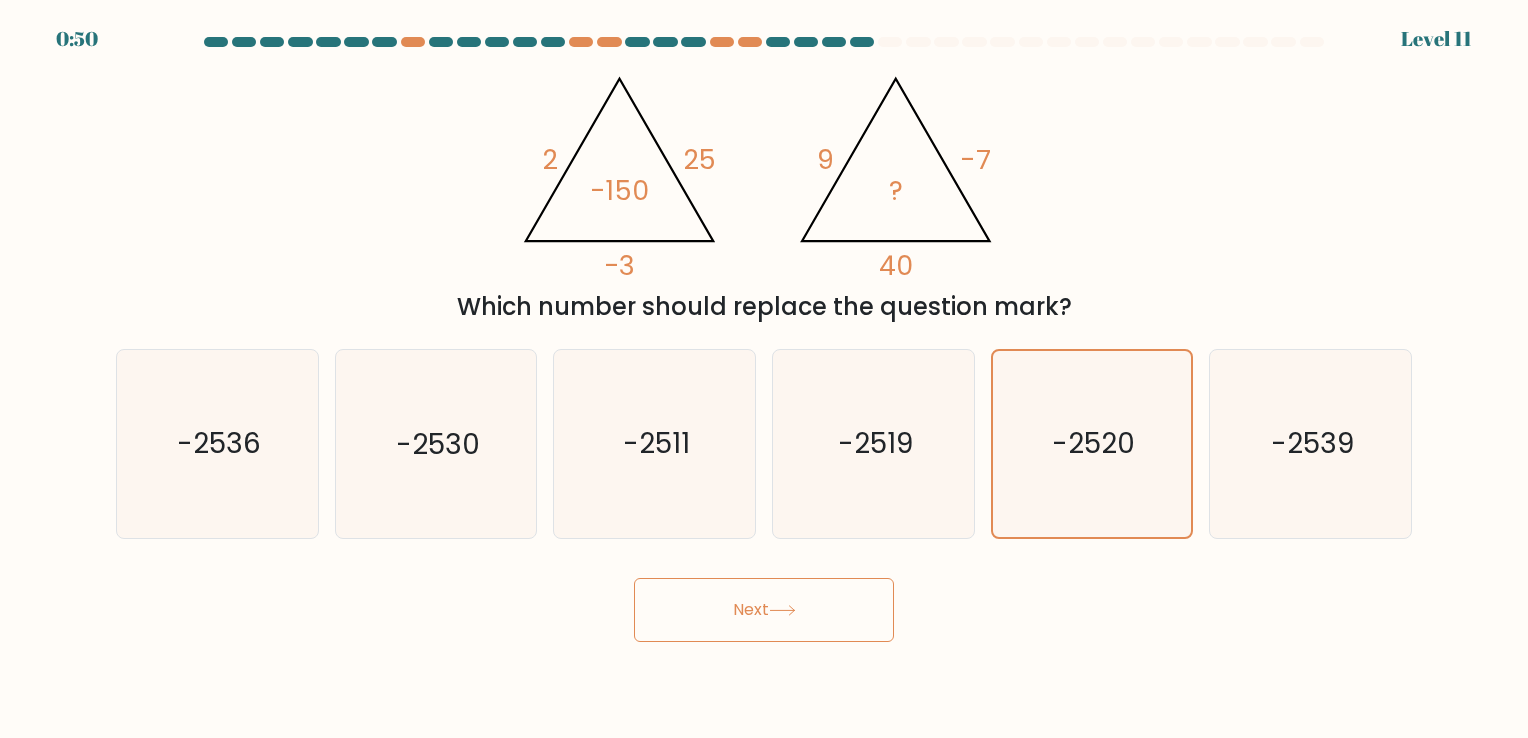 click on "Next" at bounding box center [764, 610] 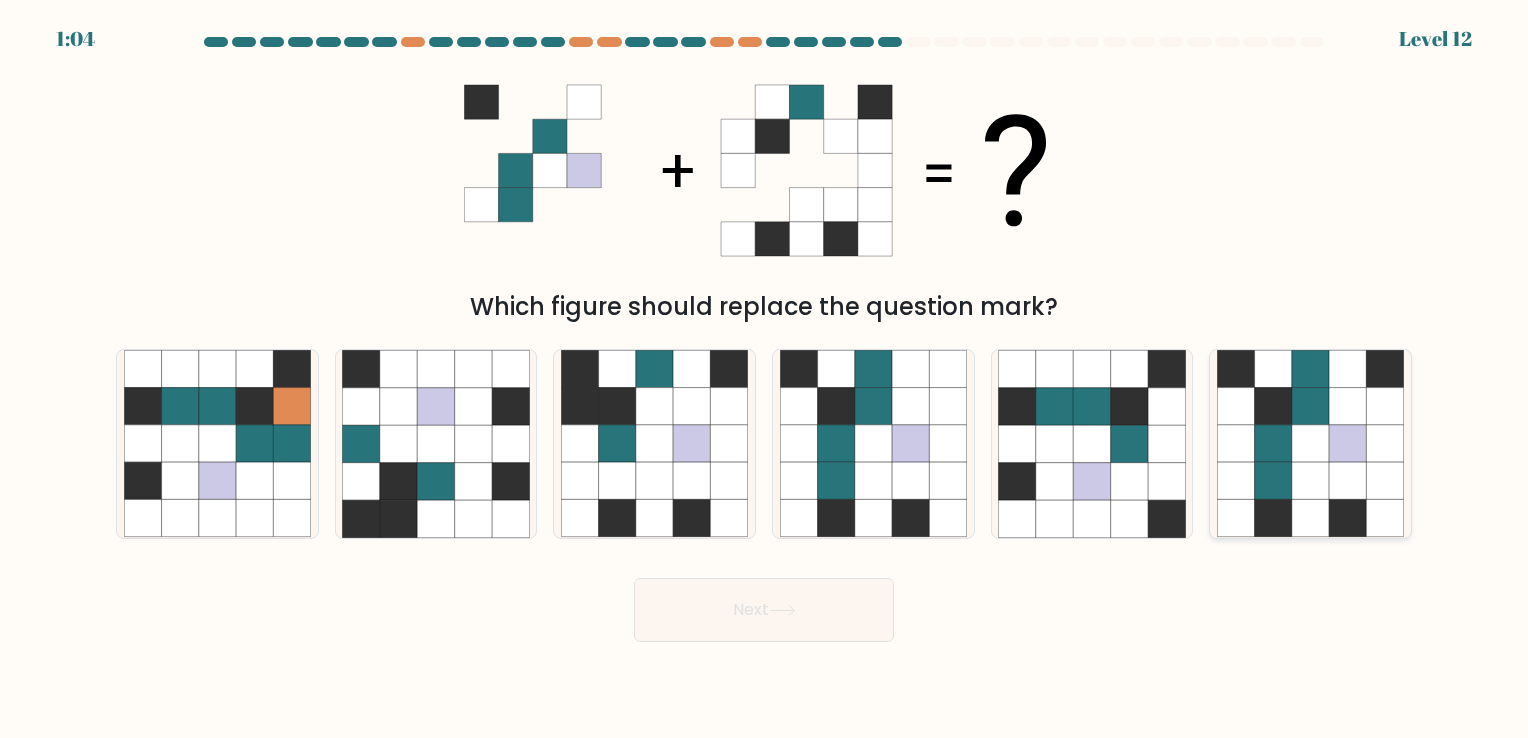 click 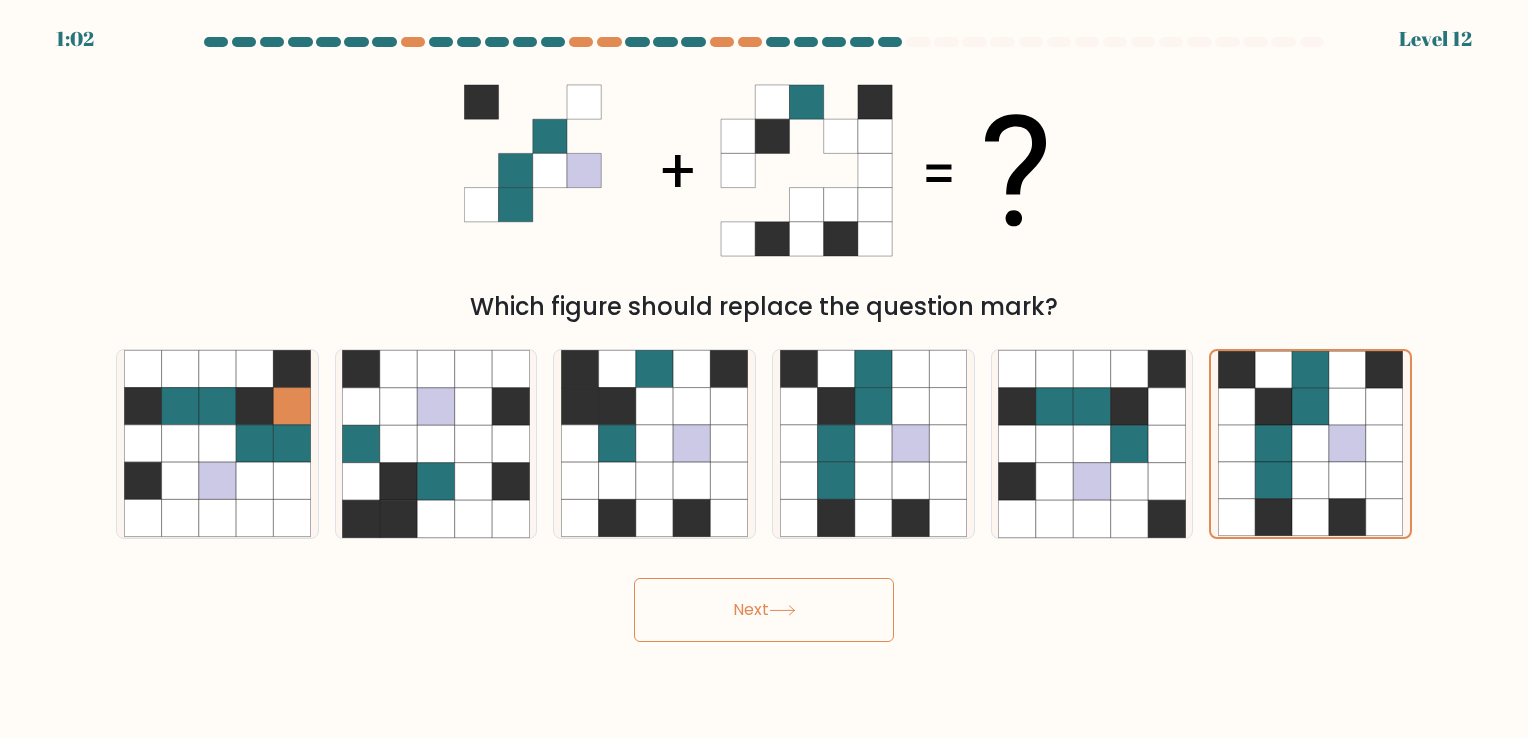 click 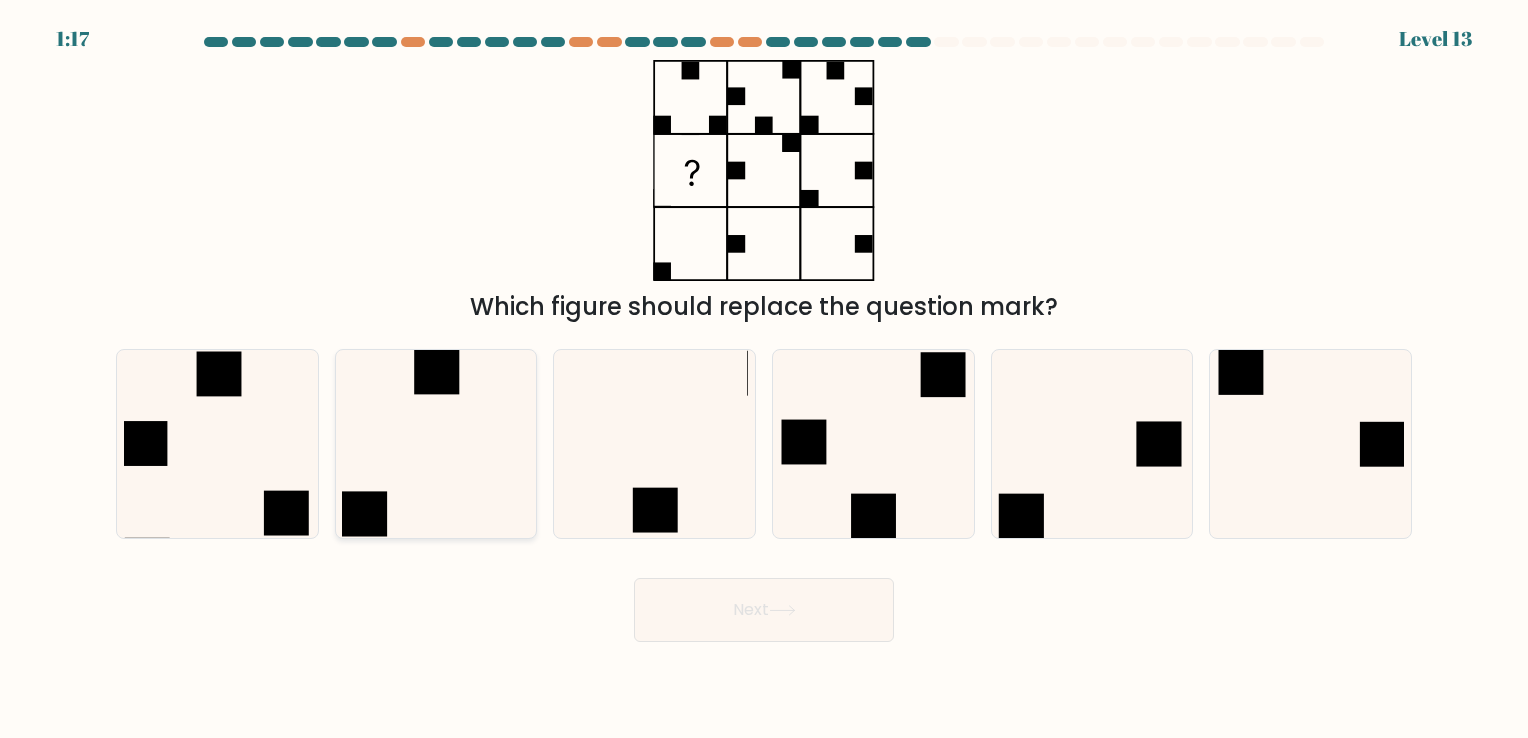 click 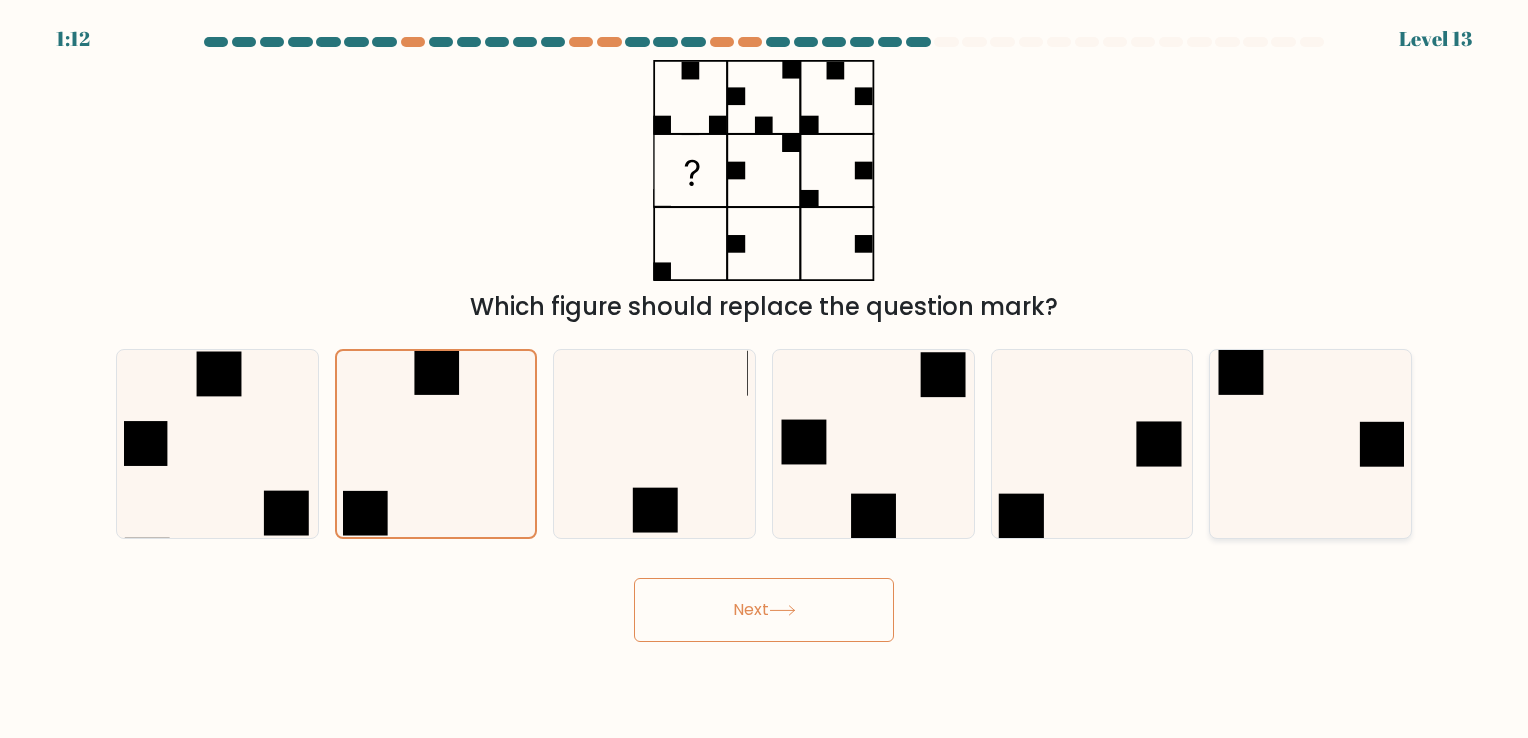 click 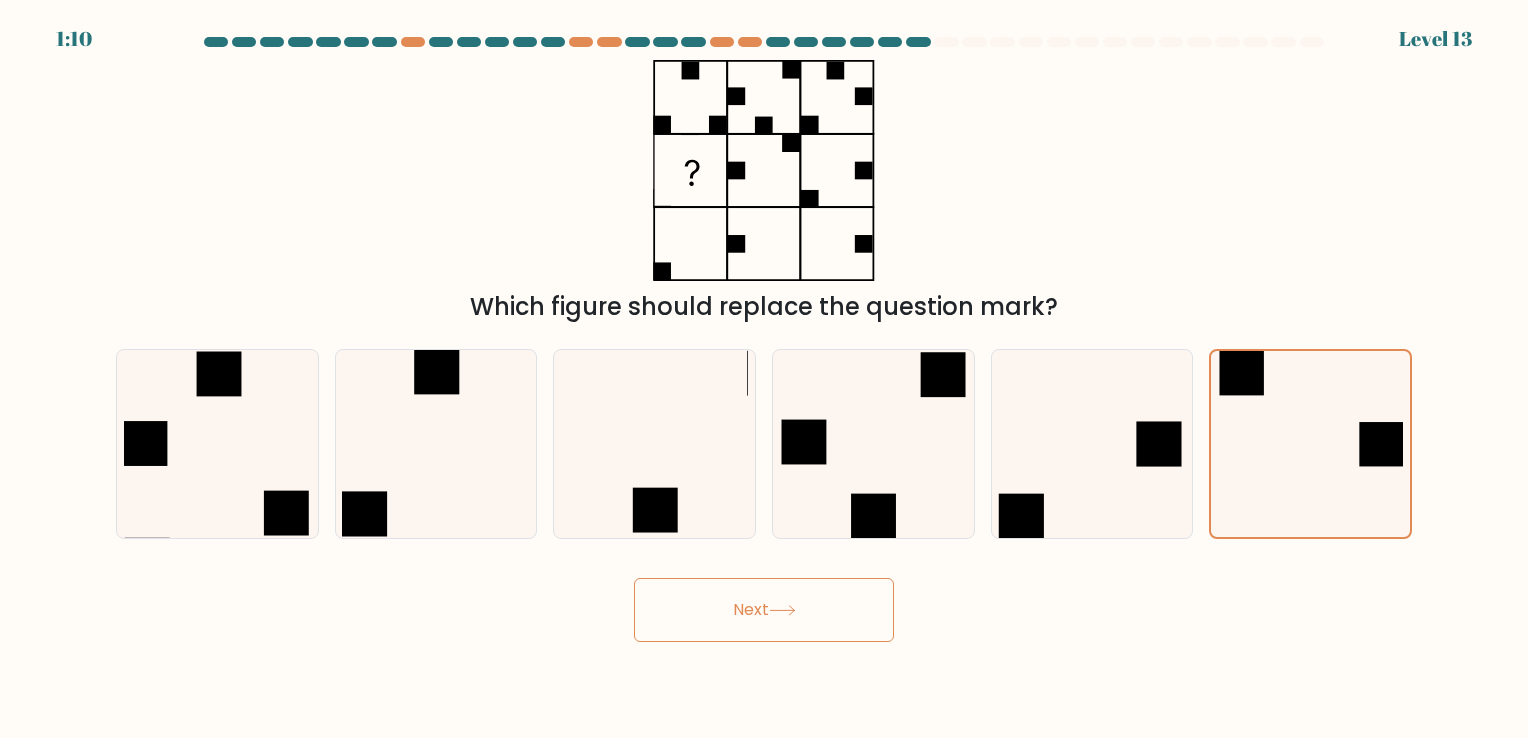 click on "Next" at bounding box center (764, 610) 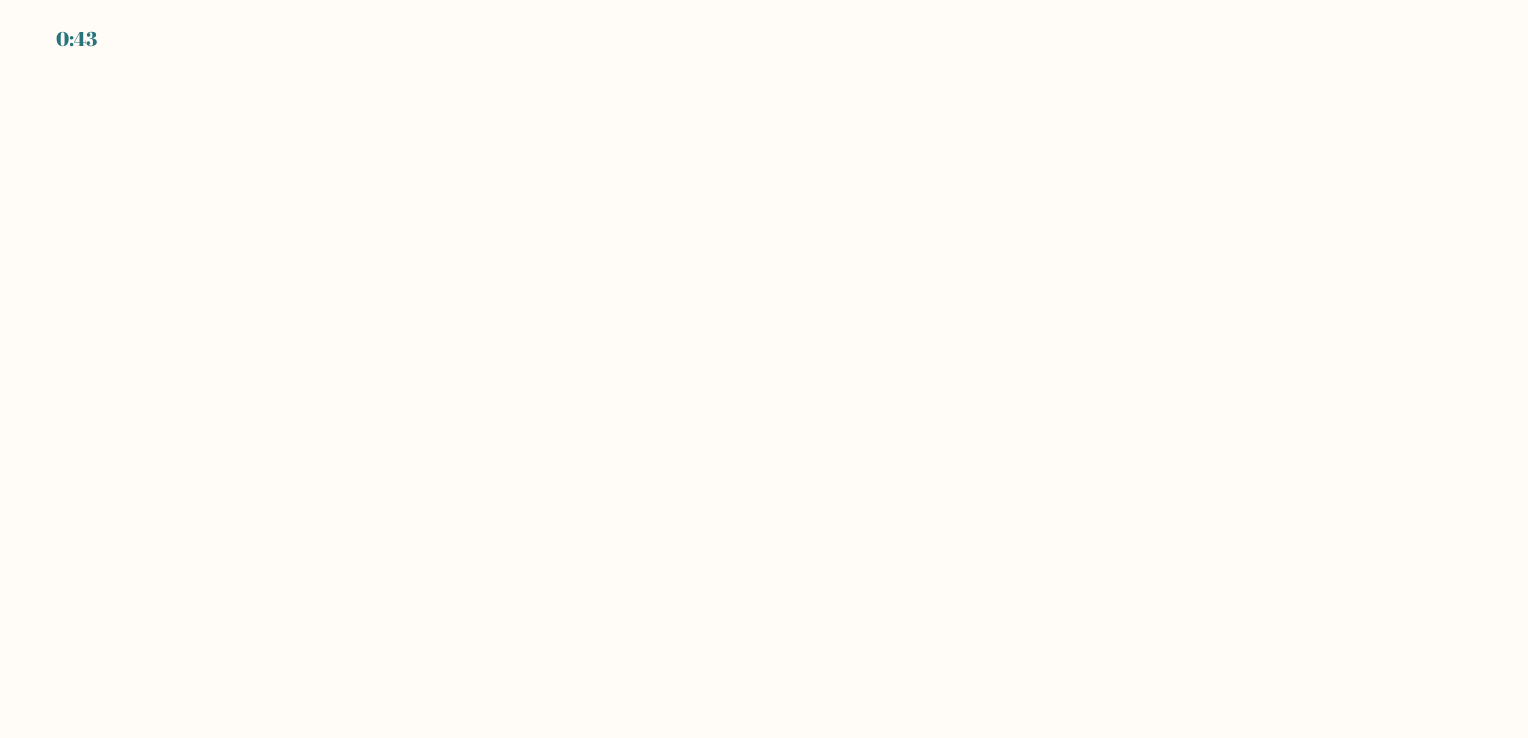 scroll, scrollTop: 0, scrollLeft: 0, axis: both 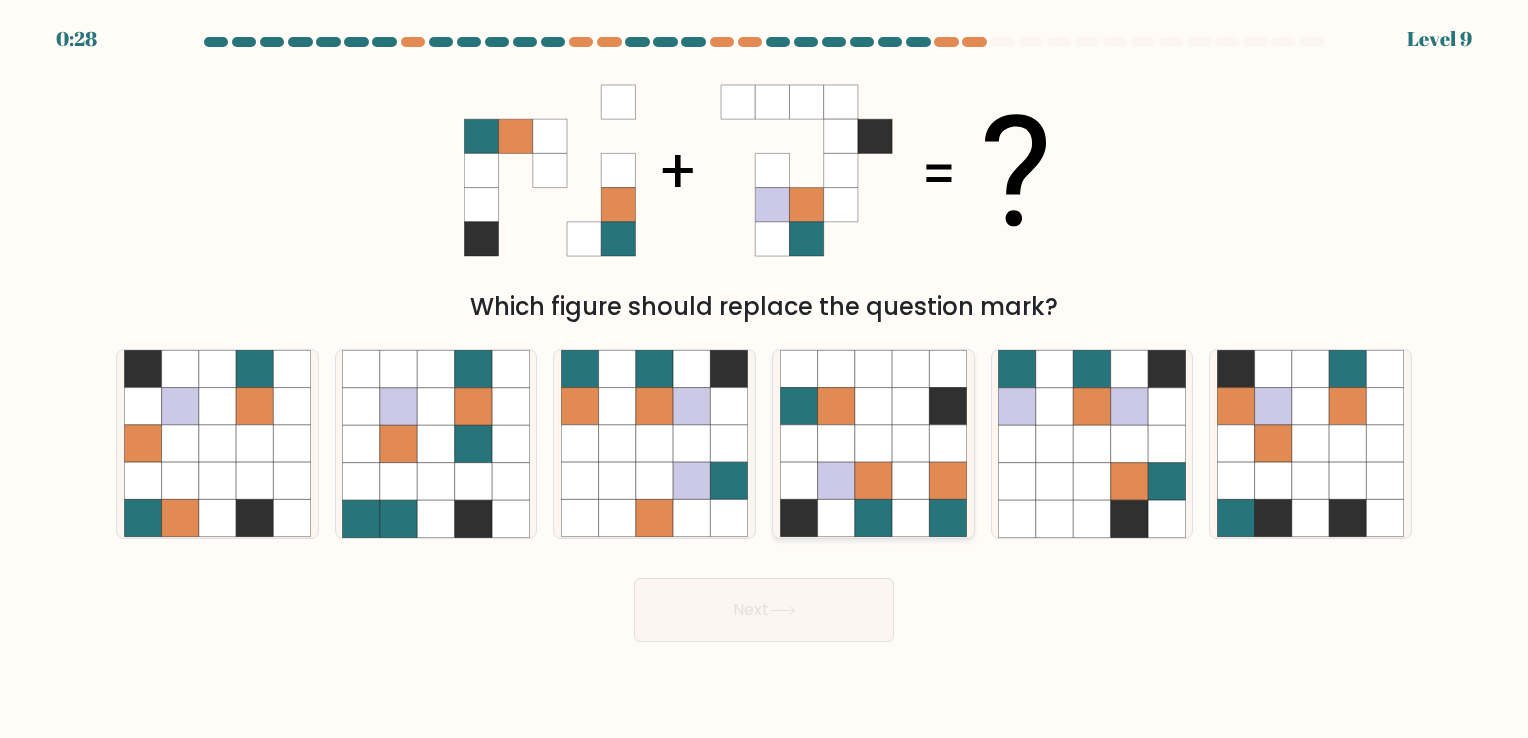 click 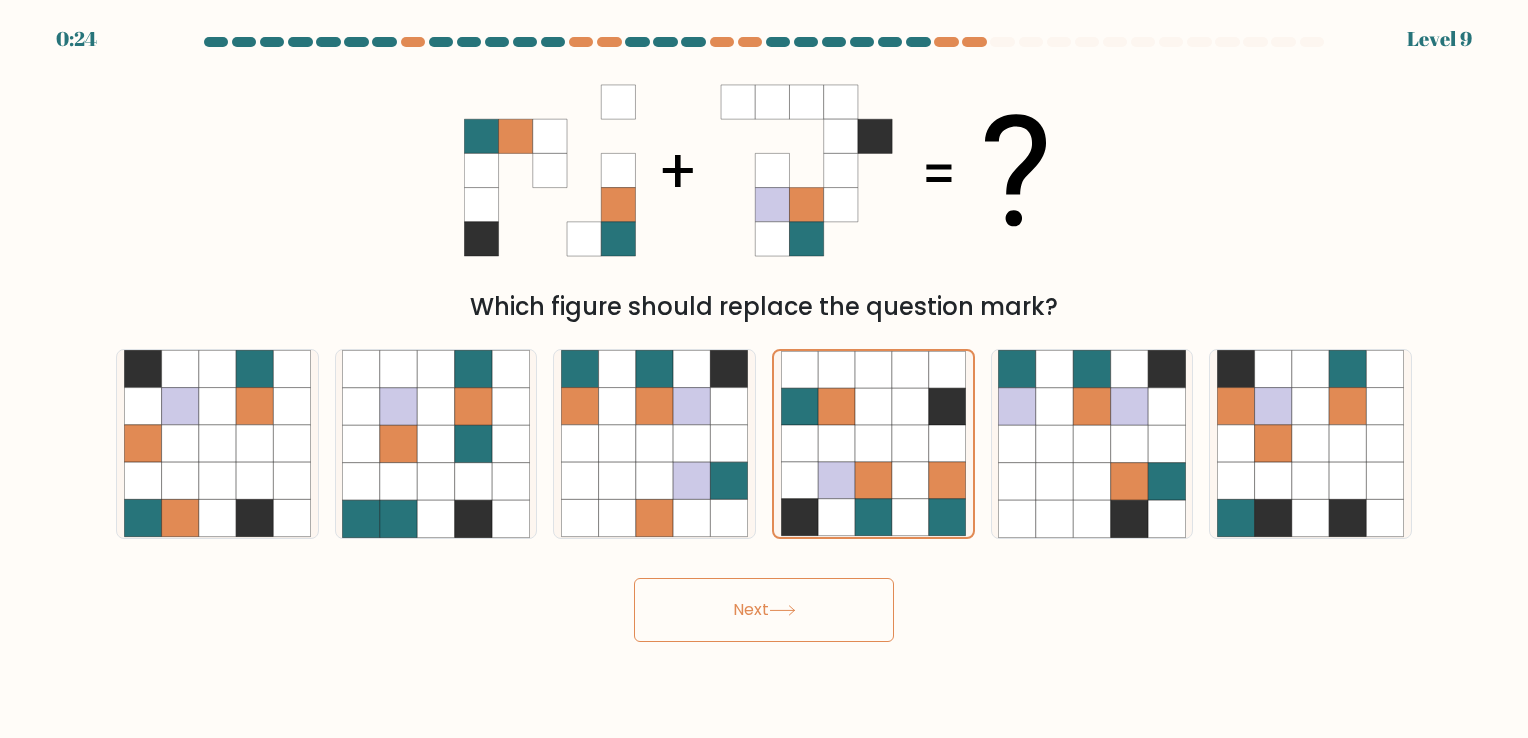 click on "Next" at bounding box center (764, 610) 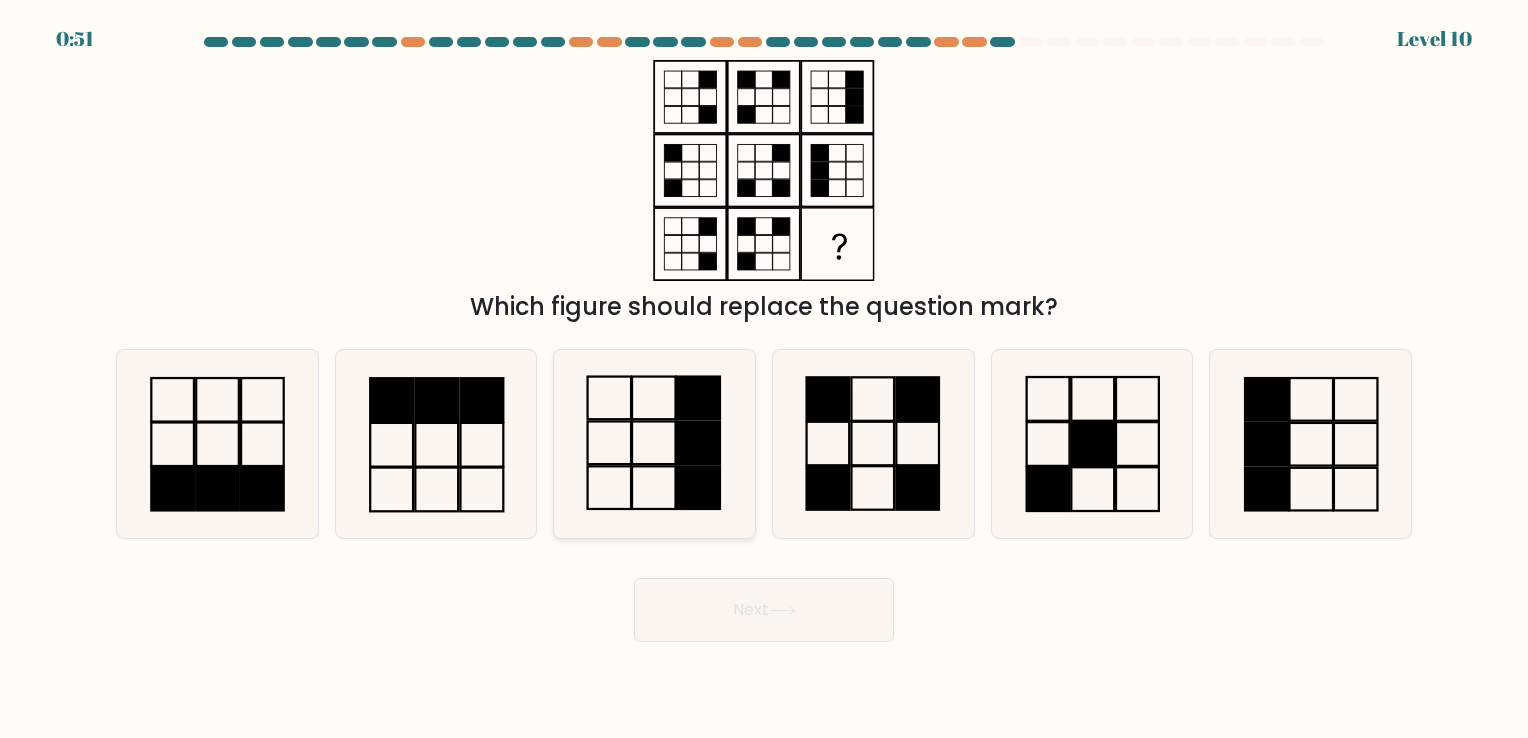 click 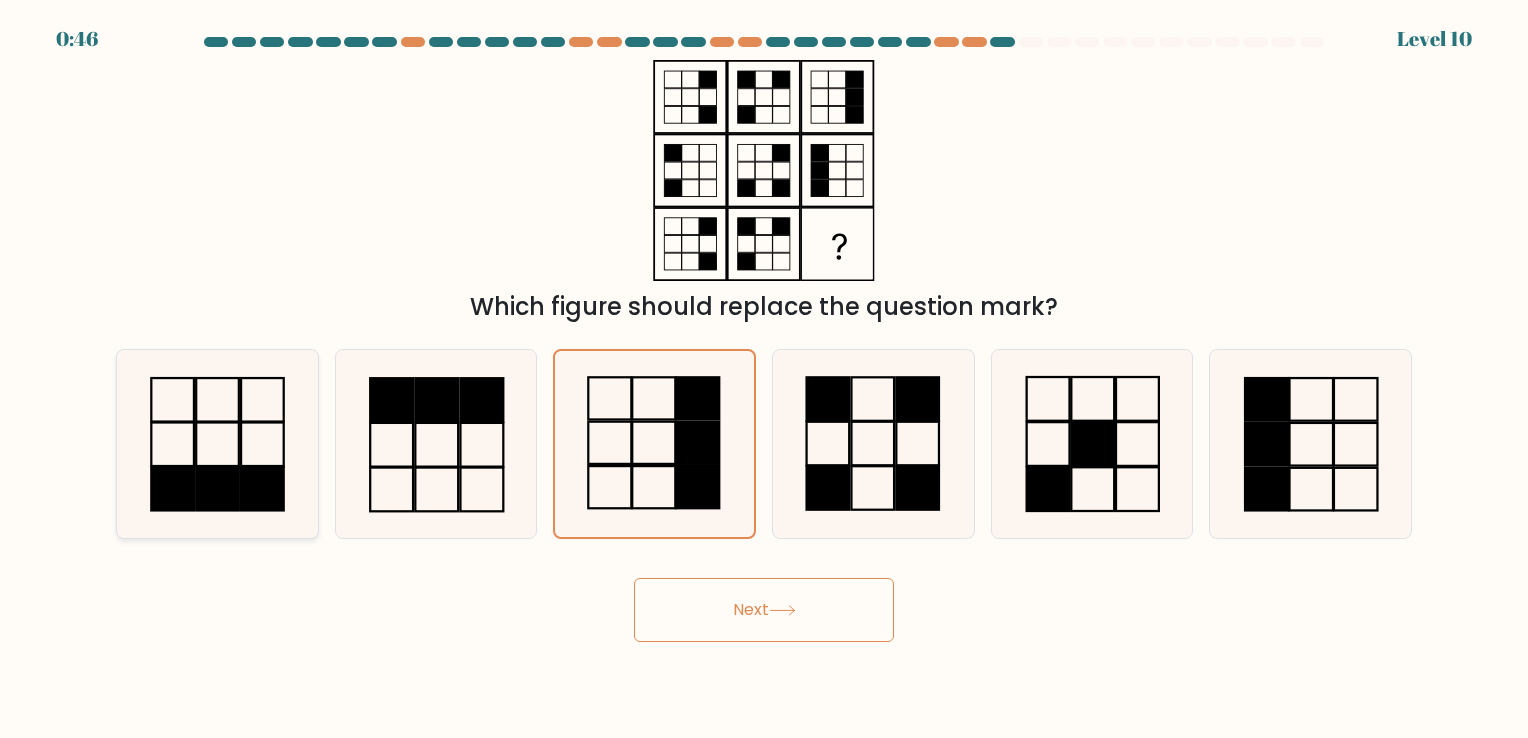 click 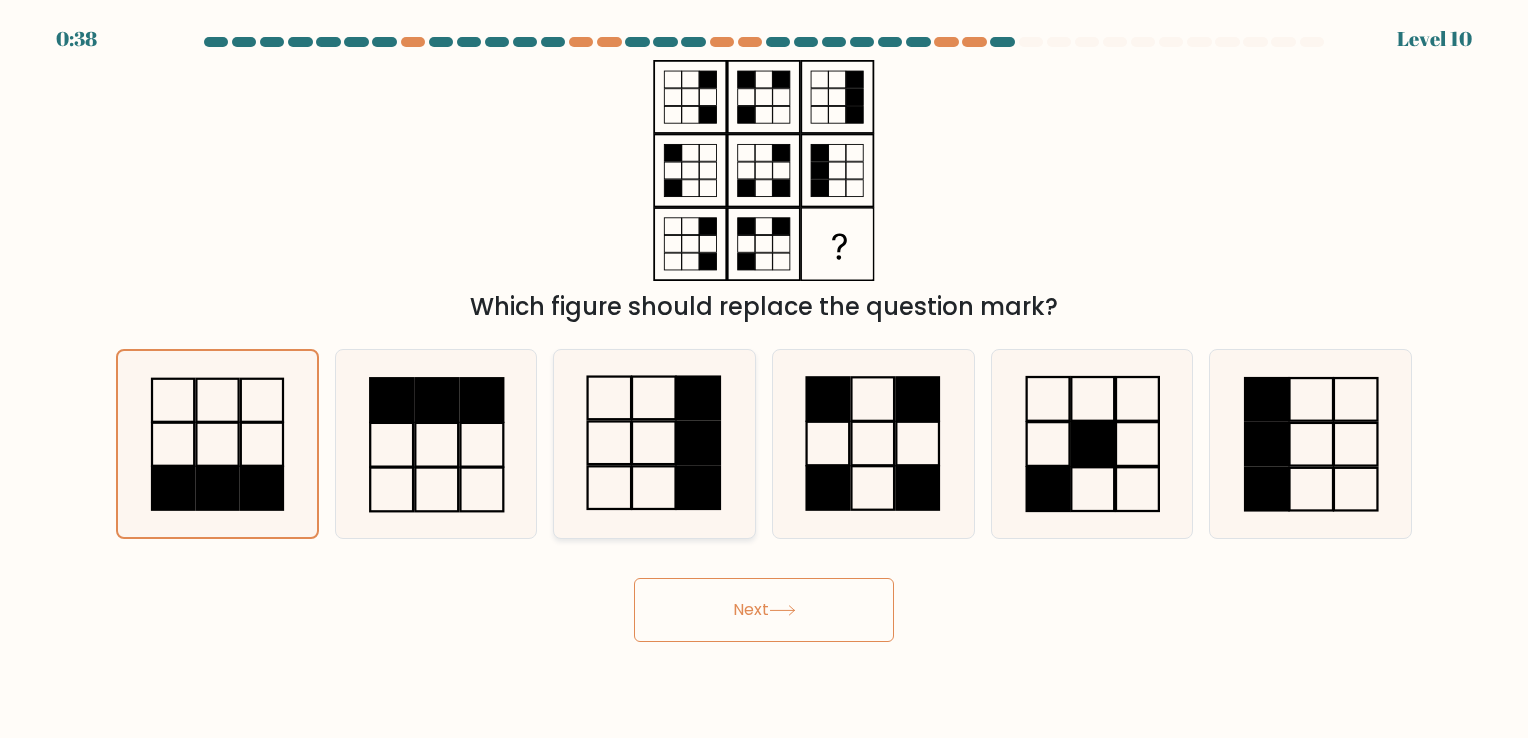 click 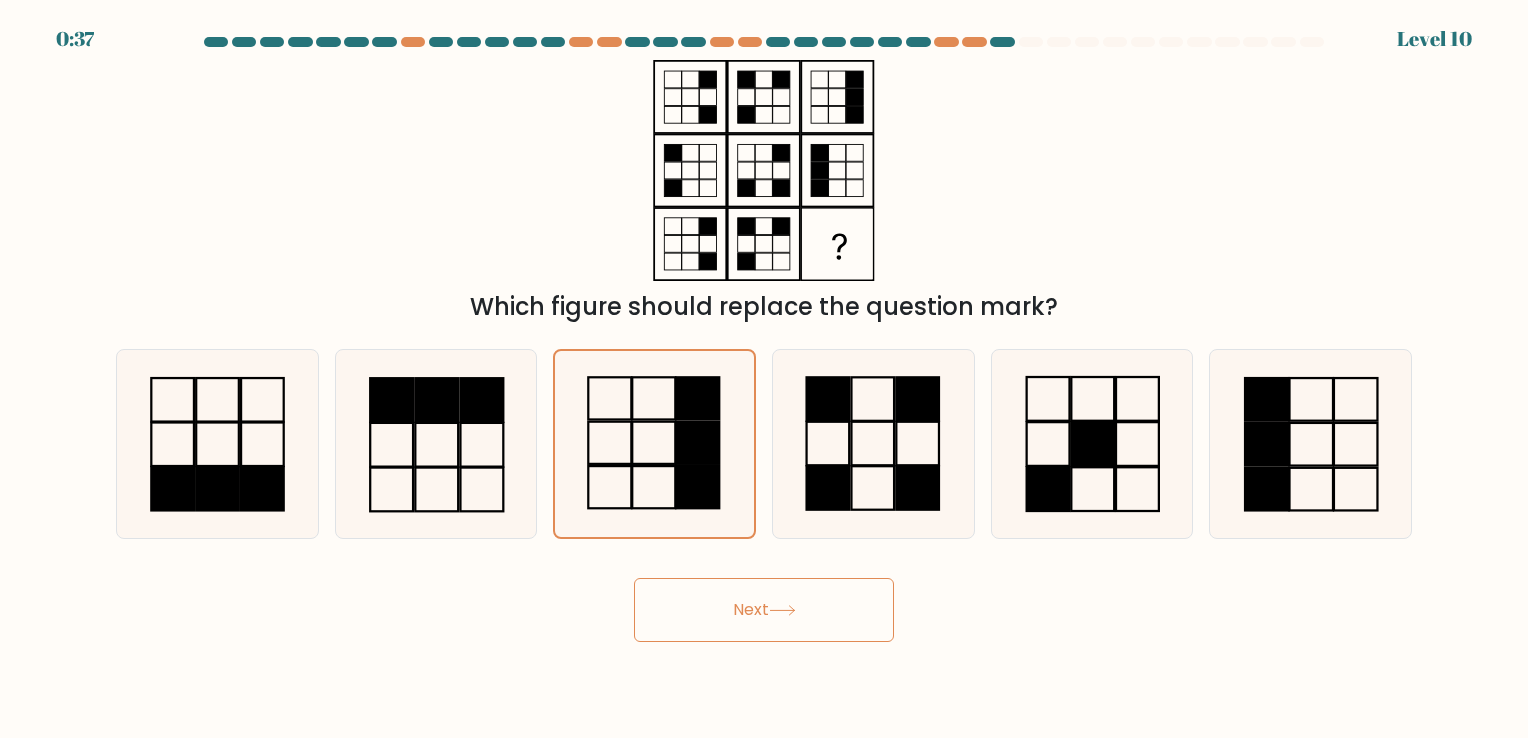 click on "Next" at bounding box center [764, 610] 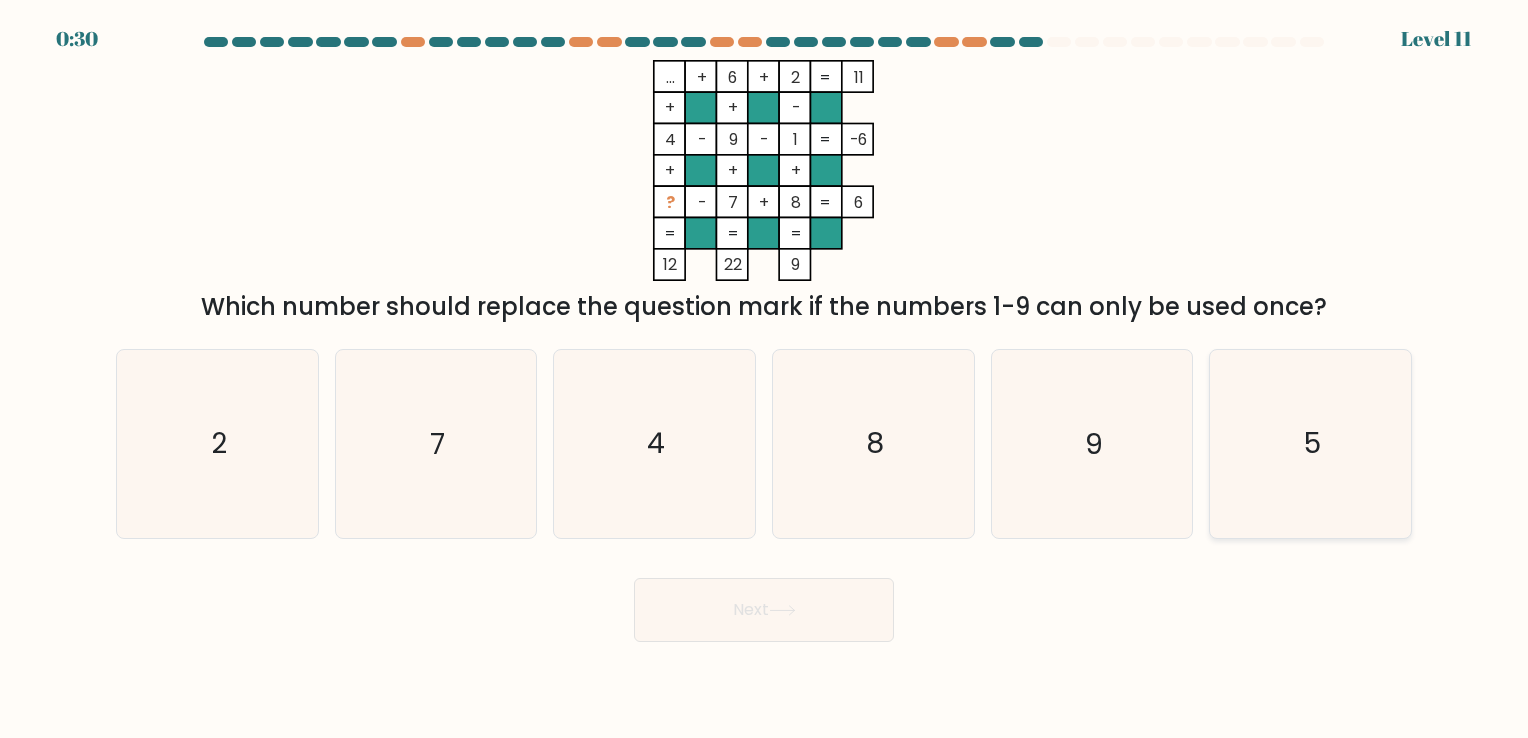 click on "5" 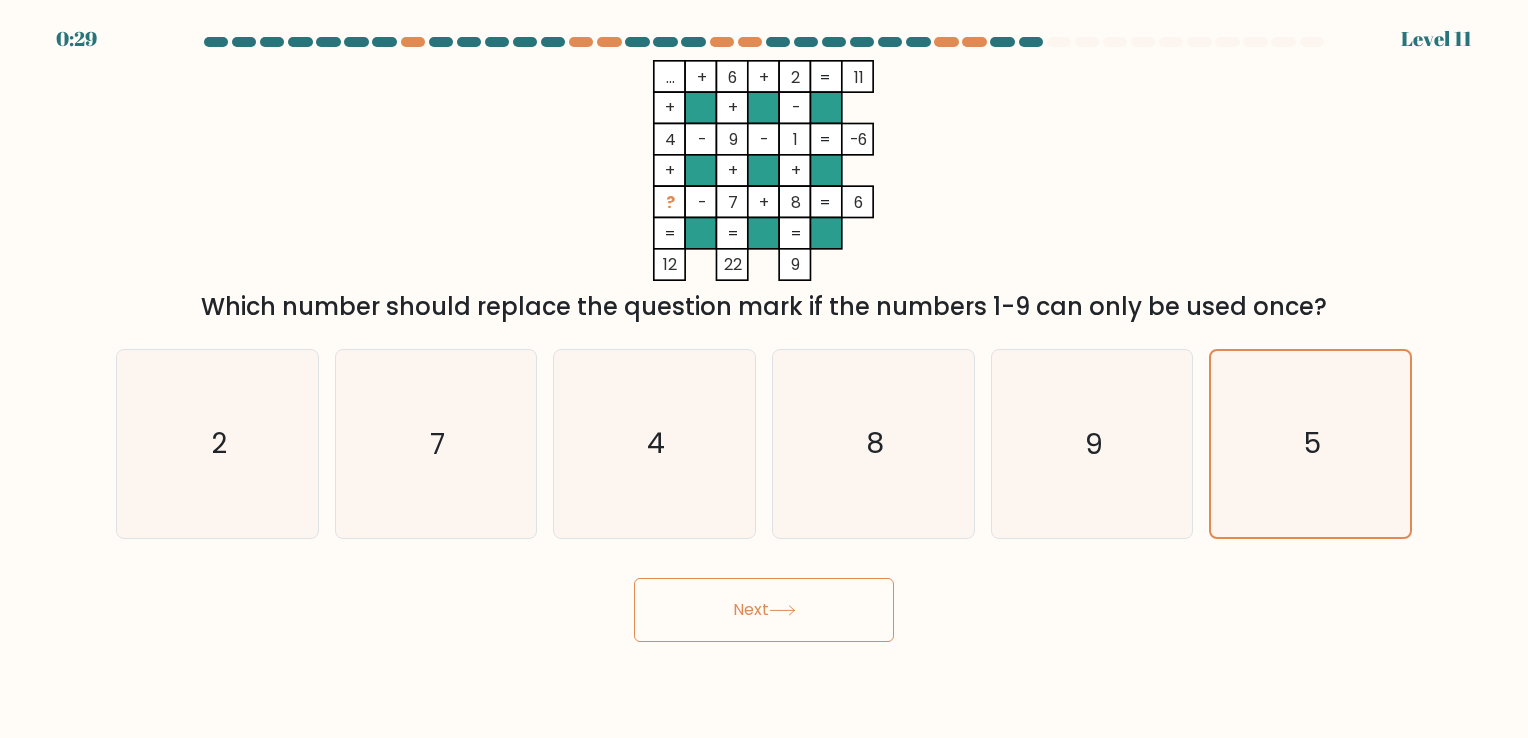 click on "Next" at bounding box center (764, 610) 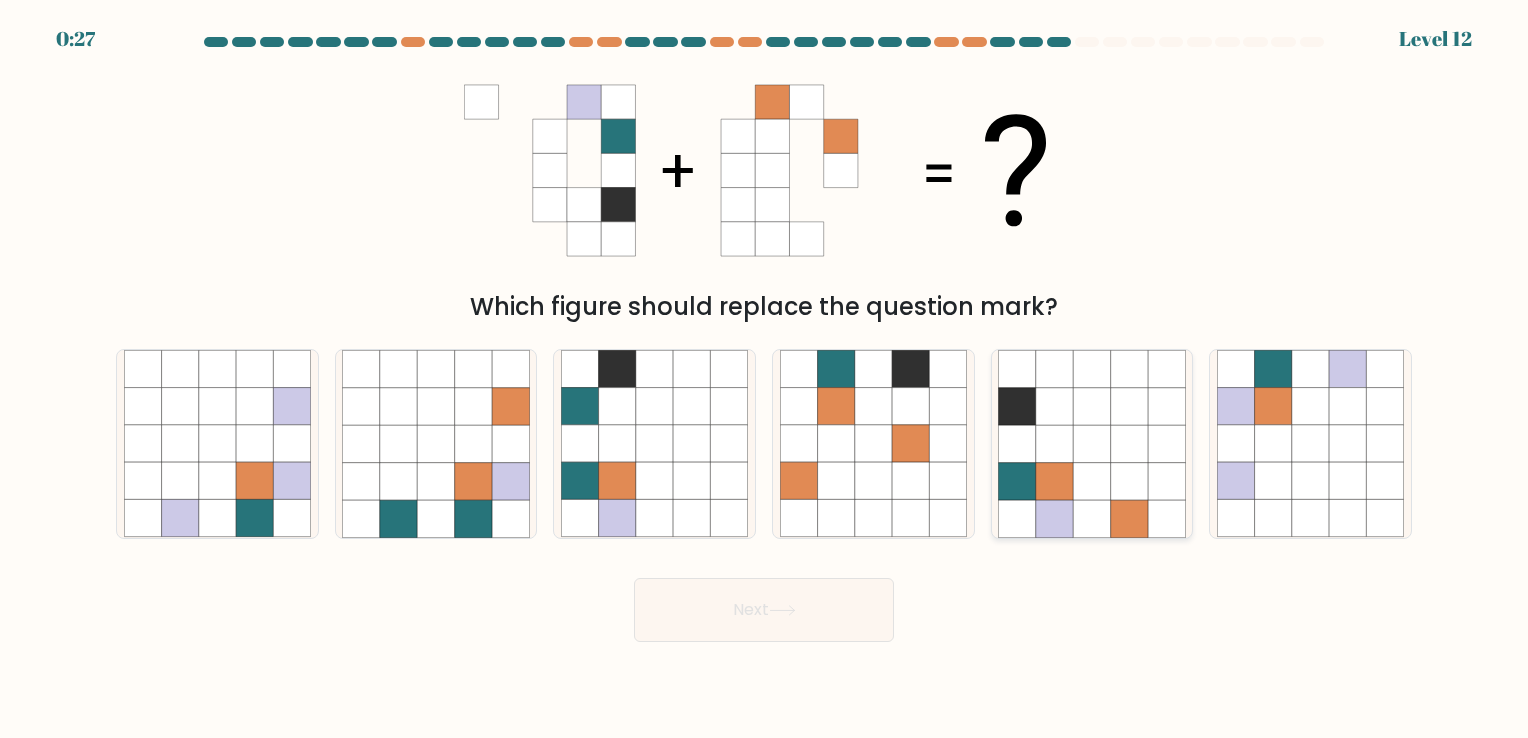 click 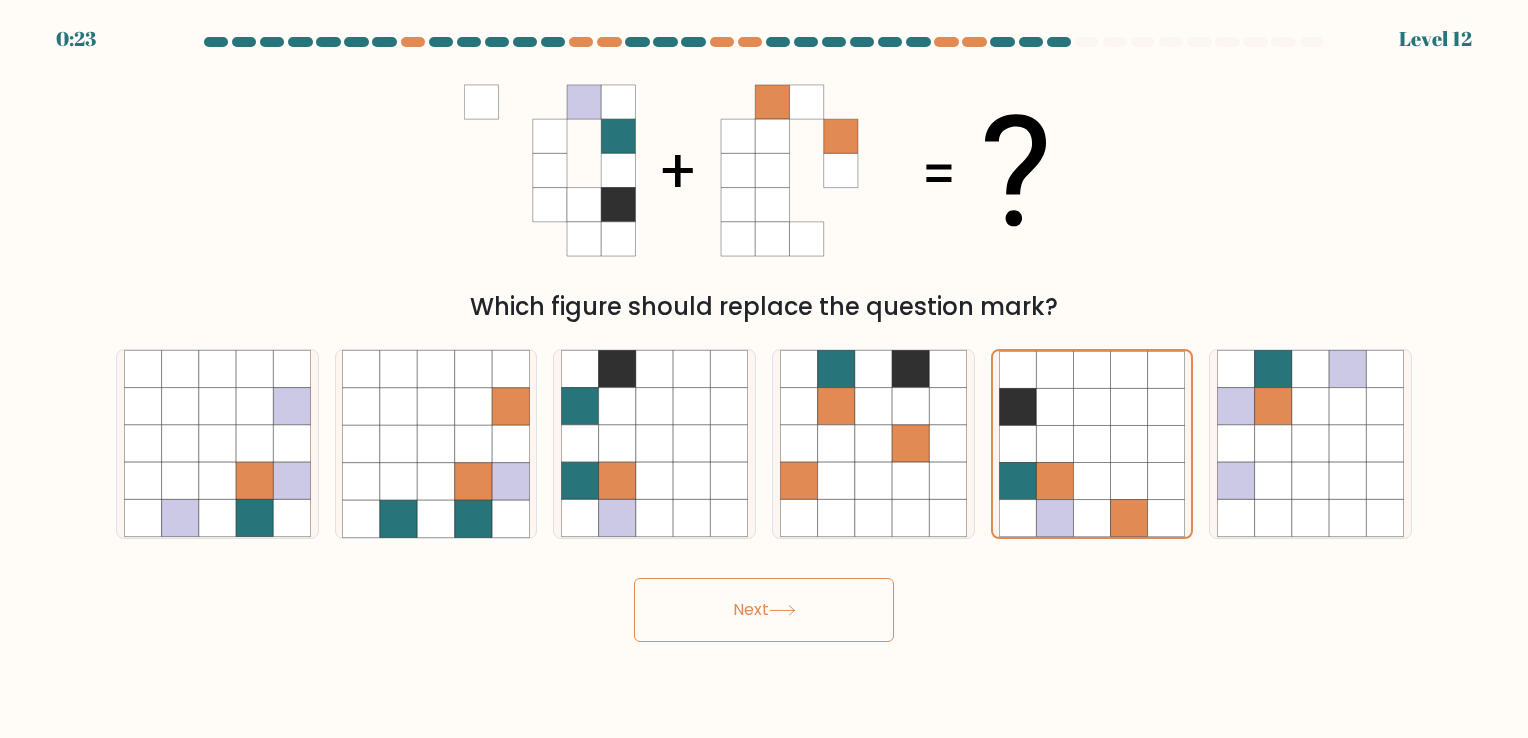 click on "Next" at bounding box center [764, 610] 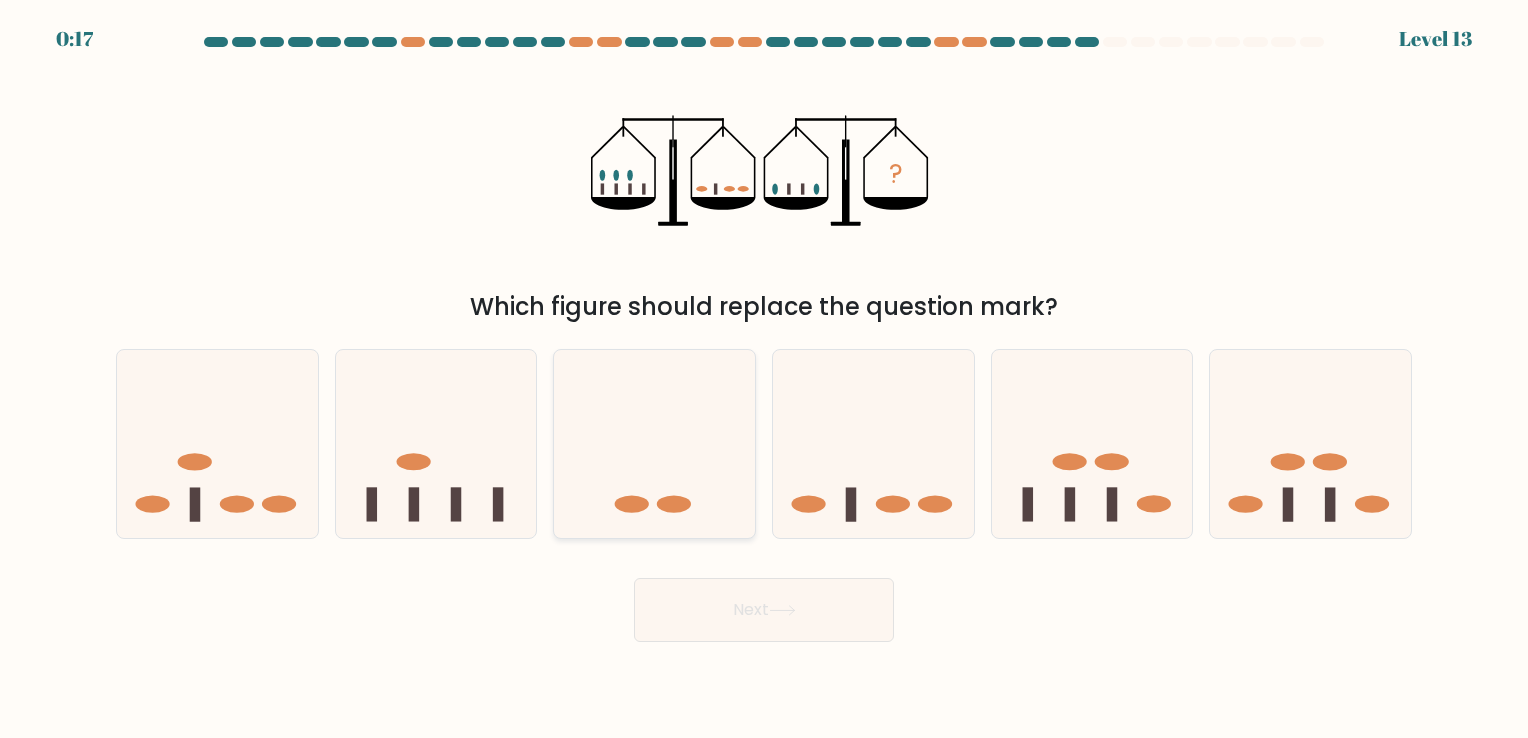 click 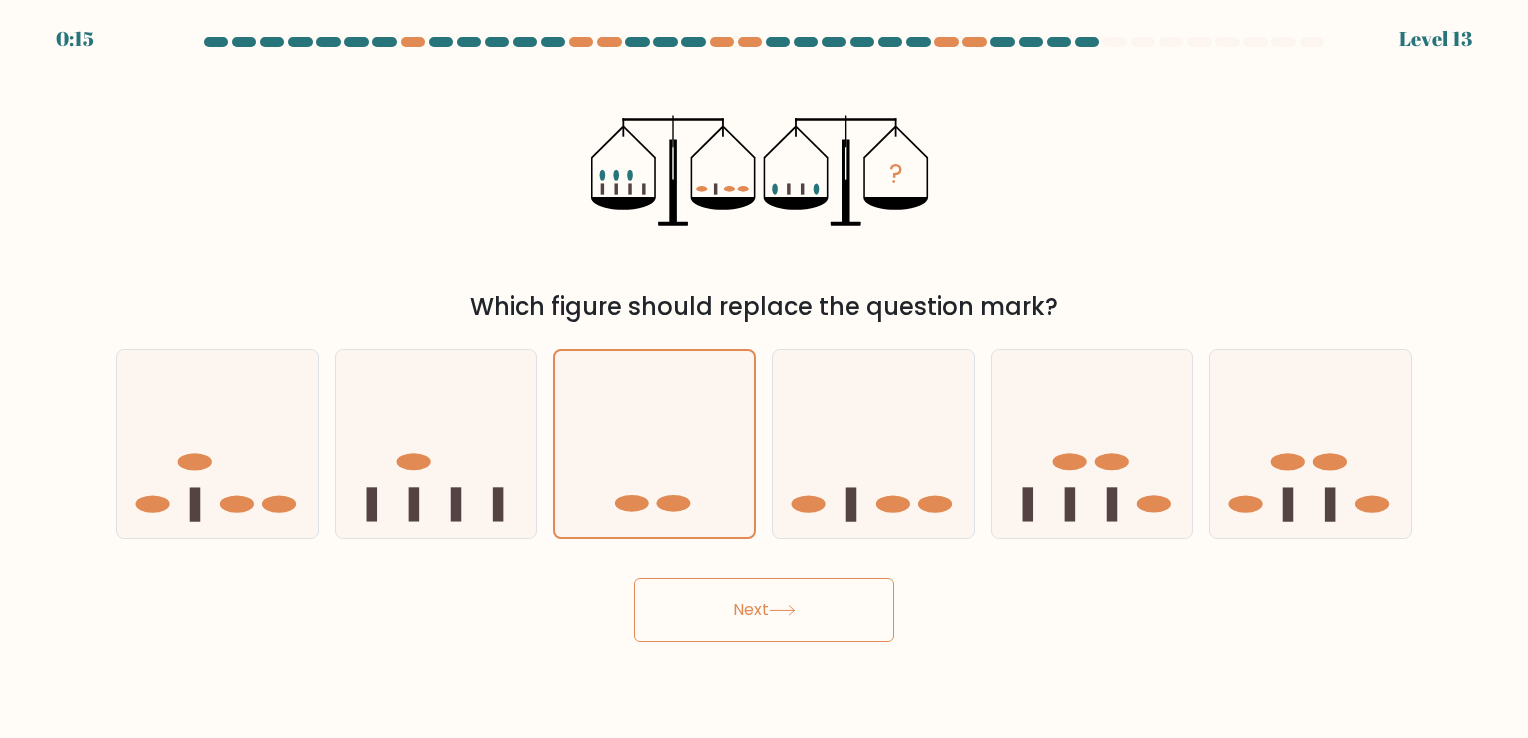click on "Next" at bounding box center (764, 610) 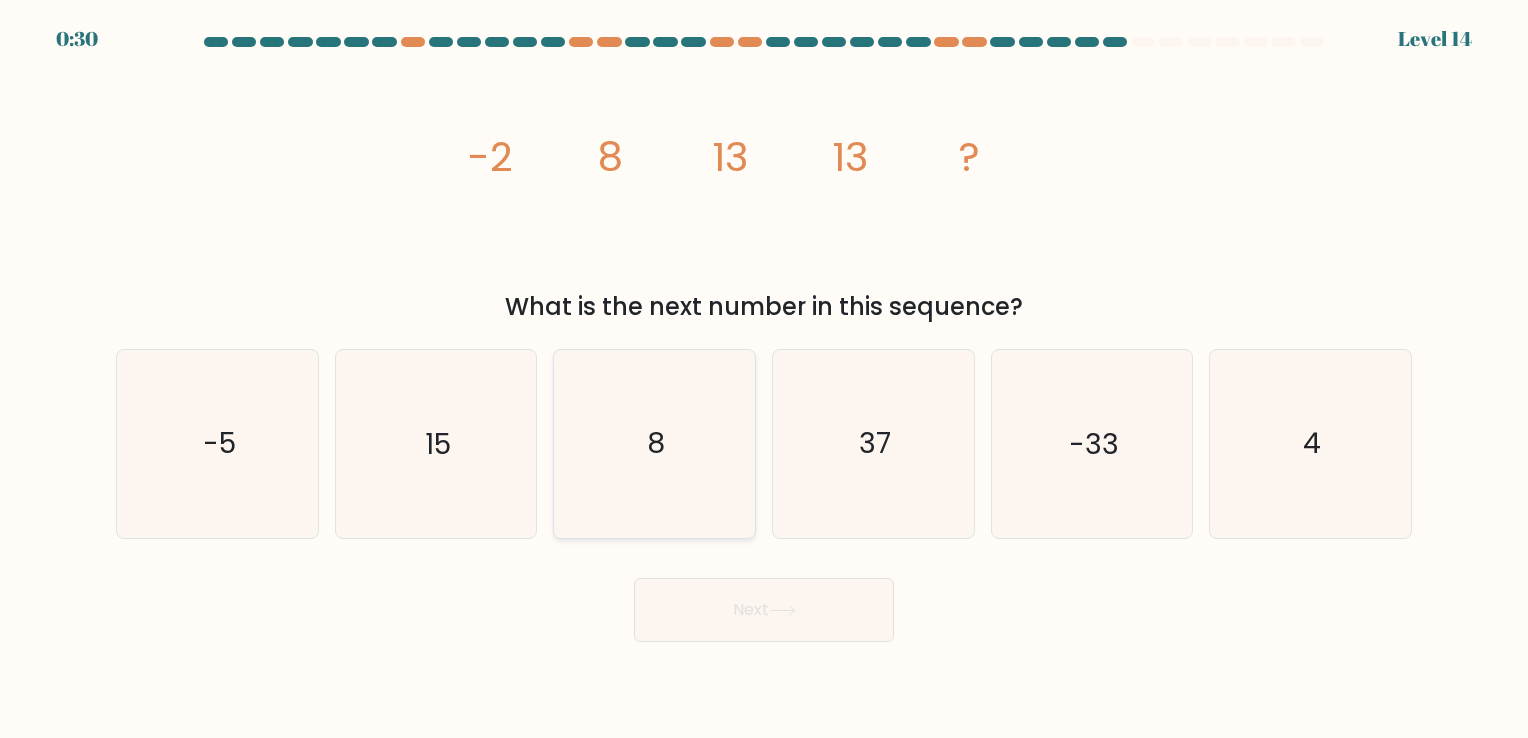 click on "8" 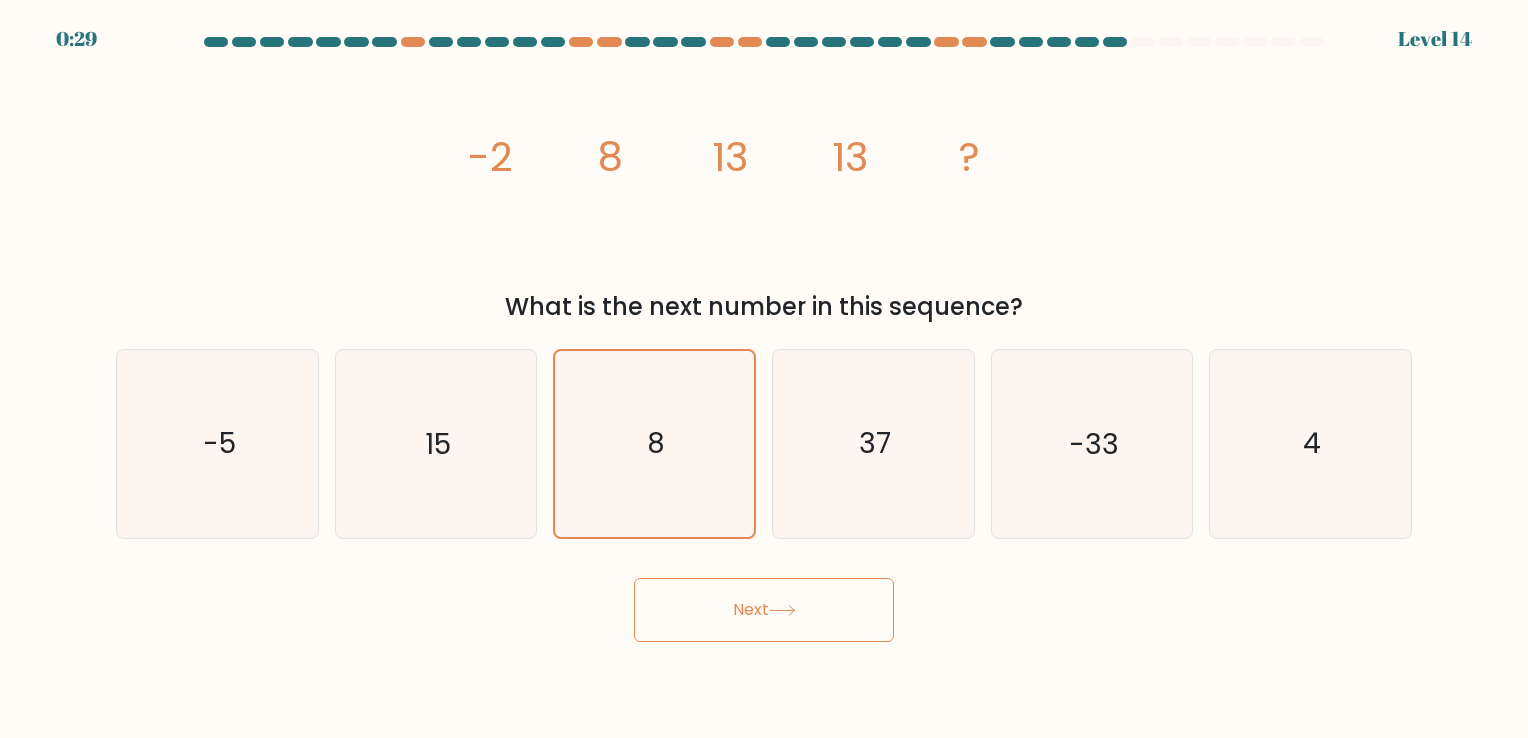 click on "Next" at bounding box center (764, 610) 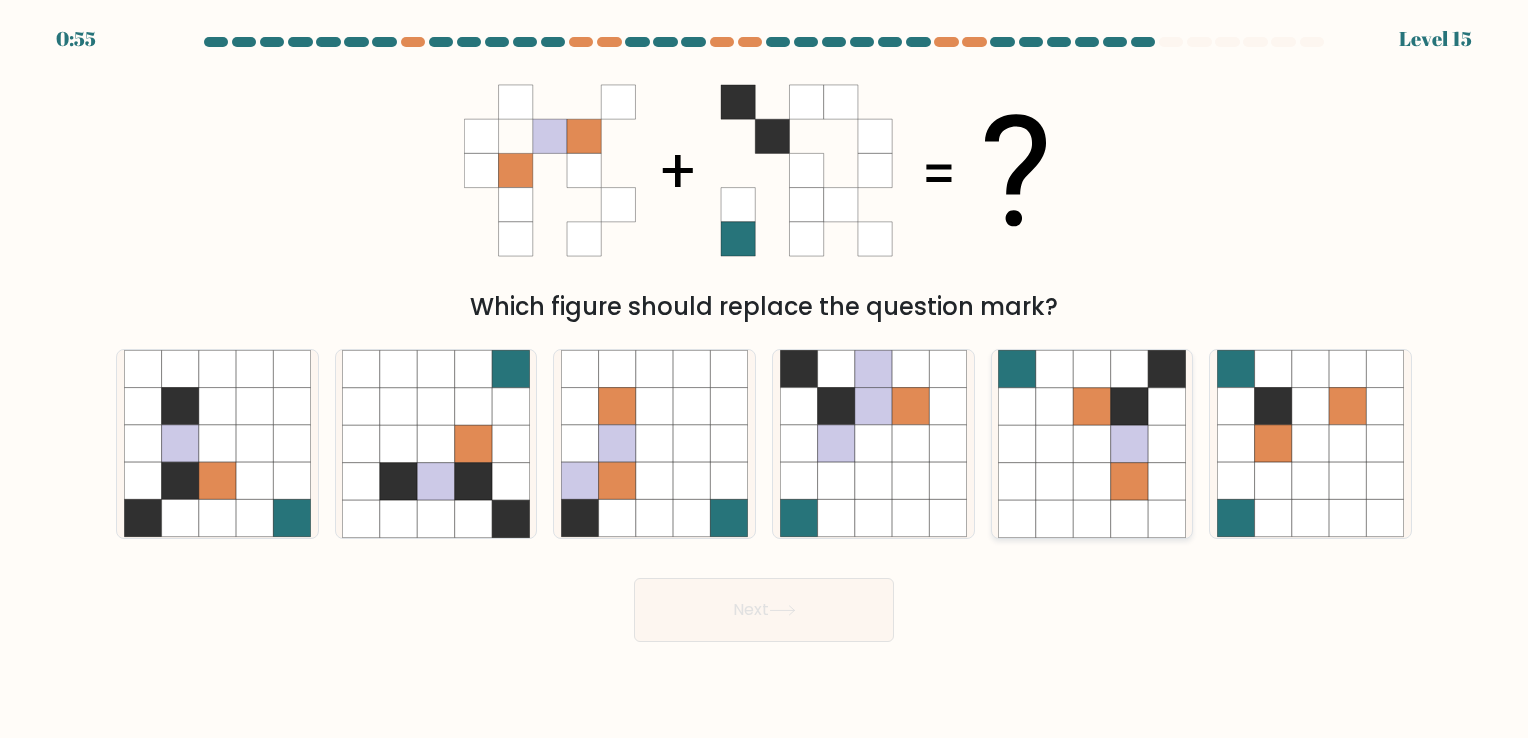 click 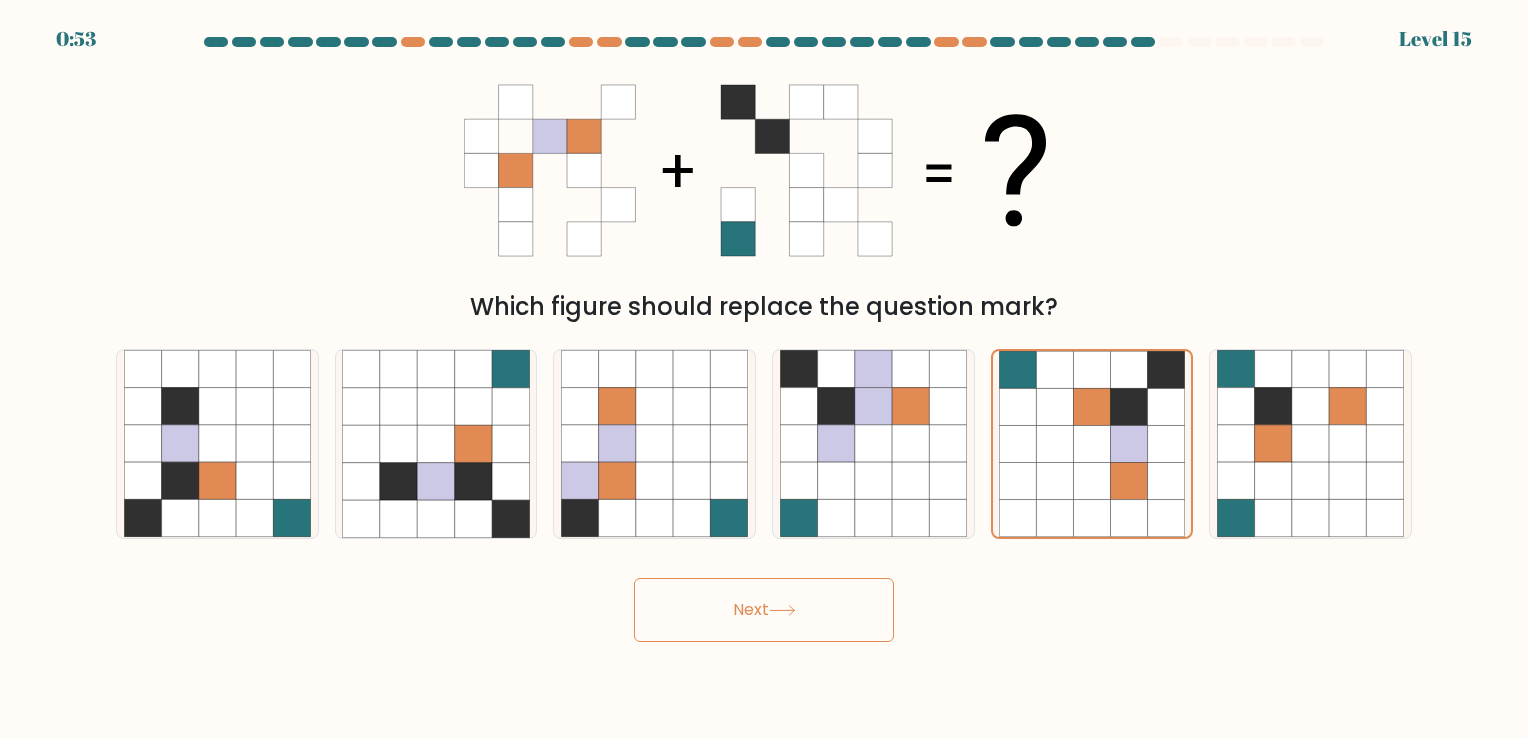 click on "Next" at bounding box center [764, 610] 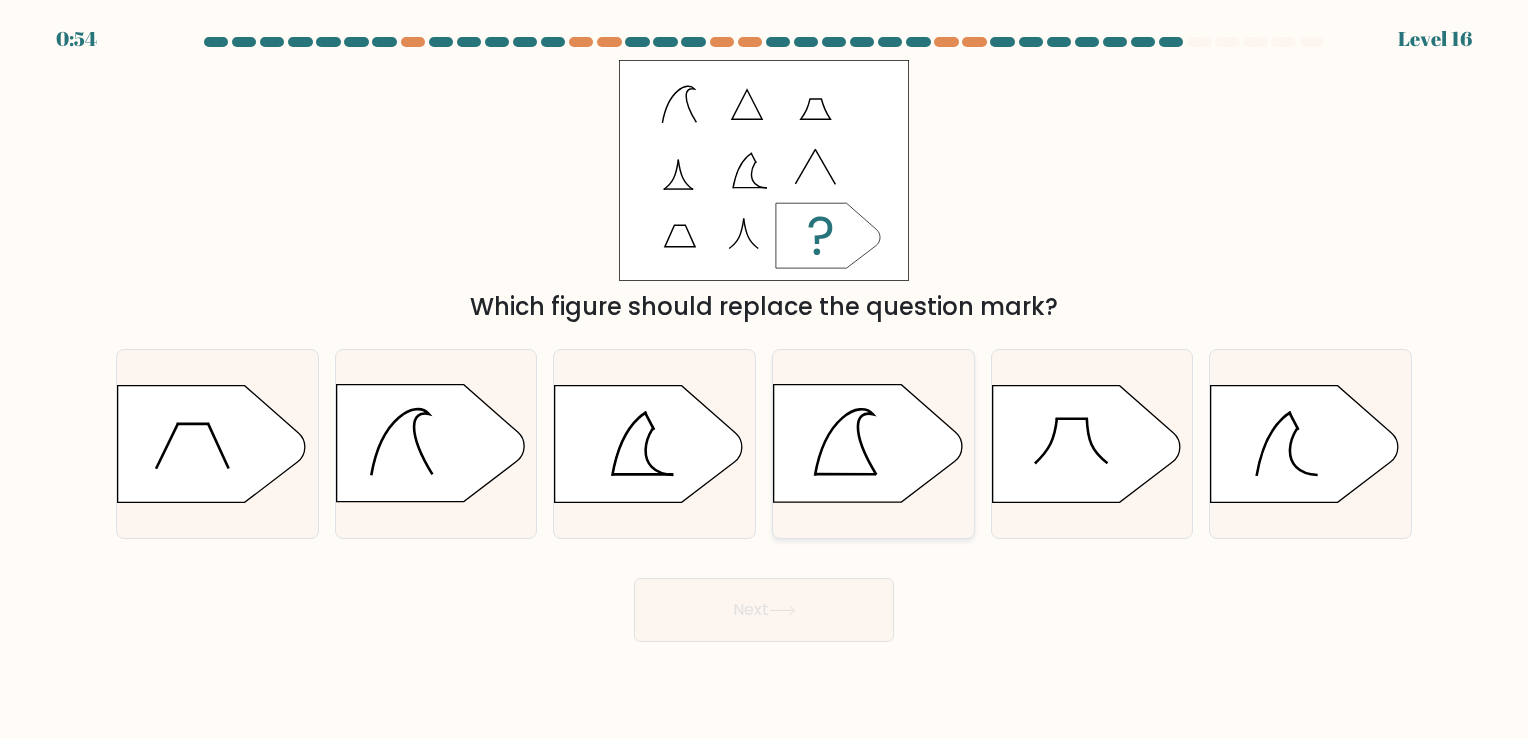 click 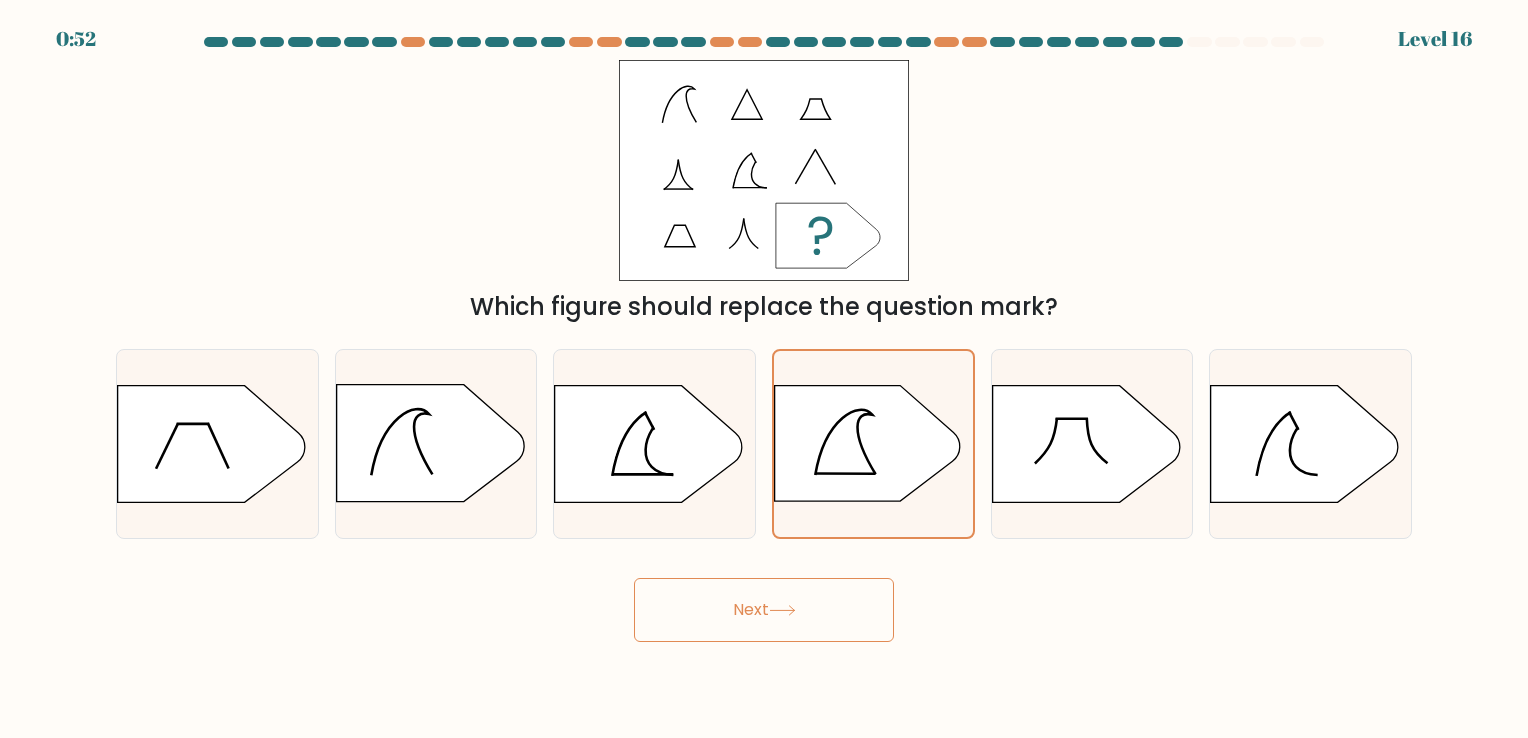 click on "Next" at bounding box center (764, 610) 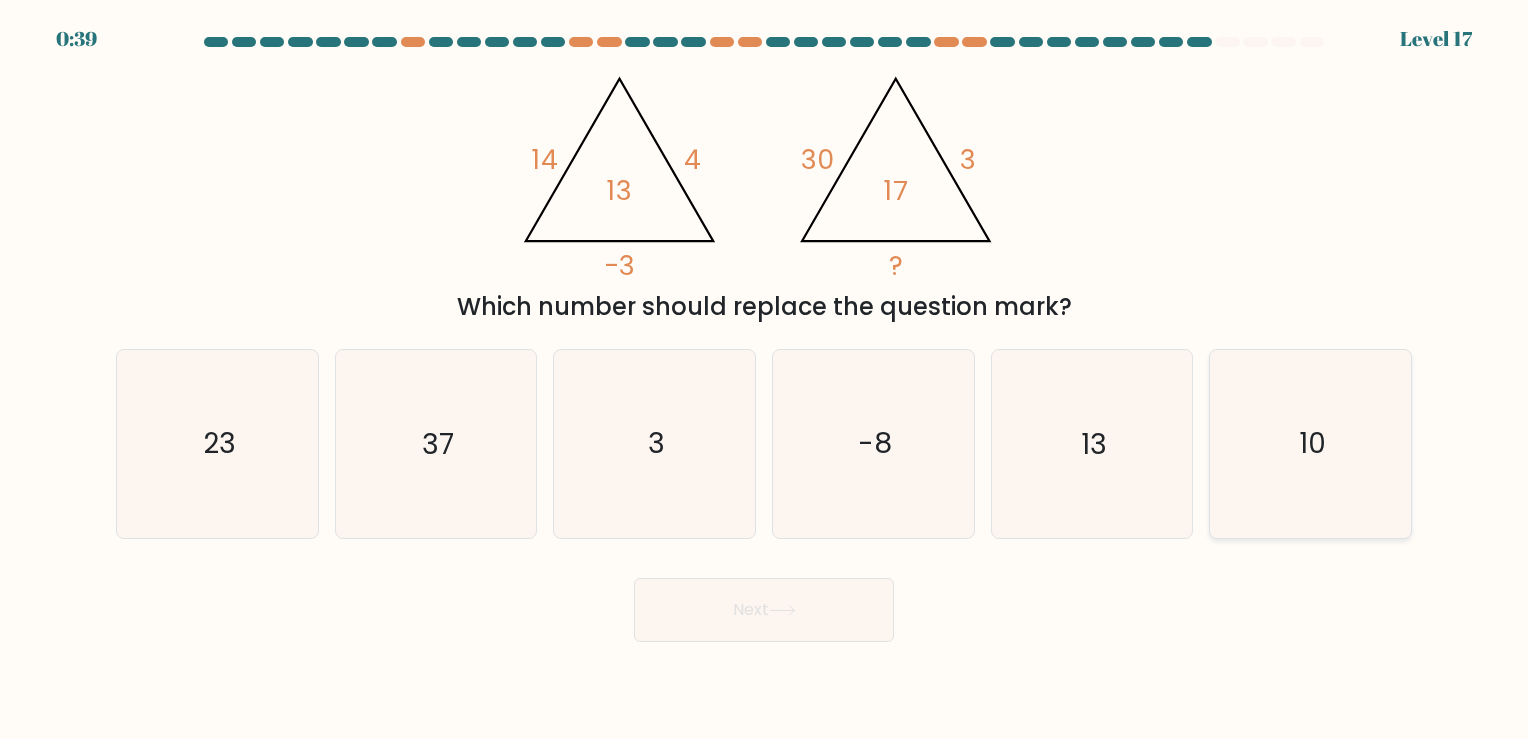 click on "10" 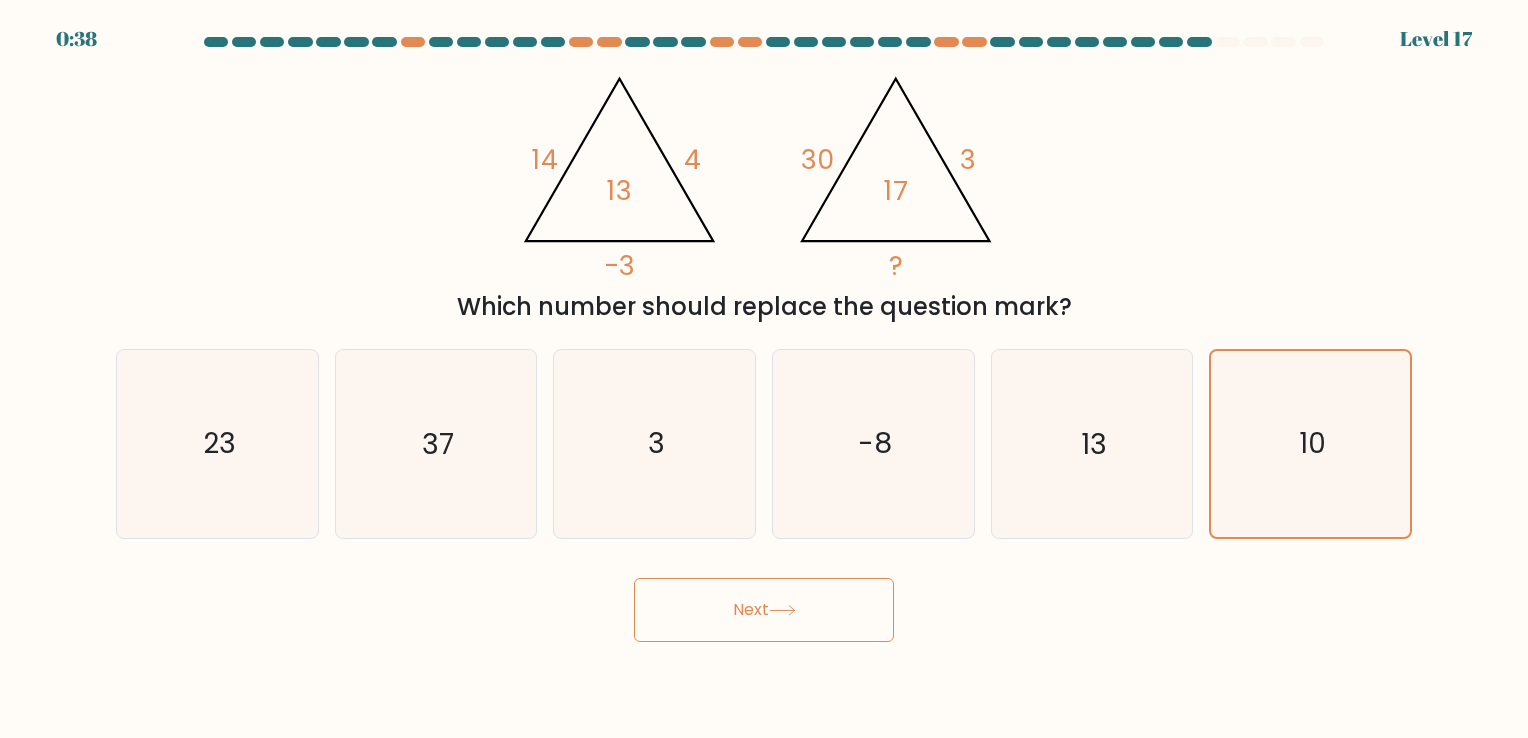 click on "Next" at bounding box center [764, 610] 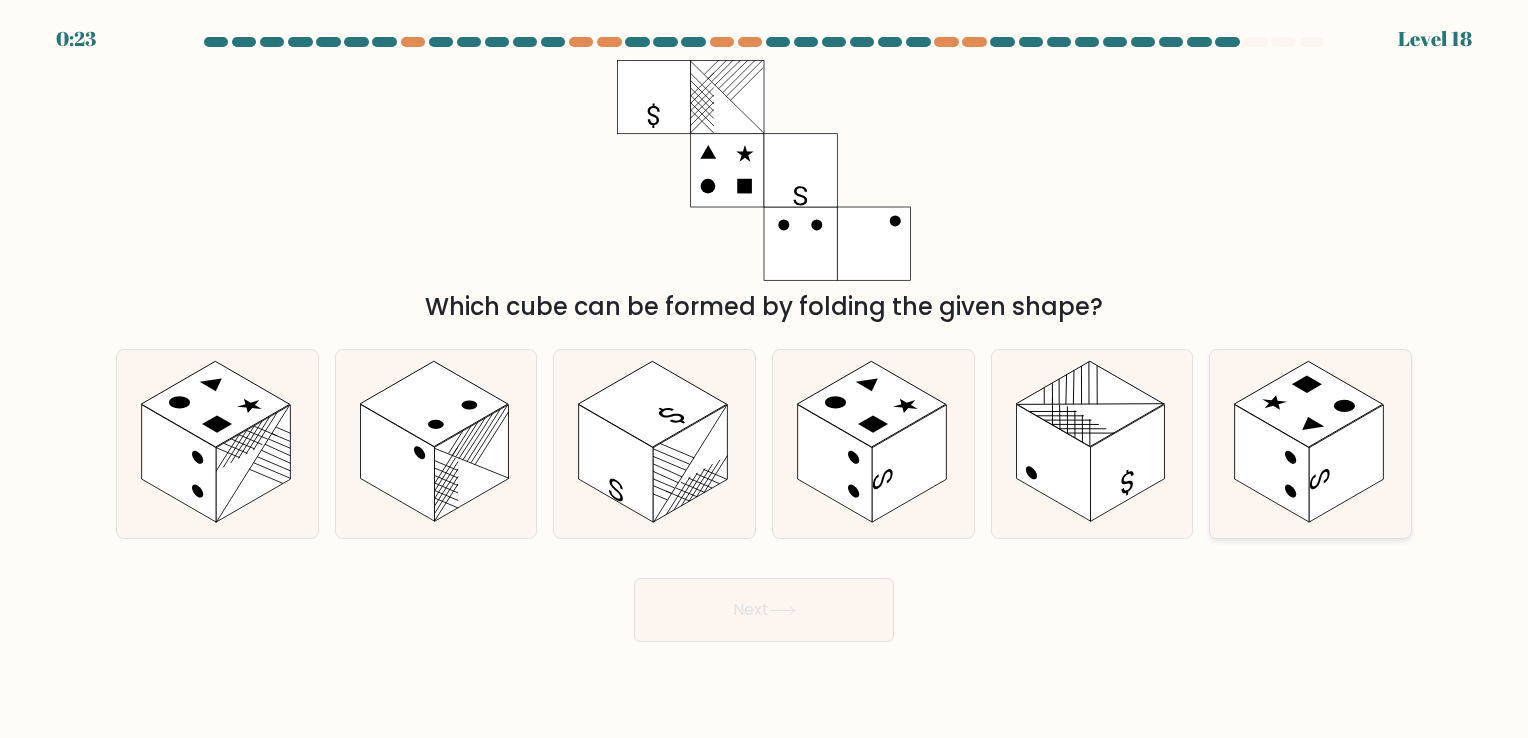 click 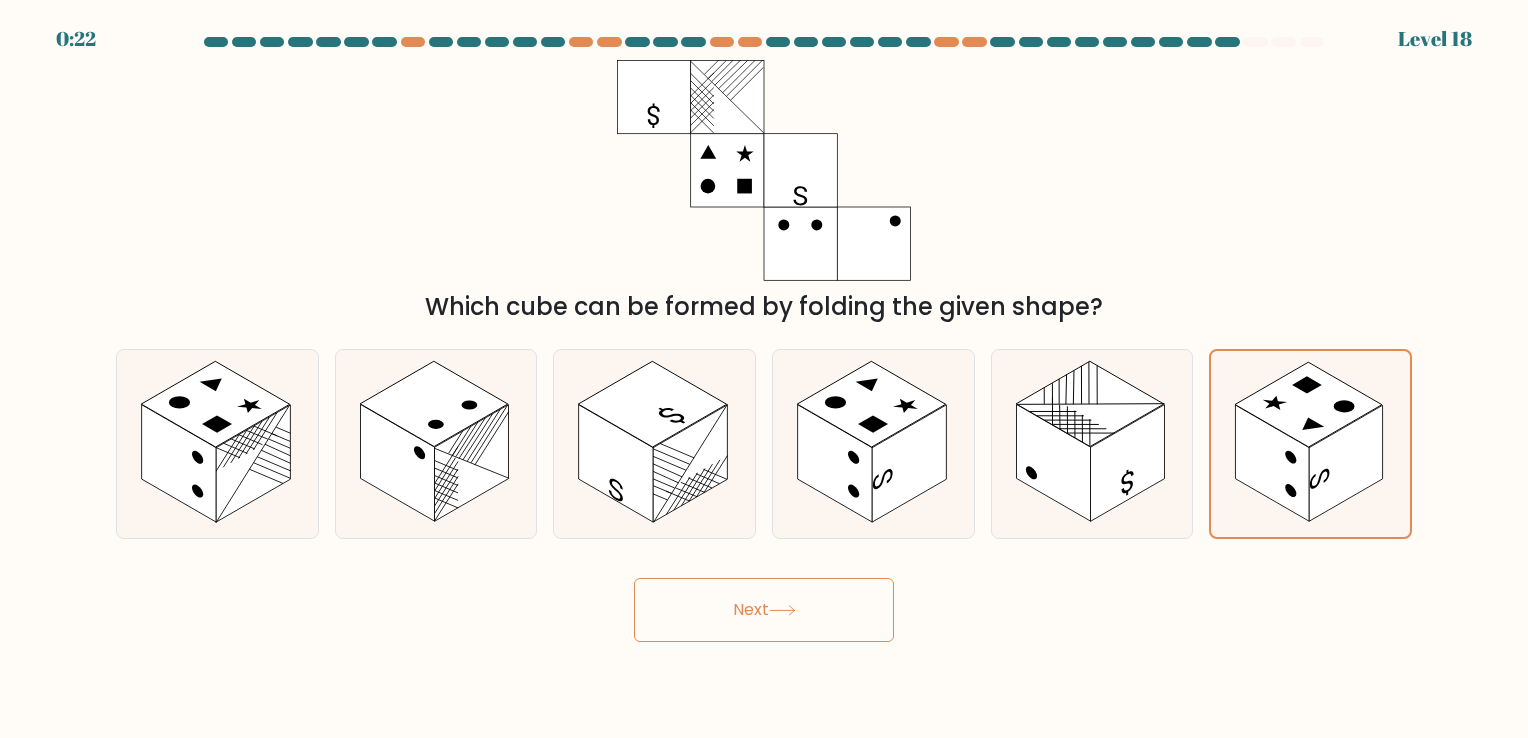click 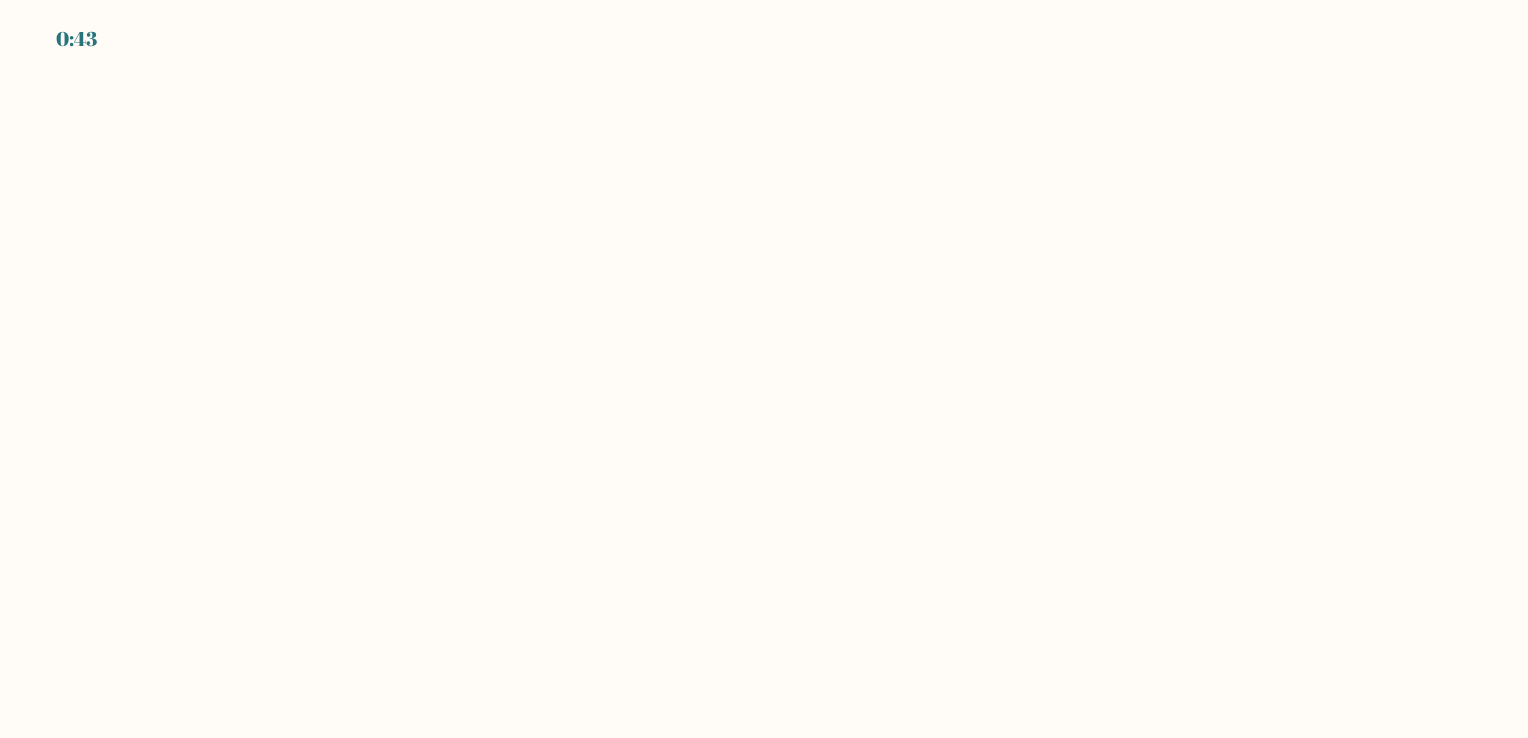 scroll, scrollTop: 0, scrollLeft: 0, axis: both 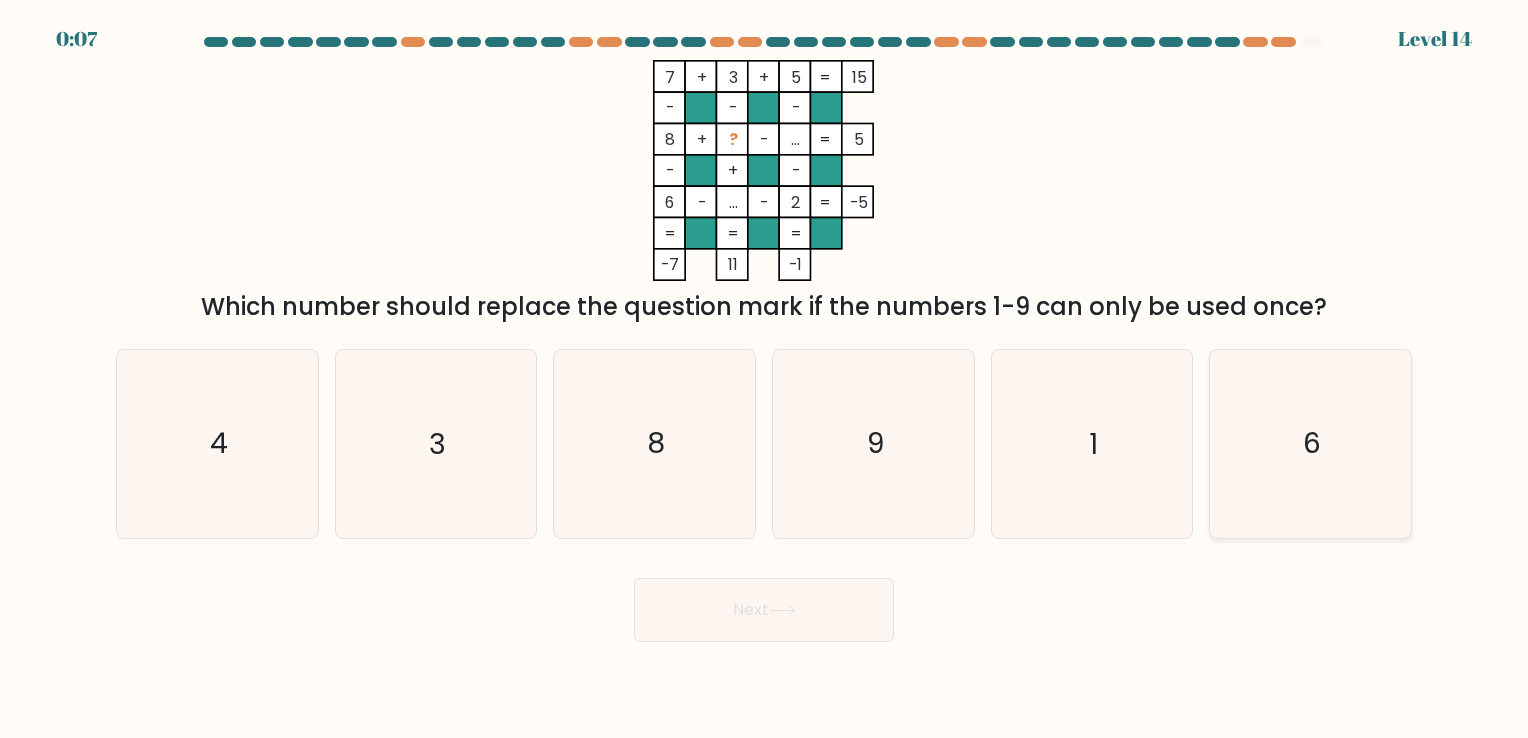 click on "6" 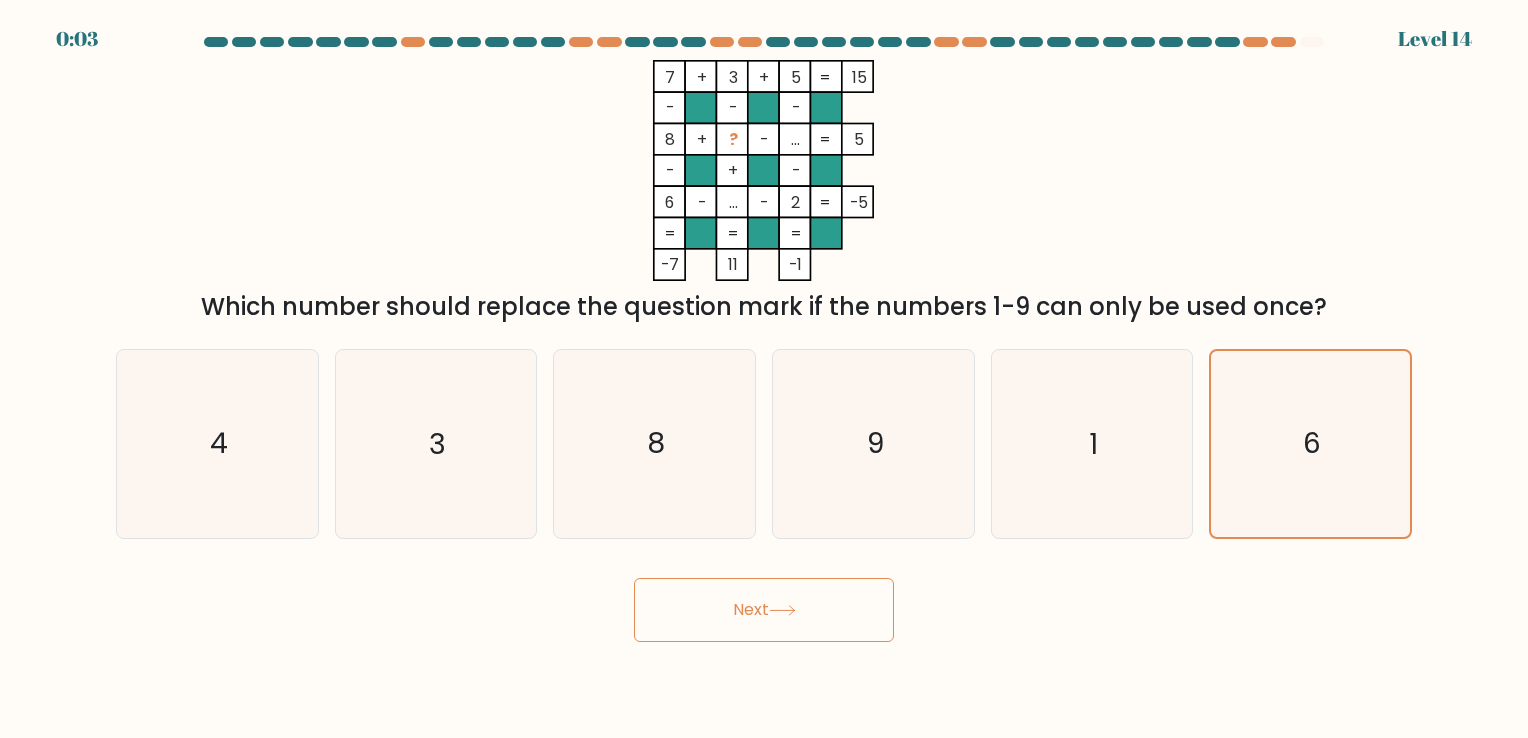 click on "Next" at bounding box center [764, 610] 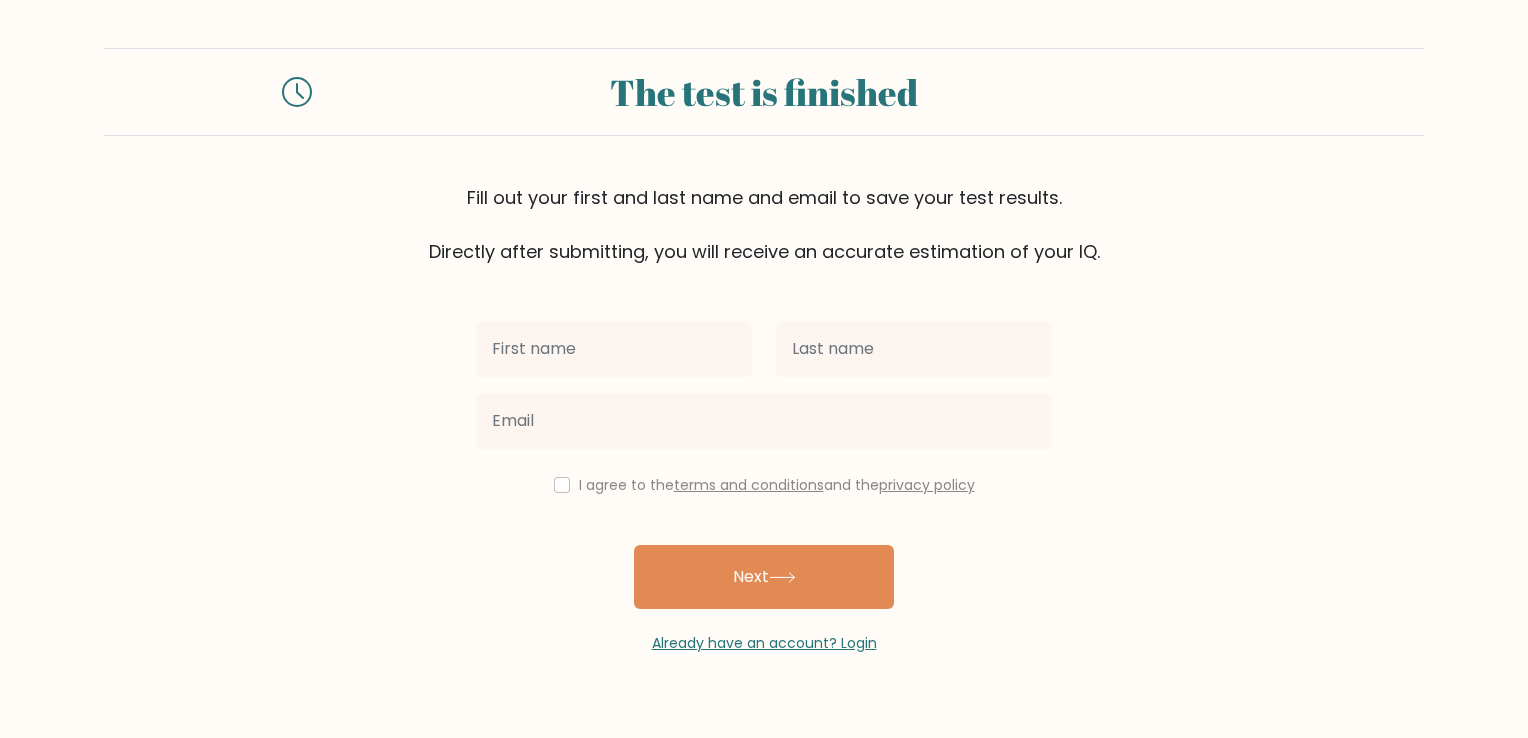 scroll, scrollTop: 0, scrollLeft: 0, axis: both 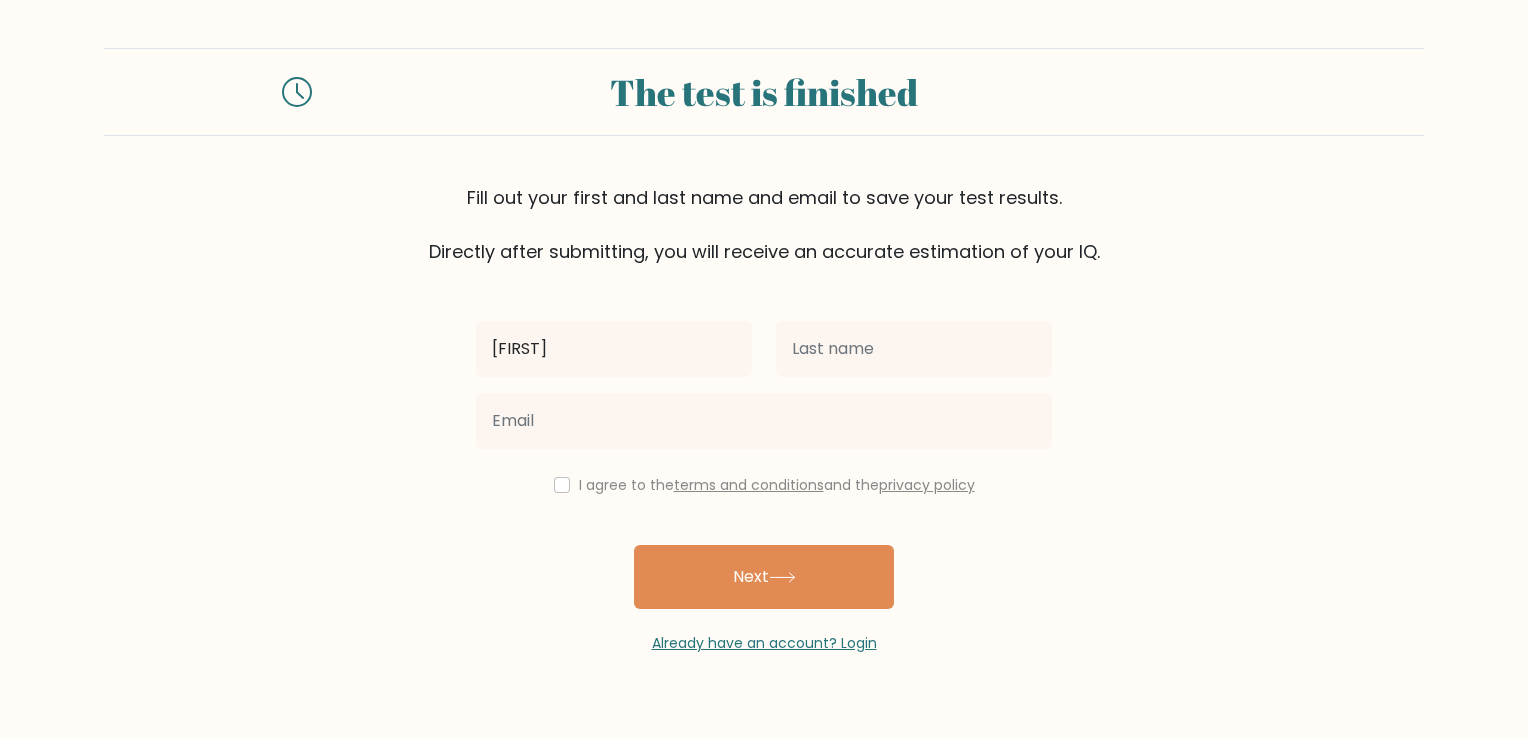 type on "[FIRST]" 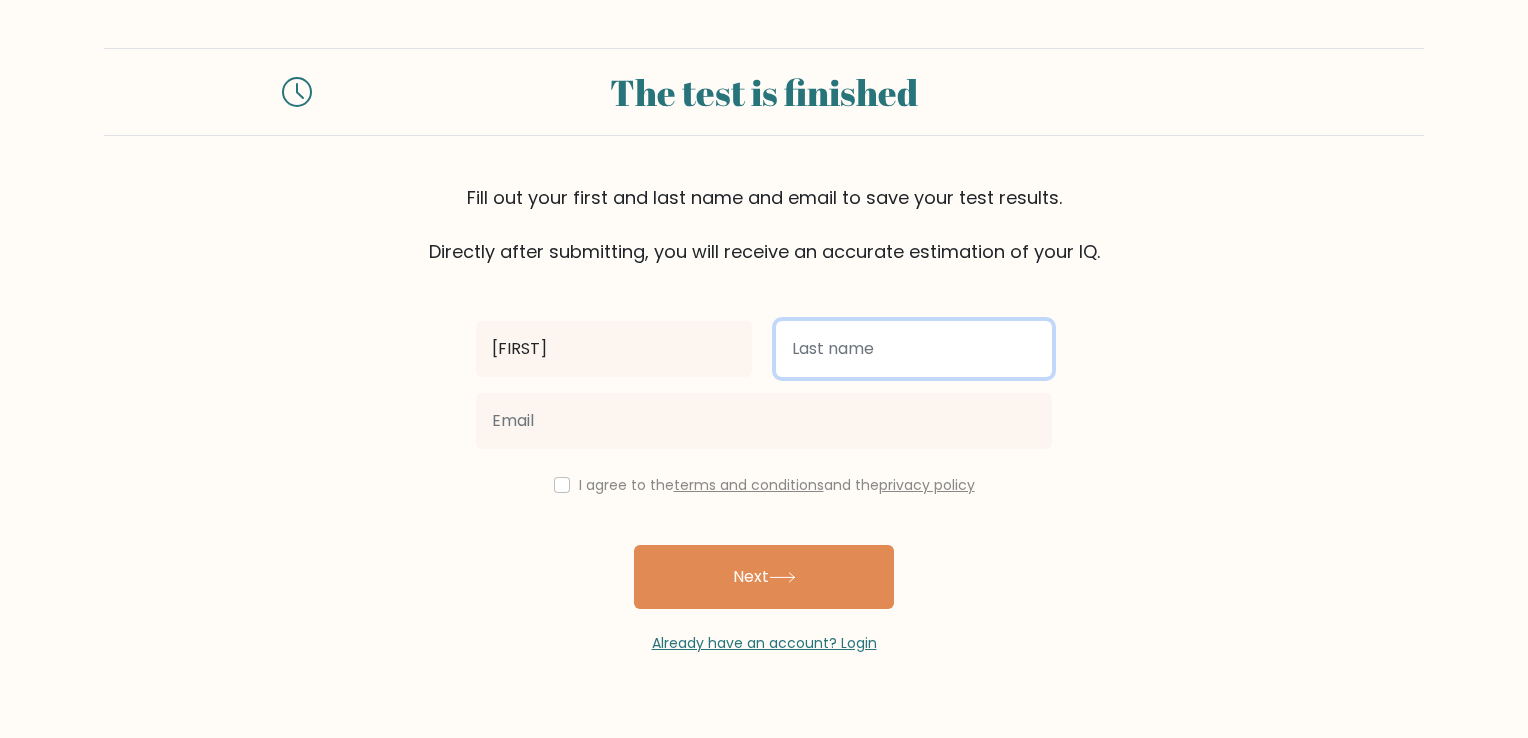 click at bounding box center (914, 349) 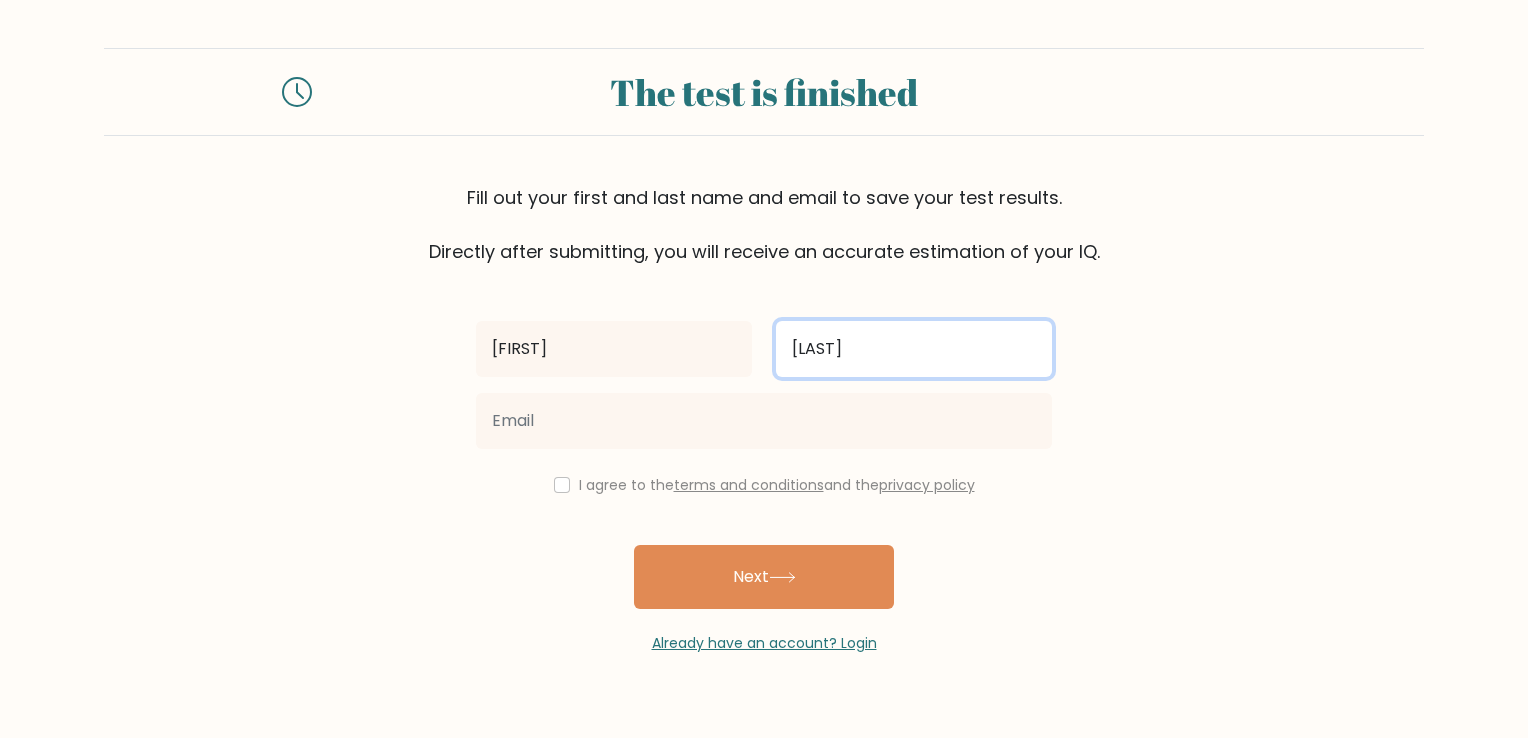 type on "[LAST]" 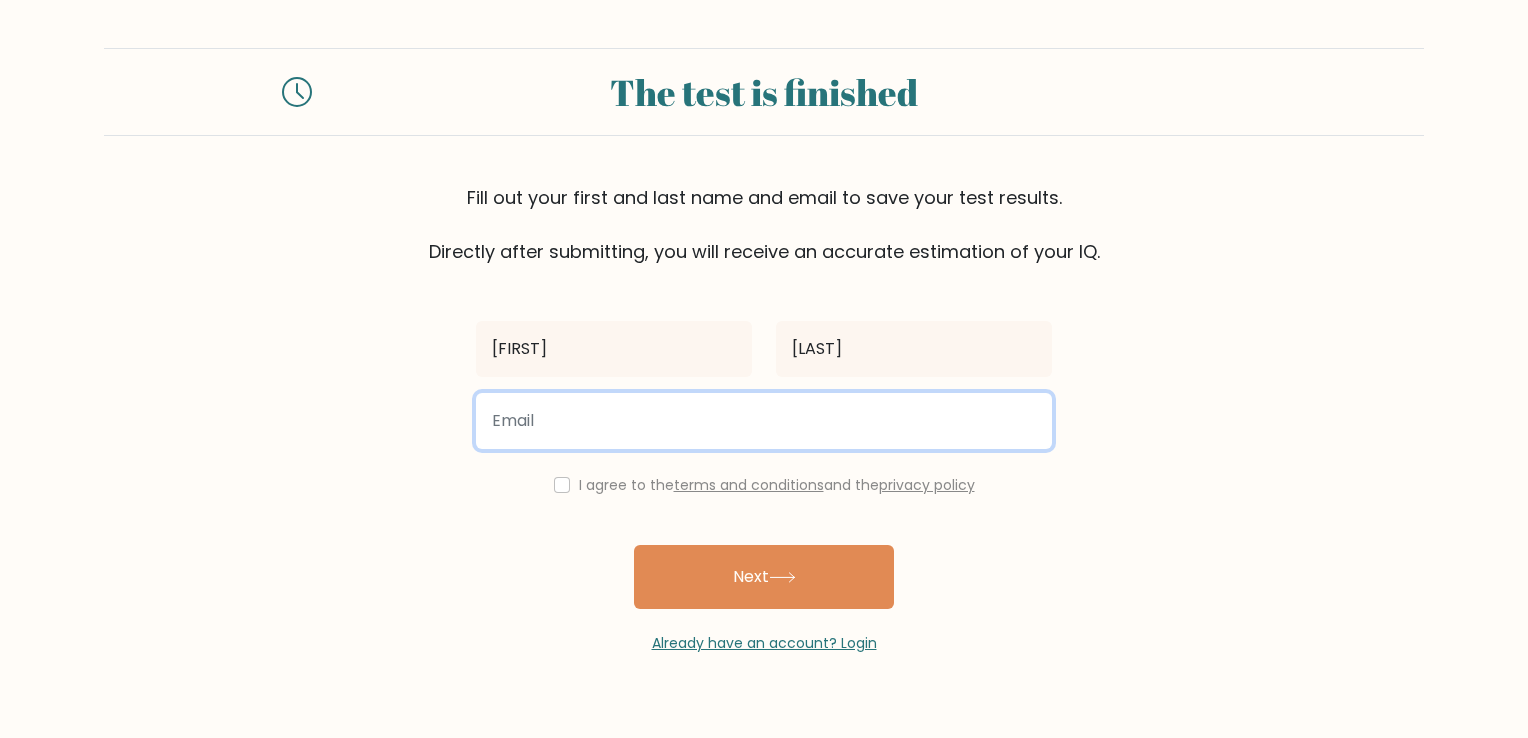 click at bounding box center (764, 421) 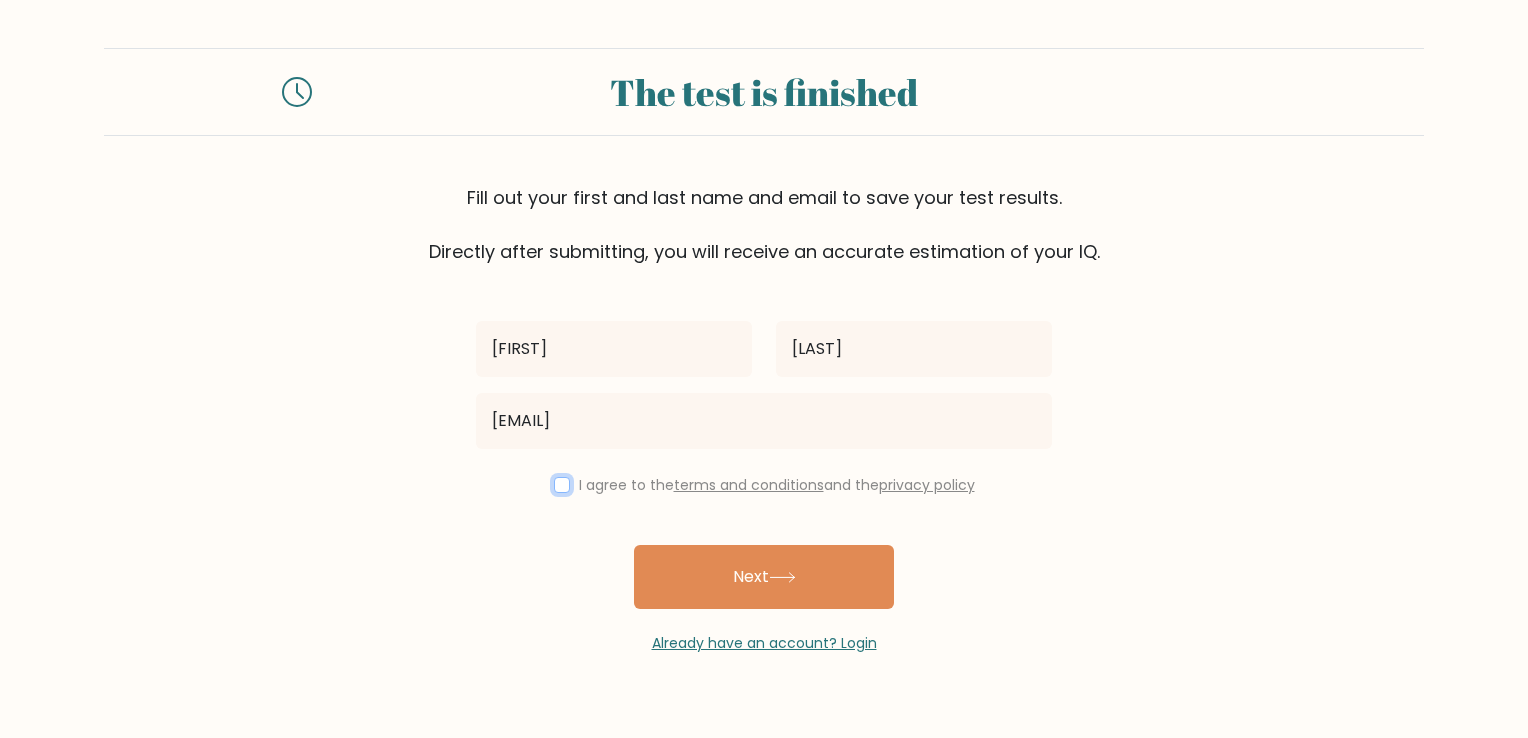 click at bounding box center [562, 485] 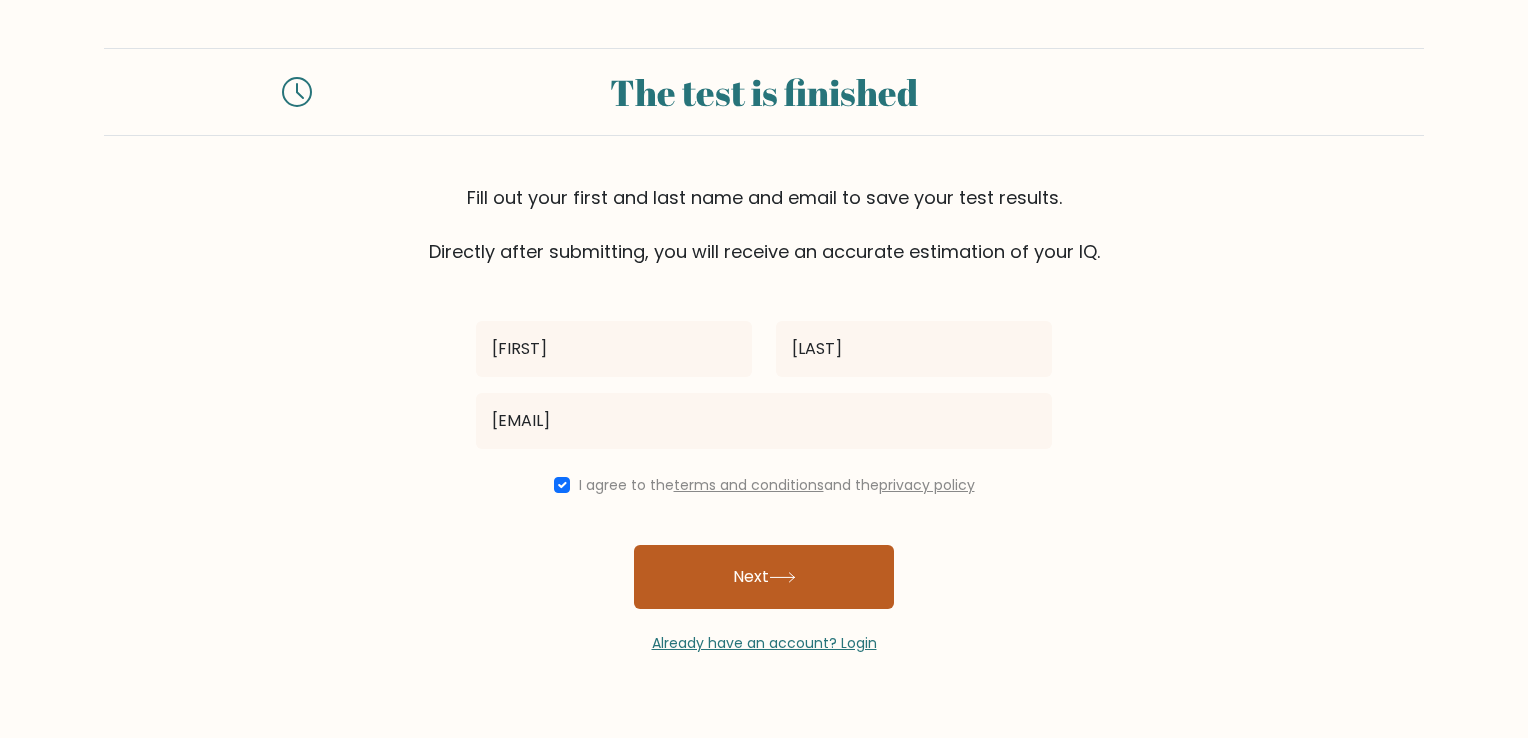 click on "Next" at bounding box center [764, 577] 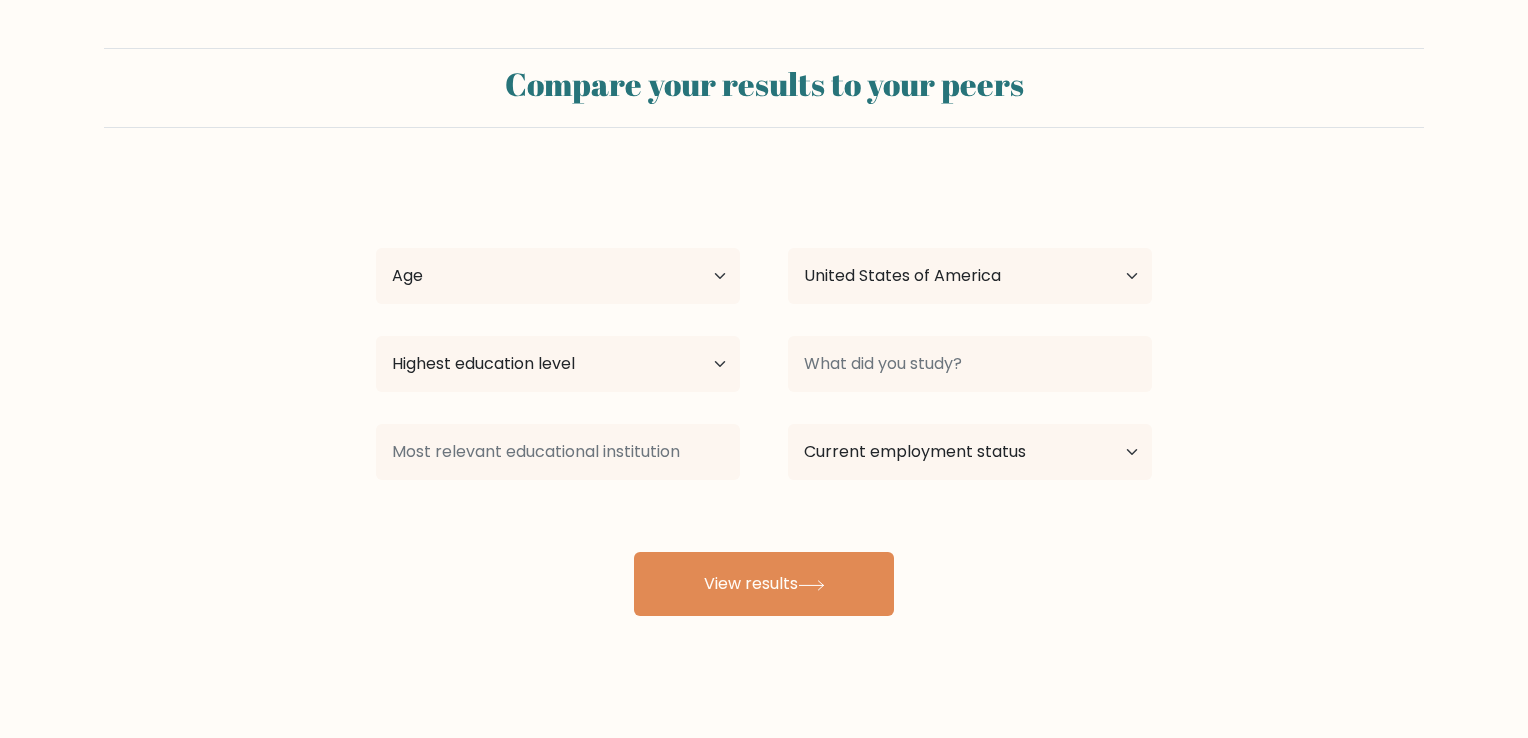 select on "US" 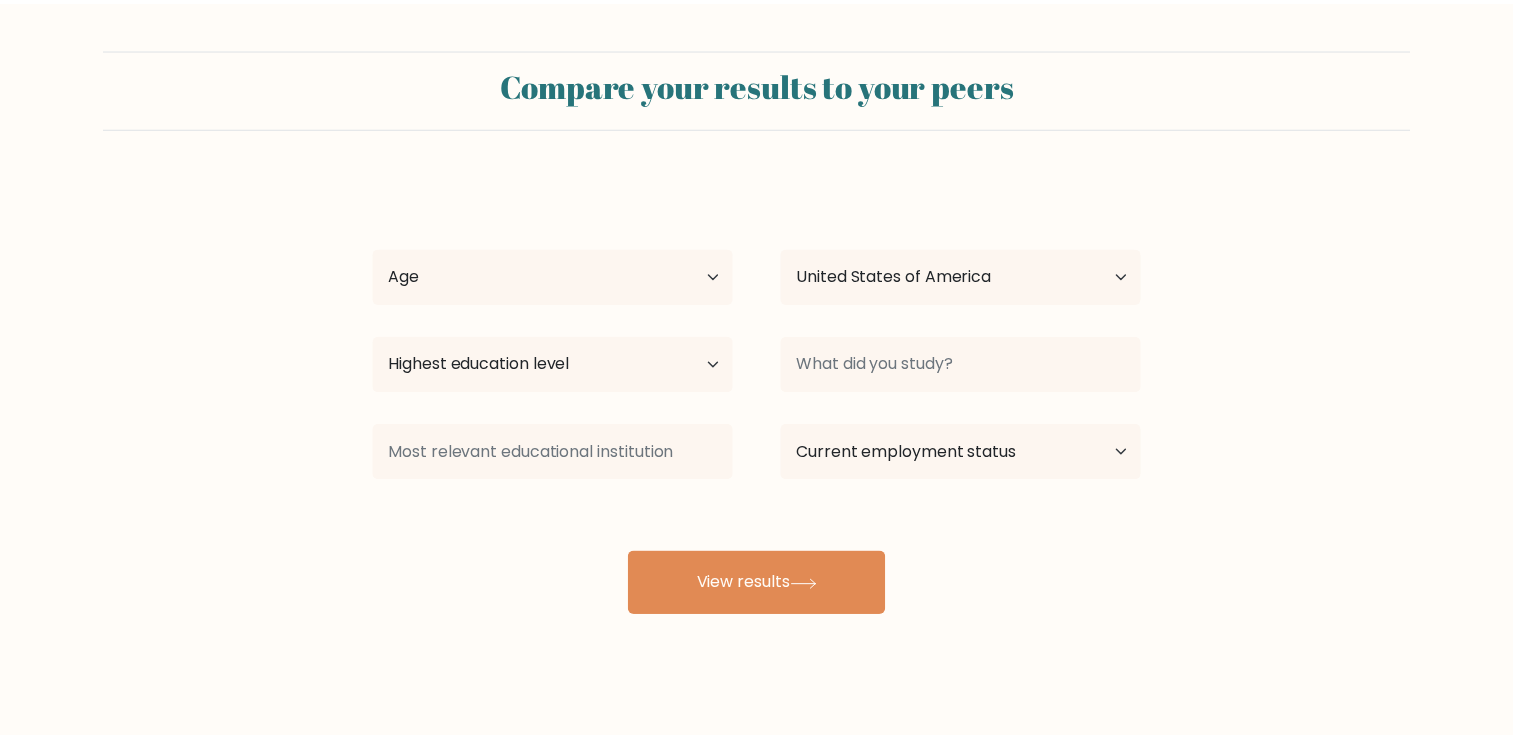 scroll, scrollTop: 0, scrollLeft: 0, axis: both 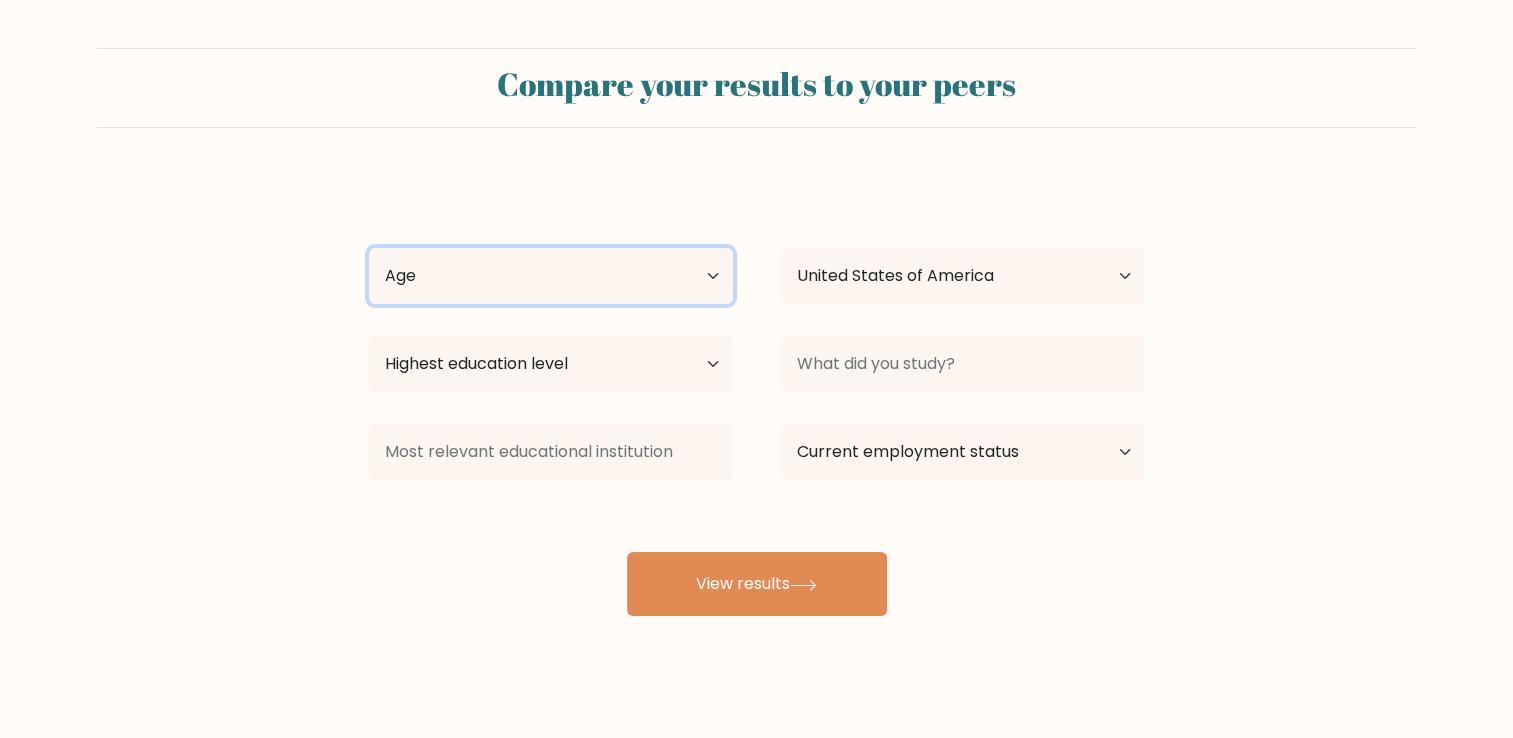 click on "Age
Under 18 years old
18-24 years old
25-34 years old
35-44 years old
45-54 years old
55-64 years old
65 years old and above" at bounding box center (551, 276) 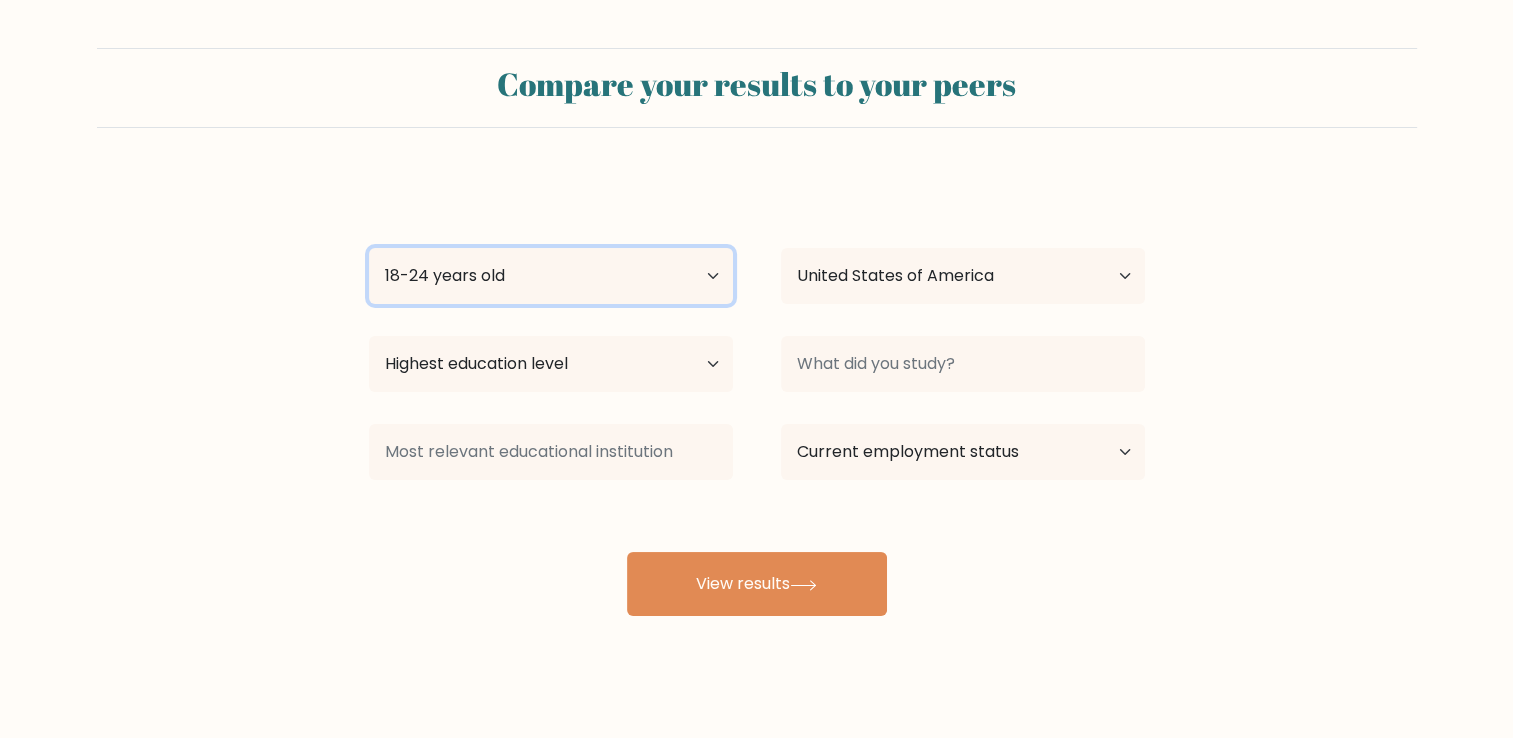 click on "Age
Under 18 years old
18-24 years old
25-34 years old
35-44 years old
45-54 years old
55-64 years old
65 years old and above" at bounding box center (551, 276) 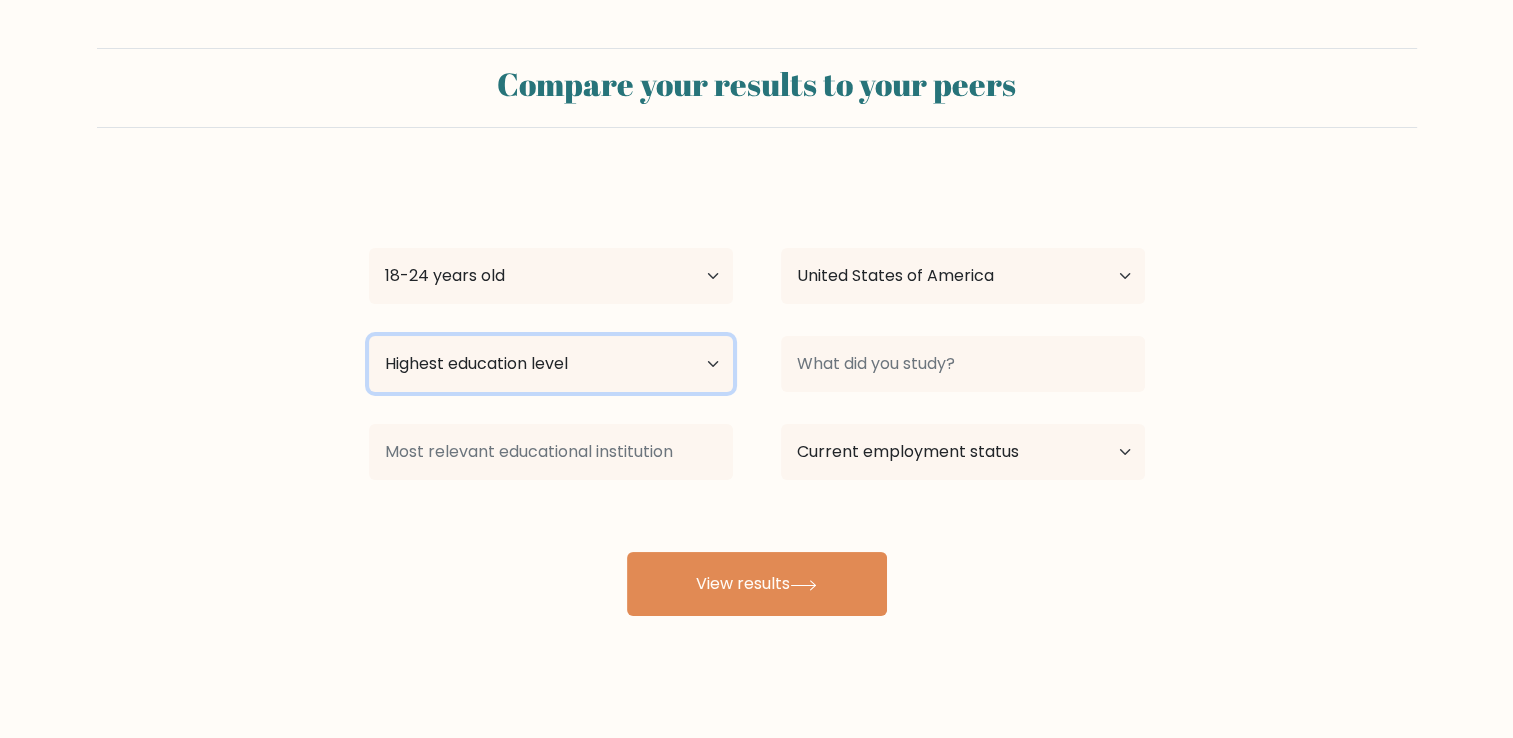 click on "Highest education level
No schooling
Primary
Lower Secondary
Upper Secondary
Occupation Specific
Bachelor's degree
Master's degree
Doctoral degree" at bounding box center [551, 364] 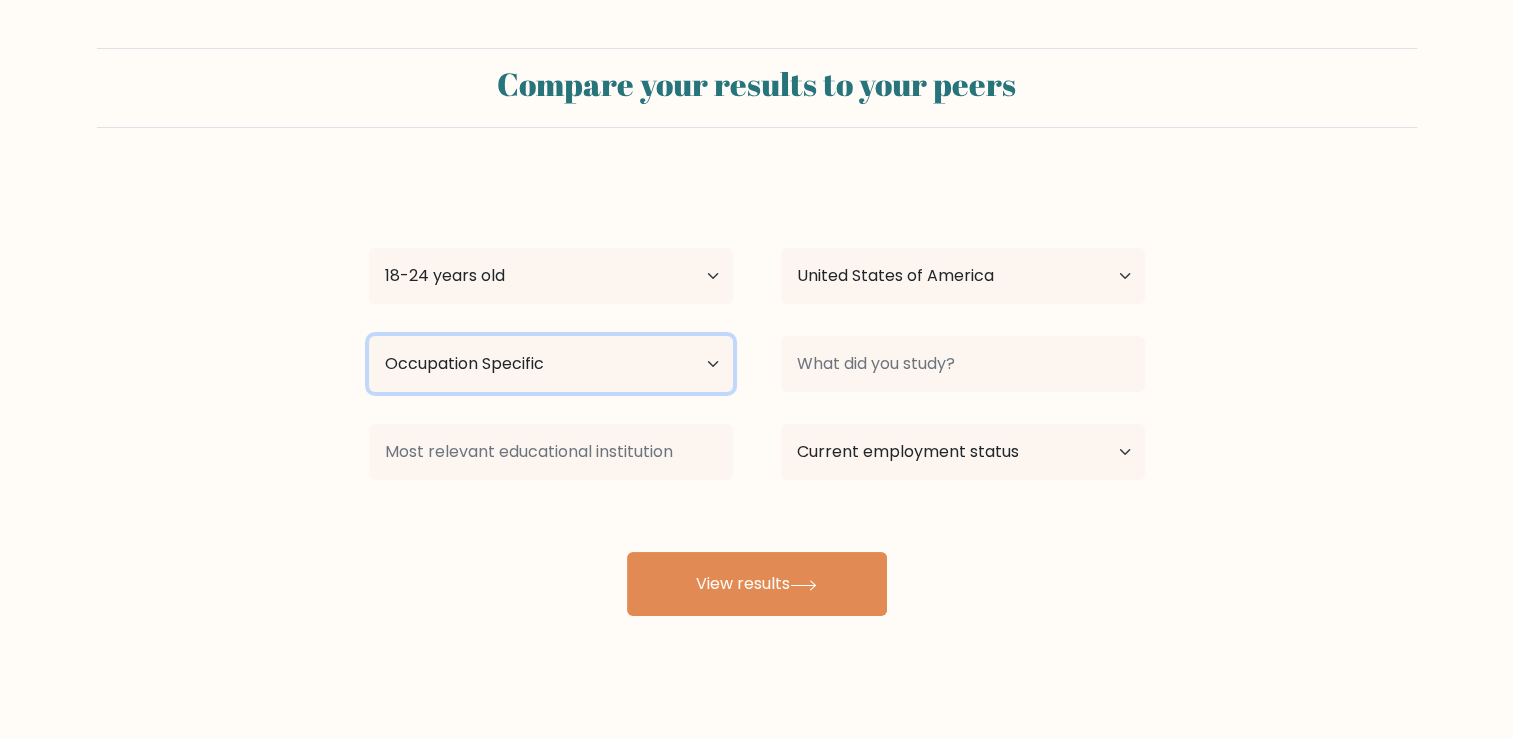 click on "Highest education level
No schooling
Primary
Lower Secondary
Upper Secondary
Occupation Specific
Bachelor's degree
Master's degree
Doctoral degree" at bounding box center (551, 364) 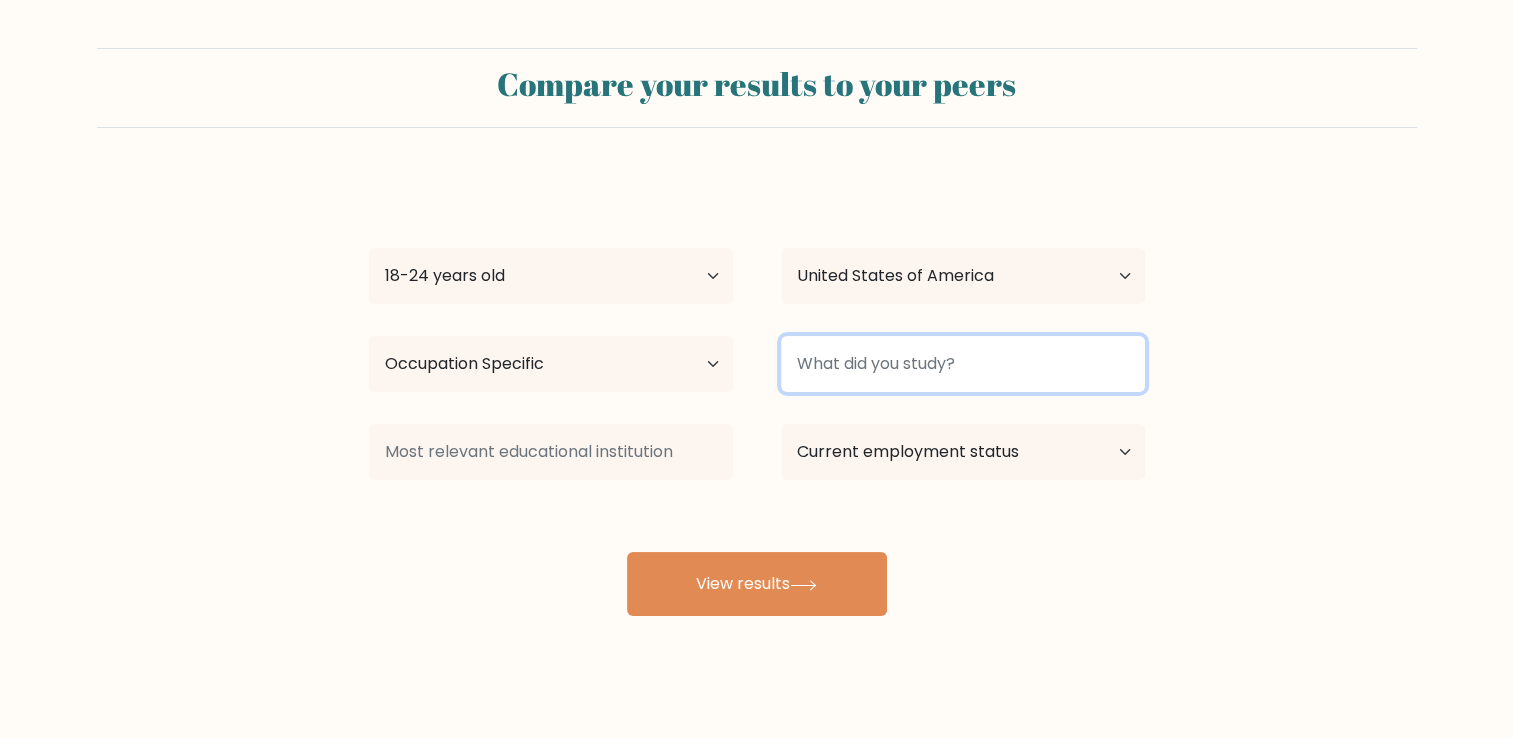 click at bounding box center (963, 364) 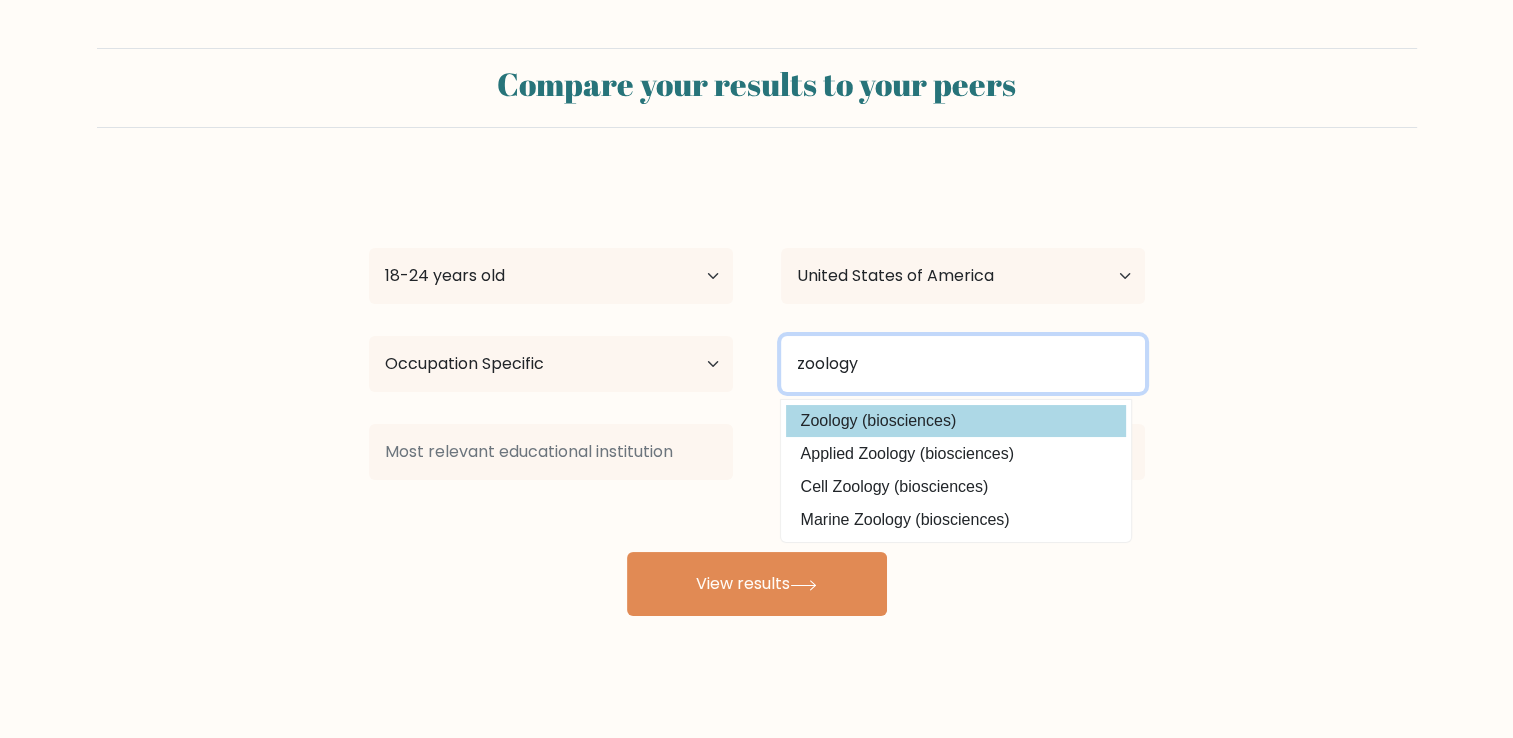 scroll, scrollTop: 20, scrollLeft: 0, axis: vertical 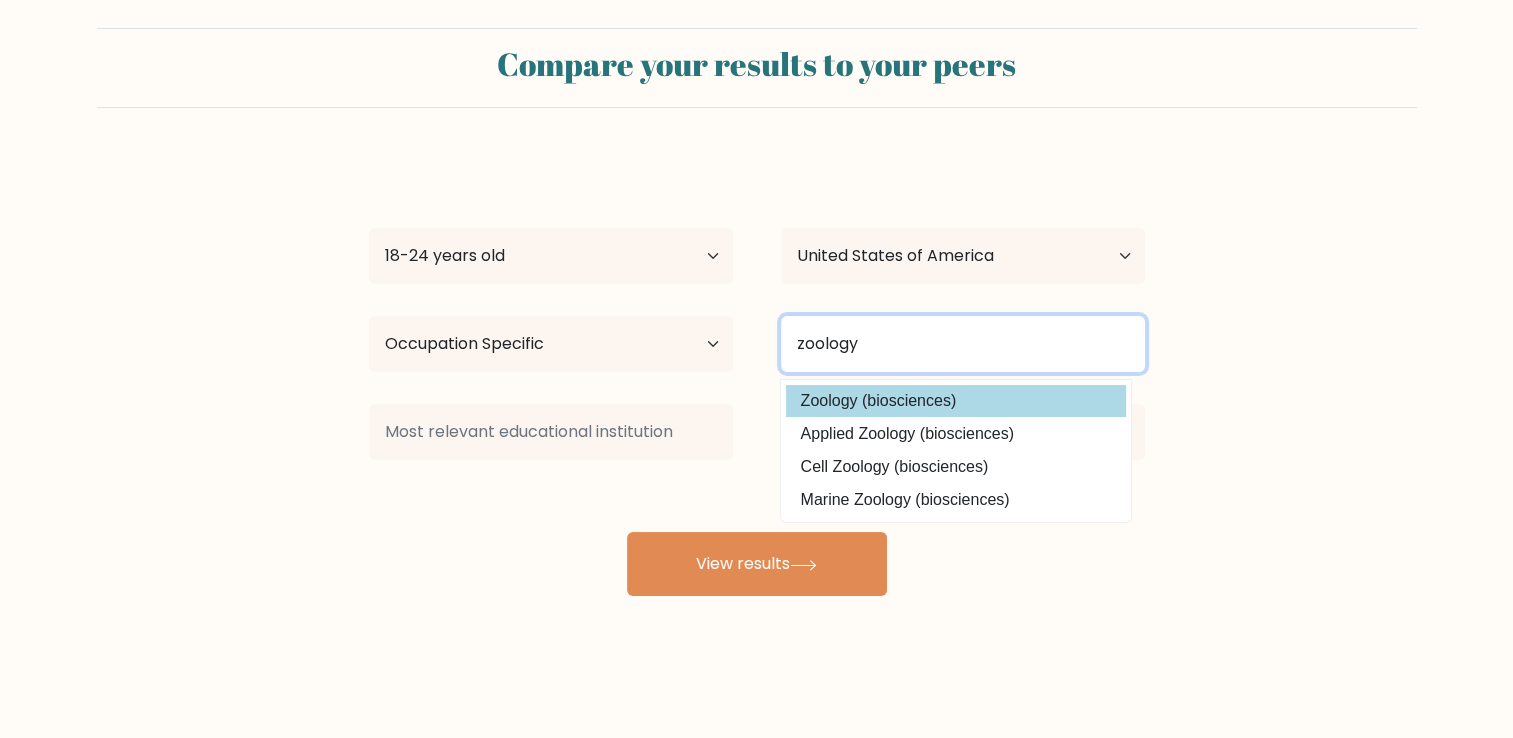 type on "zoology" 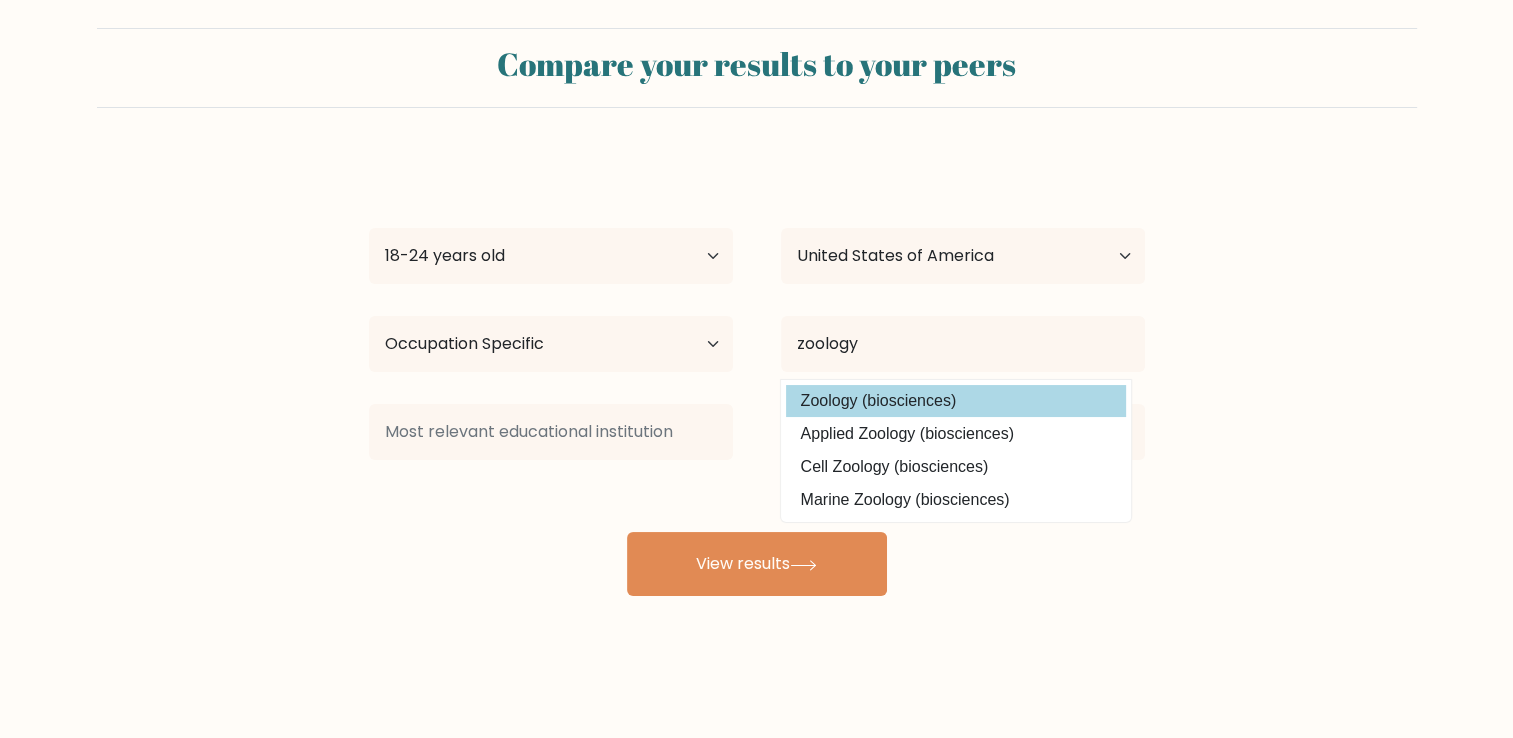 click on "claire
[LAST]
Age
Under 18 years old
18-24 years old
25-34 years old
35-44 years old
45-54 years old
55-64 years old
65 years old and above
Country
Afghanistan
Albania
Algeria
American Samoa
Andorra
Angola
Anguilla
Antarctica
Antigua and Barbuda
Argentina
Armenia
Aruba
Australia
Austria
Azerbaijan
Bahamas
Bahrain
Bangladesh
Barbados
Belarus
Belgium
Belize
Benin
Bermuda
Bhutan
Bolivia
Bonaire, Sint Eustatius and Saba
Bosnia and Herzegovina
Botswana
Bouvet Island
Brazil
Brunei Chad" at bounding box center [757, 376] 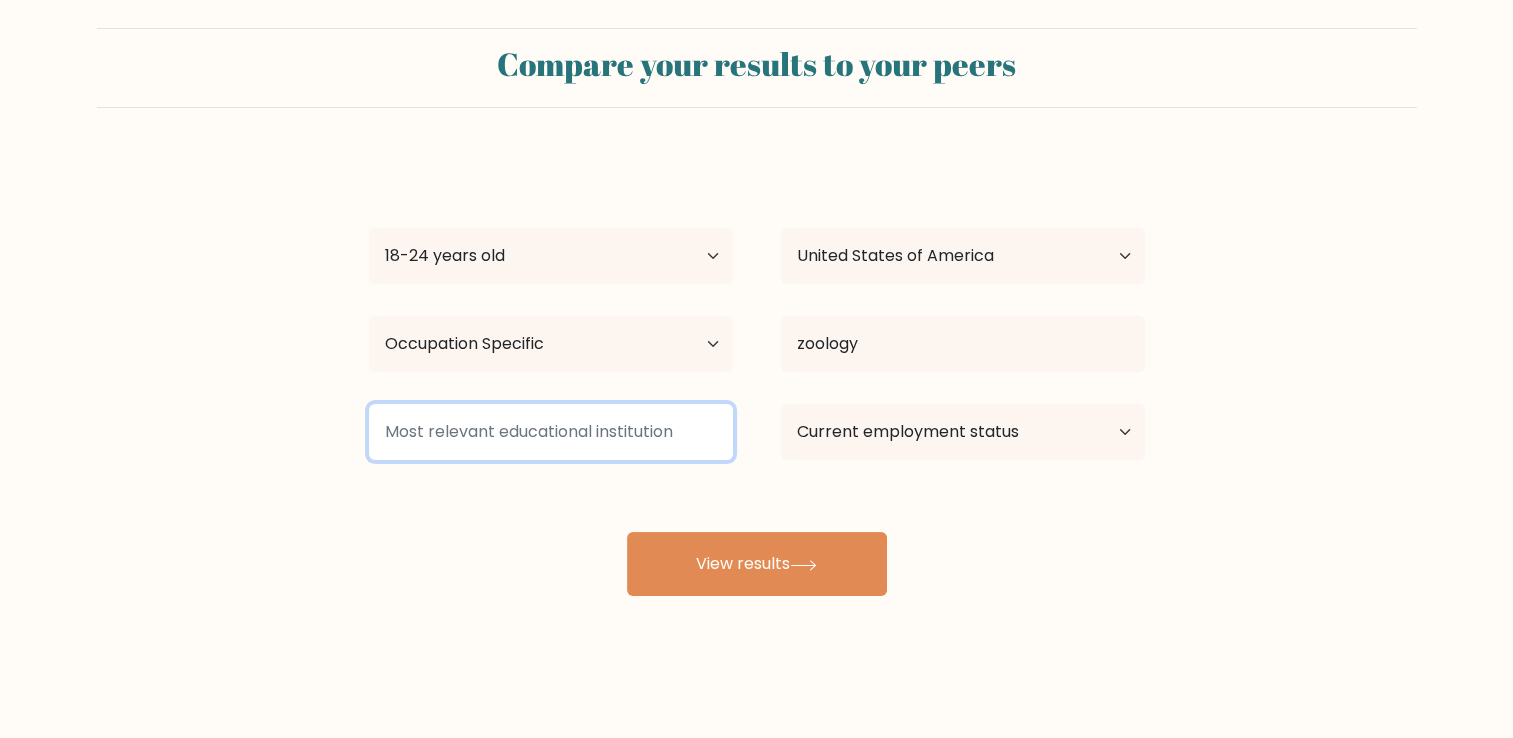 click at bounding box center (551, 432) 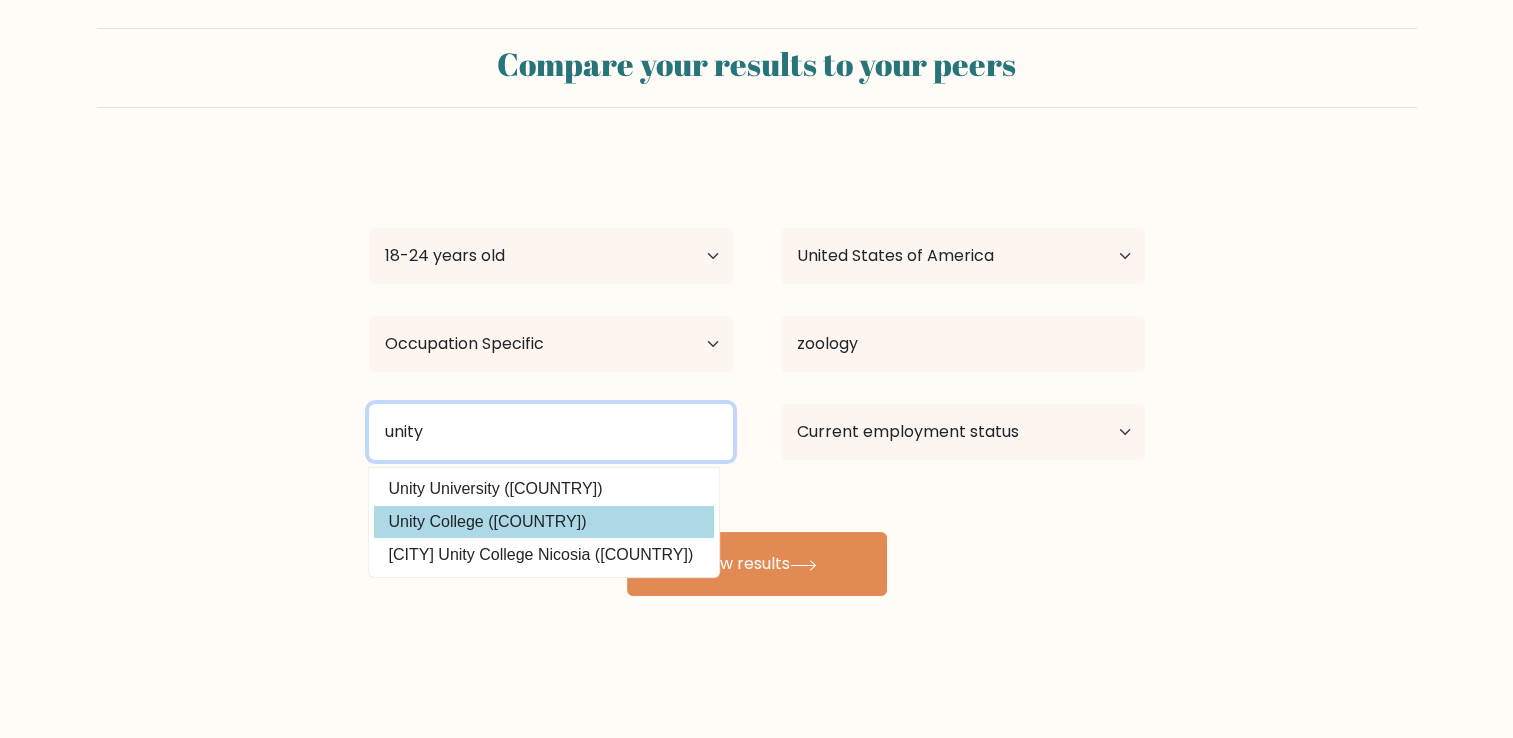 type on "unity" 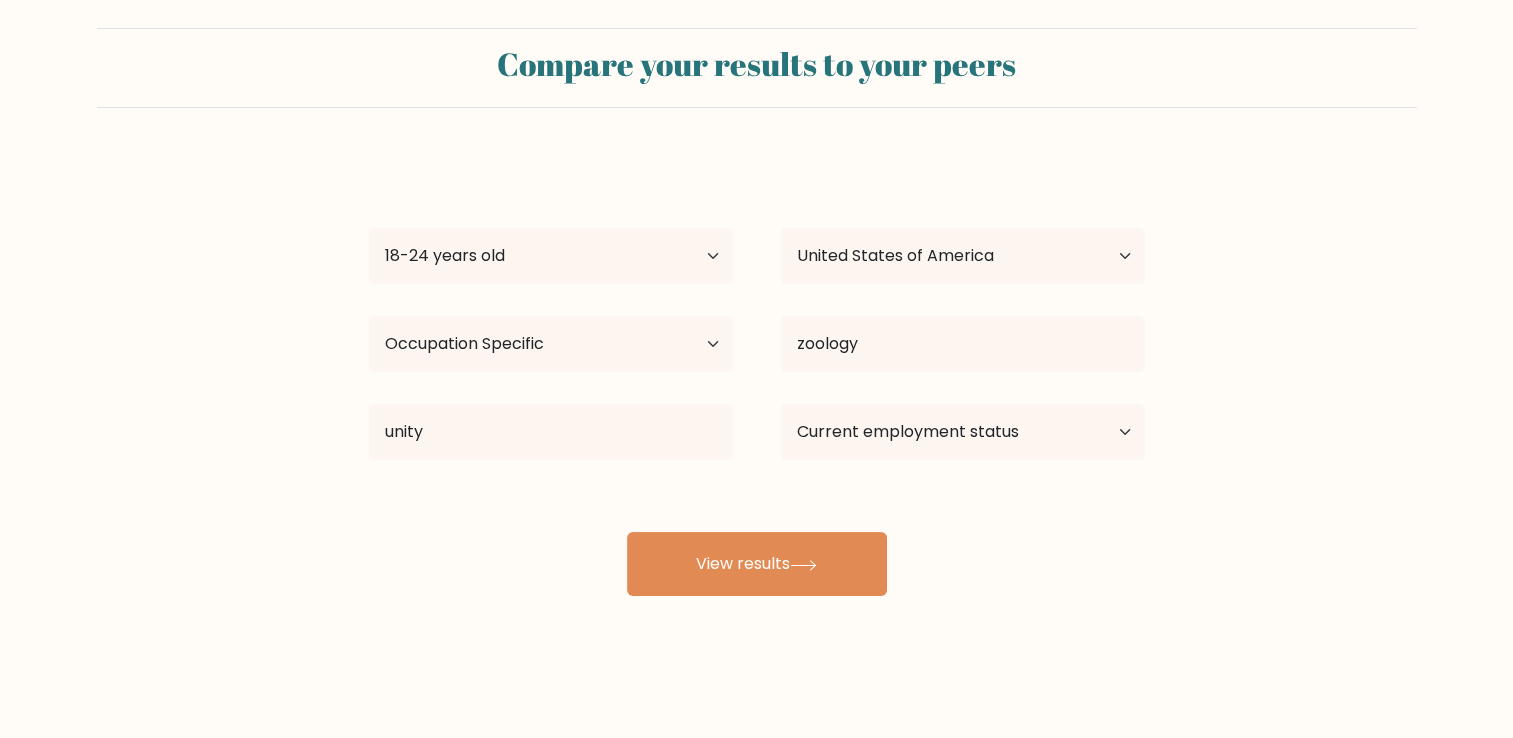 click on "claire
[LAST]
Age
Under 18 years old
18-24 years old
25-34 years old
35-44 years old
45-54 years old
55-64 years old
65 years old and above
Country
Afghanistan
Albania
Algeria
American Samoa
Andorra
Angola
Anguilla
Antarctica
Antigua and Barbuda
Argentina
Armenia
Aruba
Australia
Austria
Azerbaijan
Bahamas
Bahrain
Bangladesh
Barbados
Belarus
Belgium
Belize
Benin
Bermuda
Bhutan
Bolivia
Bonaire, Sint Eustatius and Saba
Bosnia and Herzegovina
Botswana
Bouvet Island
Brazil
Brunei Chad" at bounding box center [757, 376] 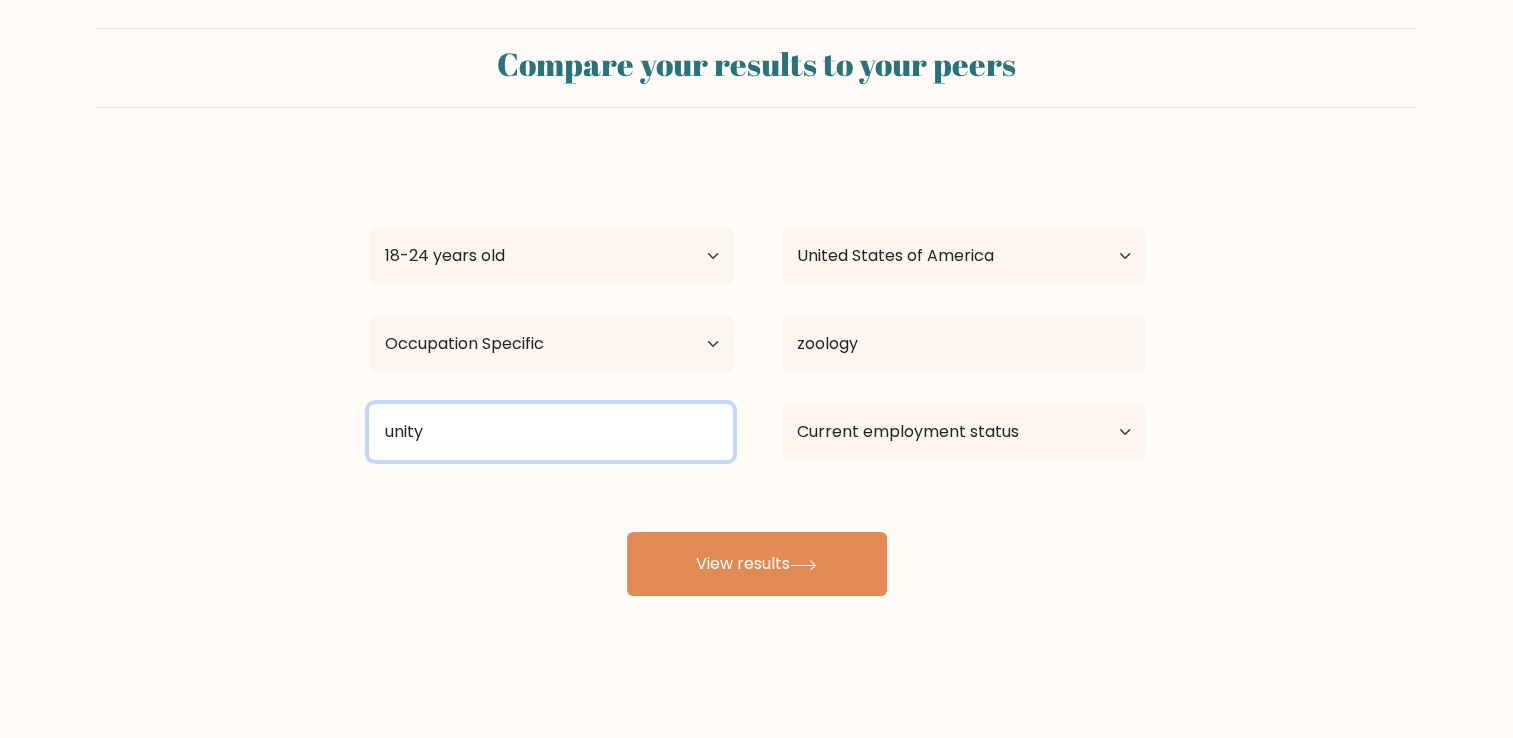 click on "unity" at bounding box center (551, 432) 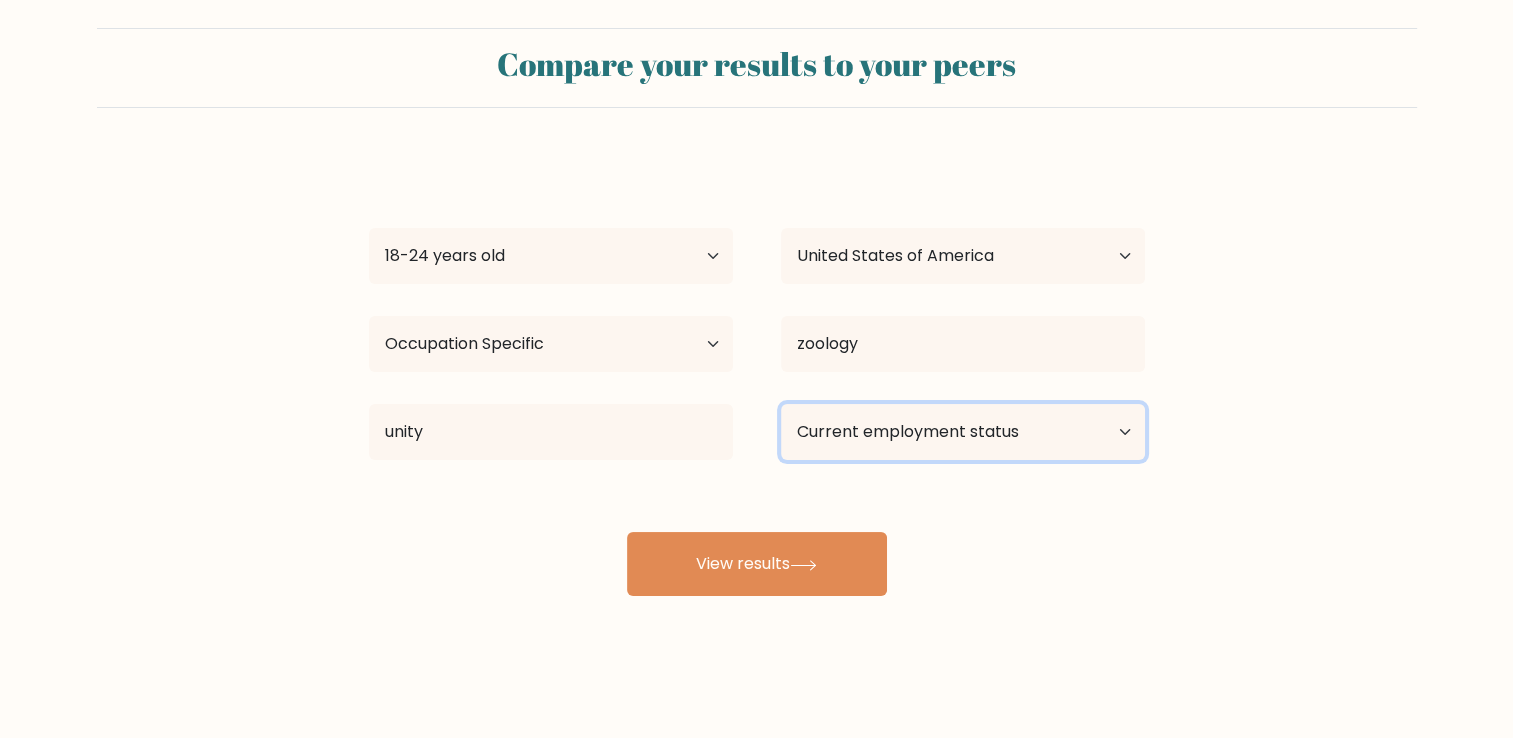 click on "Current employment status
Employed
Student
Retired
Other / prefer not to answer" at bounding box center (963, 432) 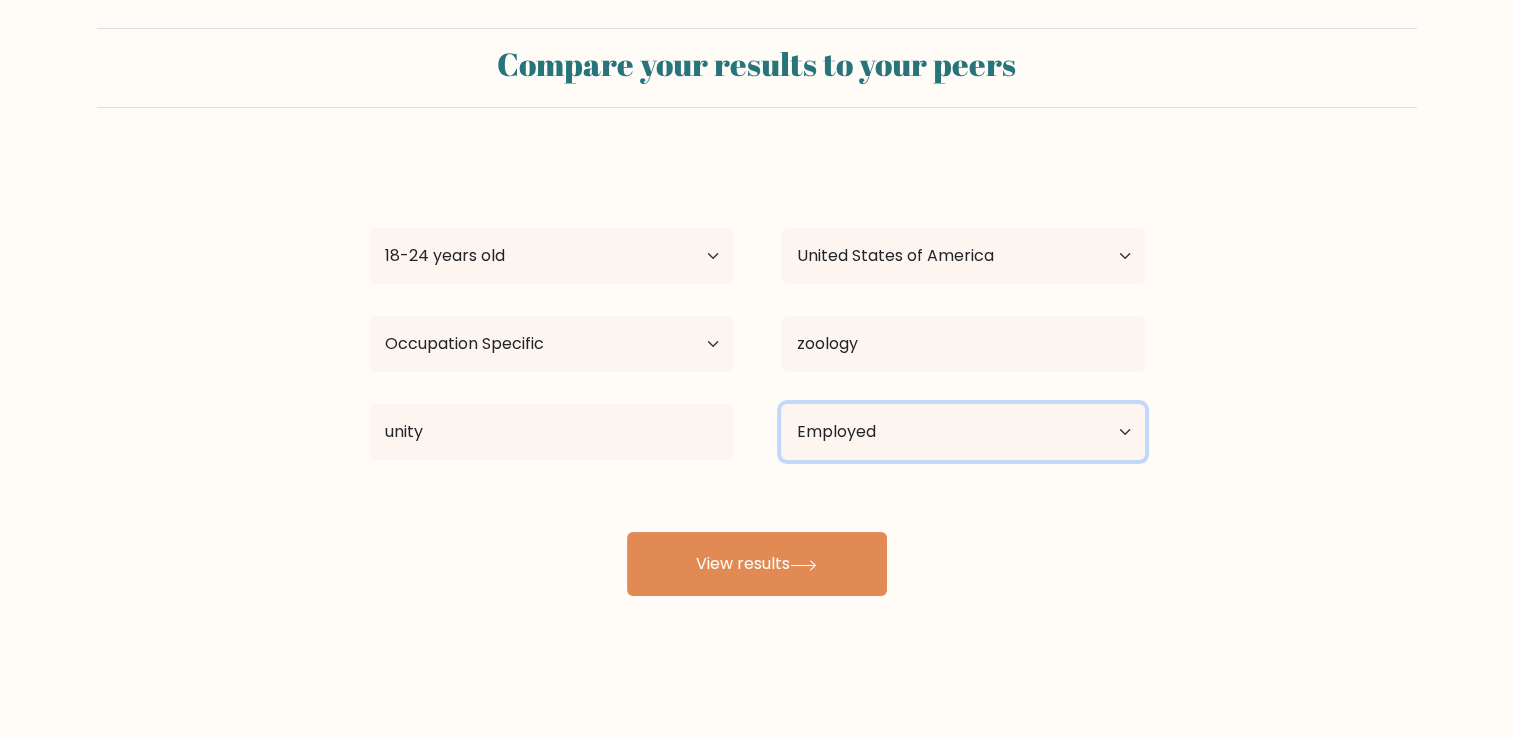 click on "Current employment status
Employed
Student
Retired
Other / prefer not to answer" at bounding box center [963, 432] 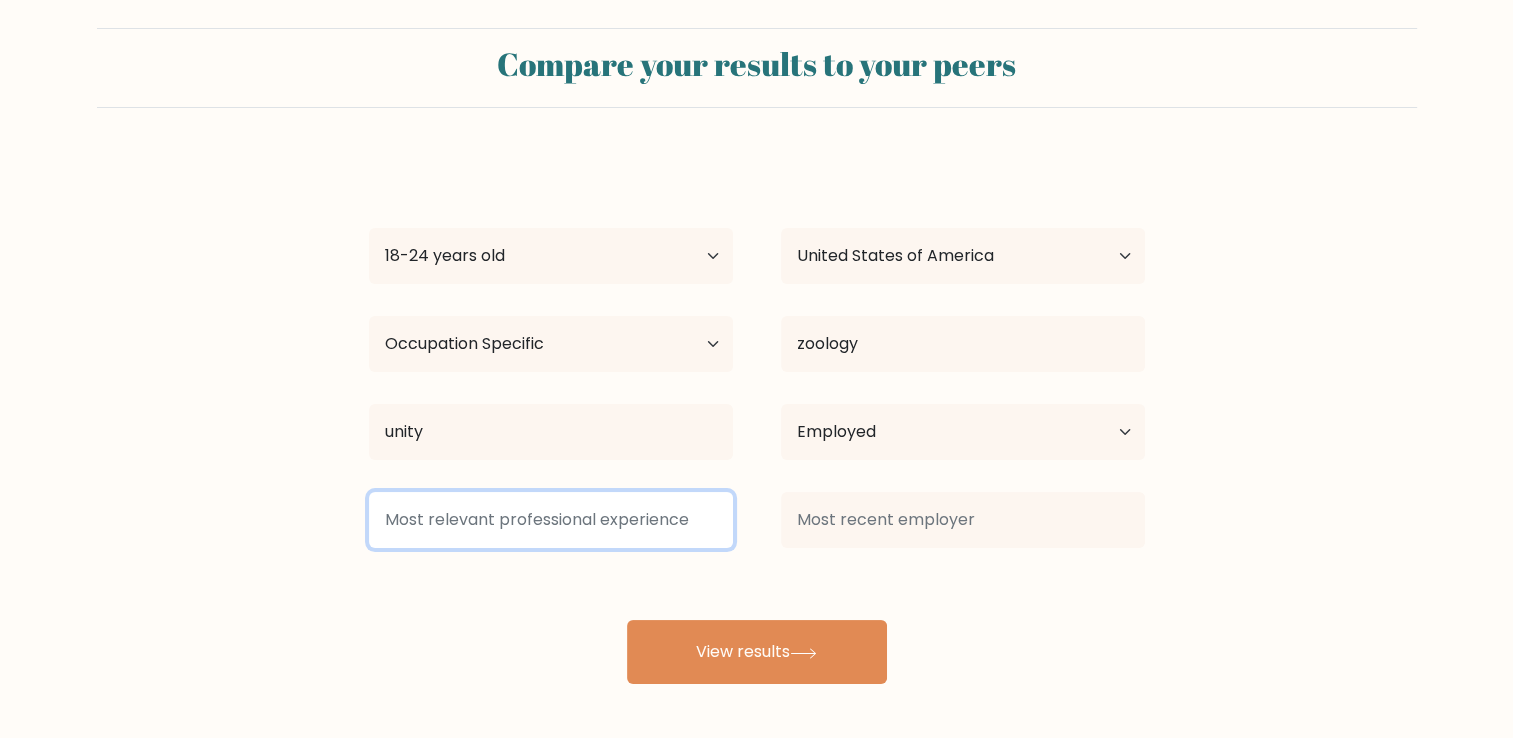 click at bounding box center (551, 520) 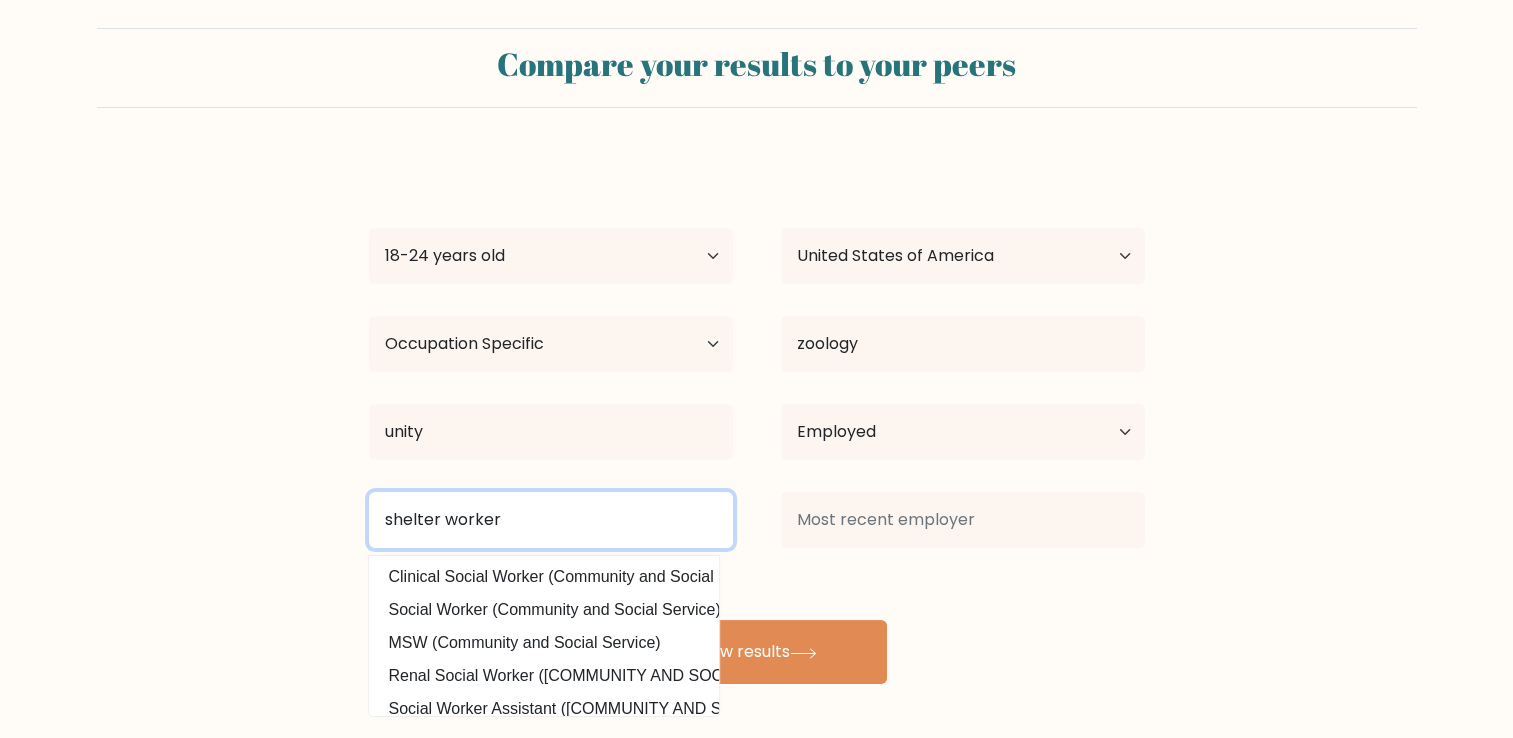 type on "shelter worker" 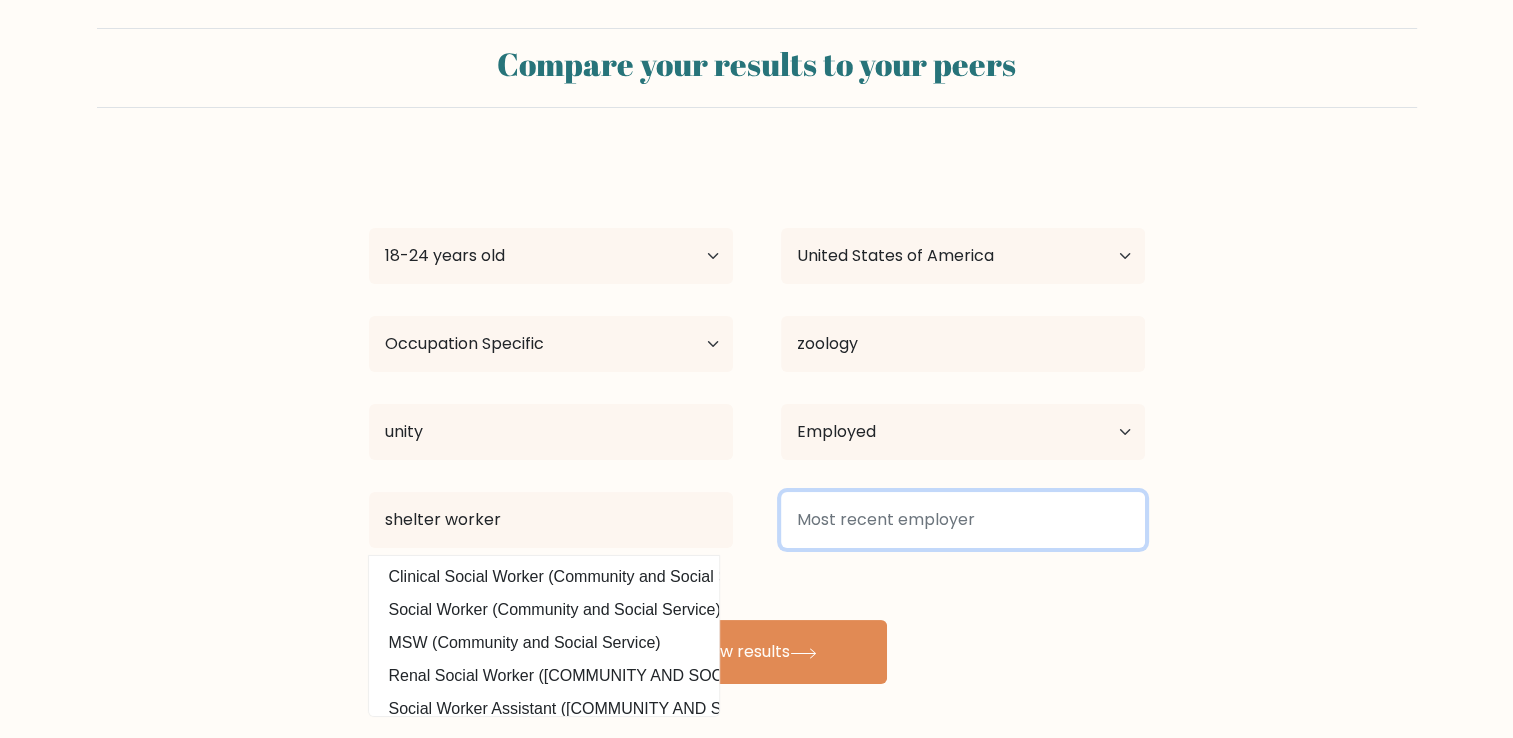 click at bounding box center (963, 520) 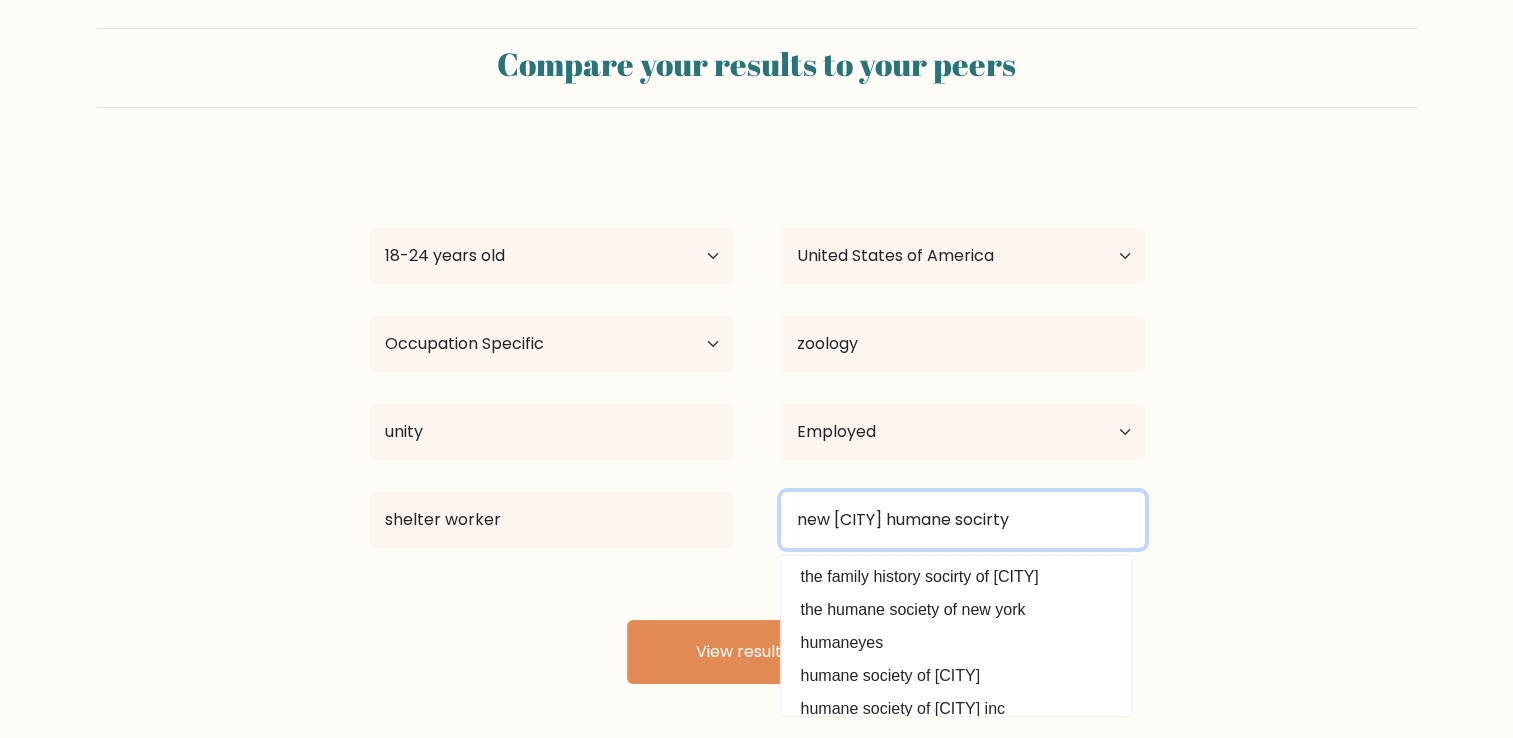 type on "new [CITY] humane socirty" 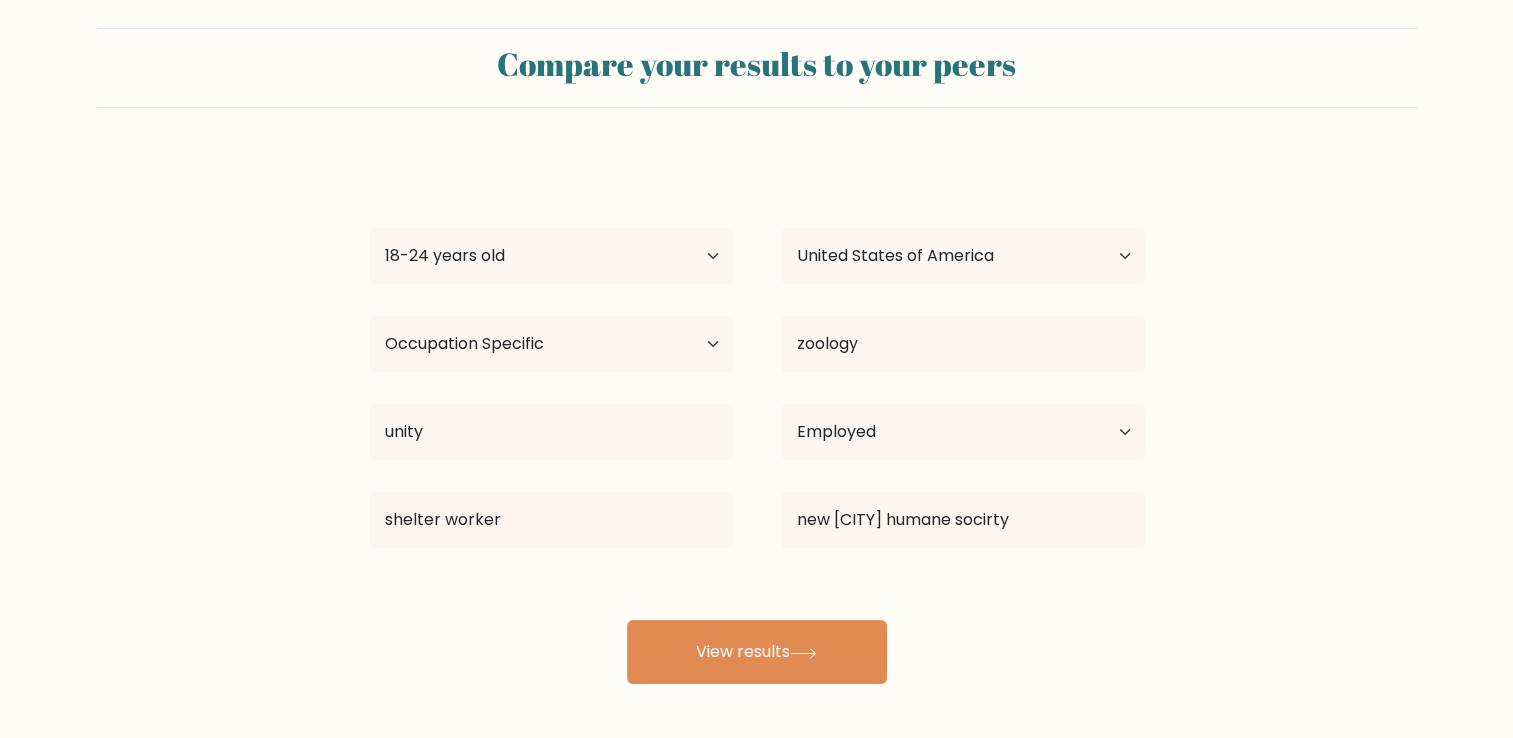 click on "claire
[LAST]
Age
Under 18 years old
18-24 years old
25-34 years old
35-44 years old
45-54 years old
55-64 years old
65 years old and above
Country
Afghanistan
Albania
Algeria
American Samoa
Andorra
Angola
Anguilla
Antarctica
Antigua and Barbuda
Argentina
Armenia
Aruba
Australia" at bounding box center [756, 356] 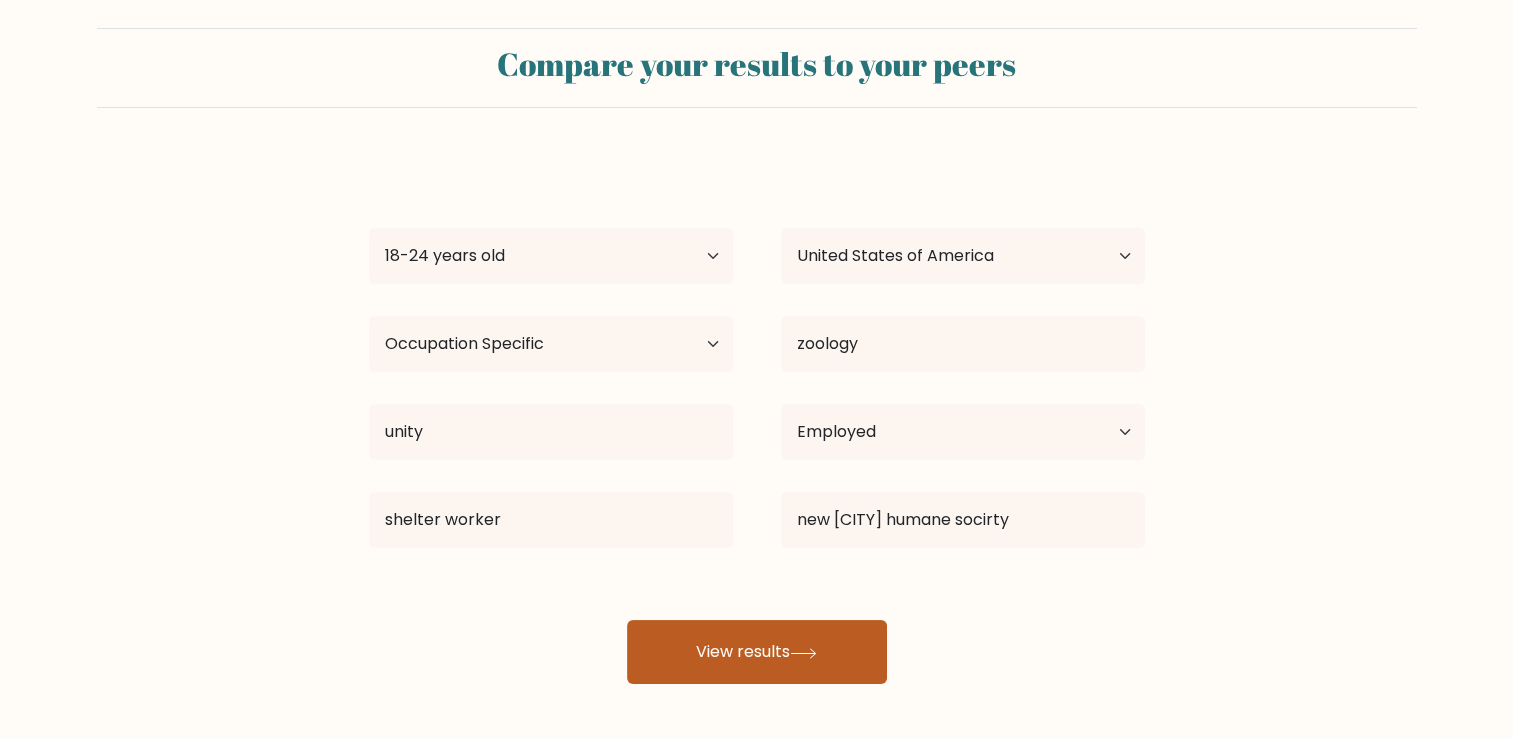 click on "View results" at bounding box center [757, 652] 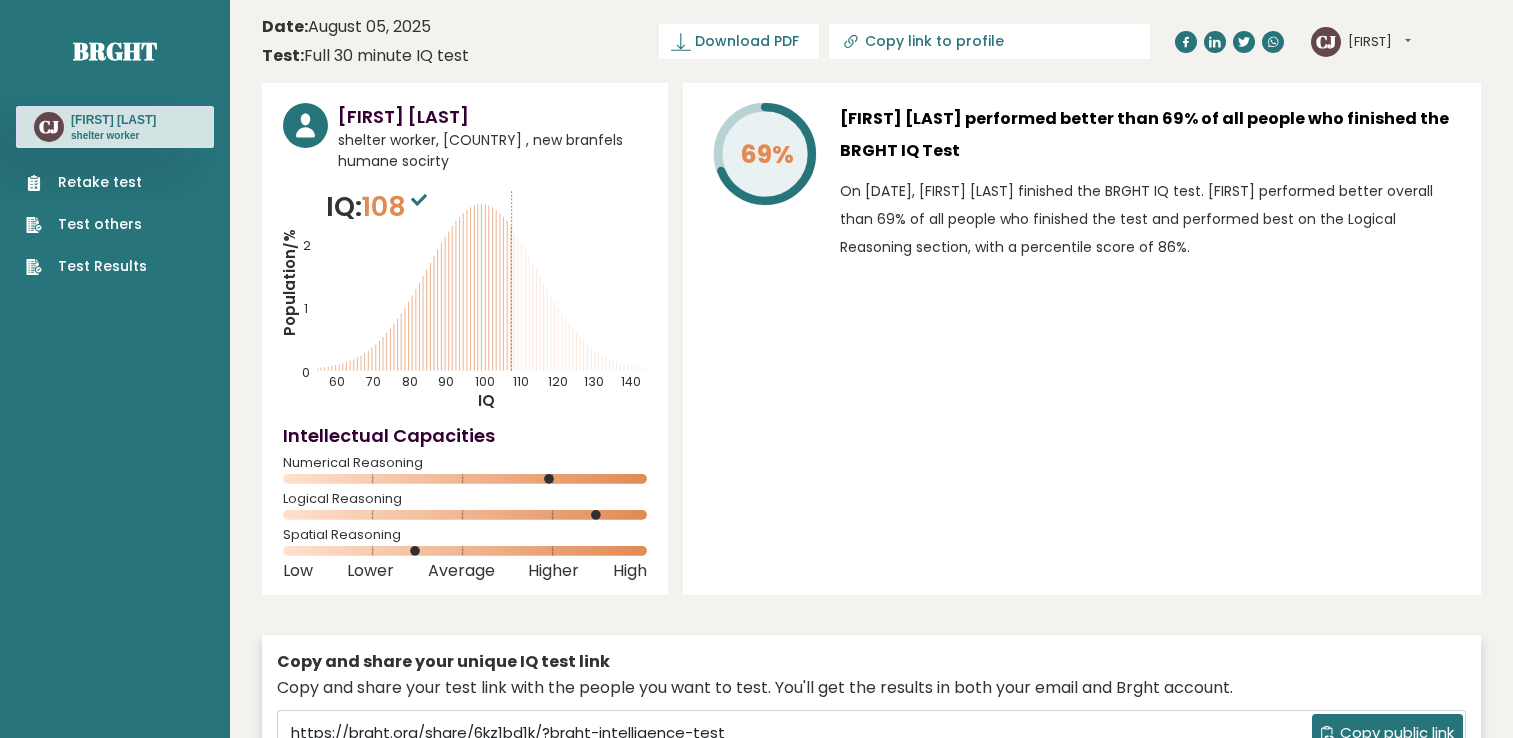 scroll, scrollTop: 0, scrollLeft: 0, axis: both 